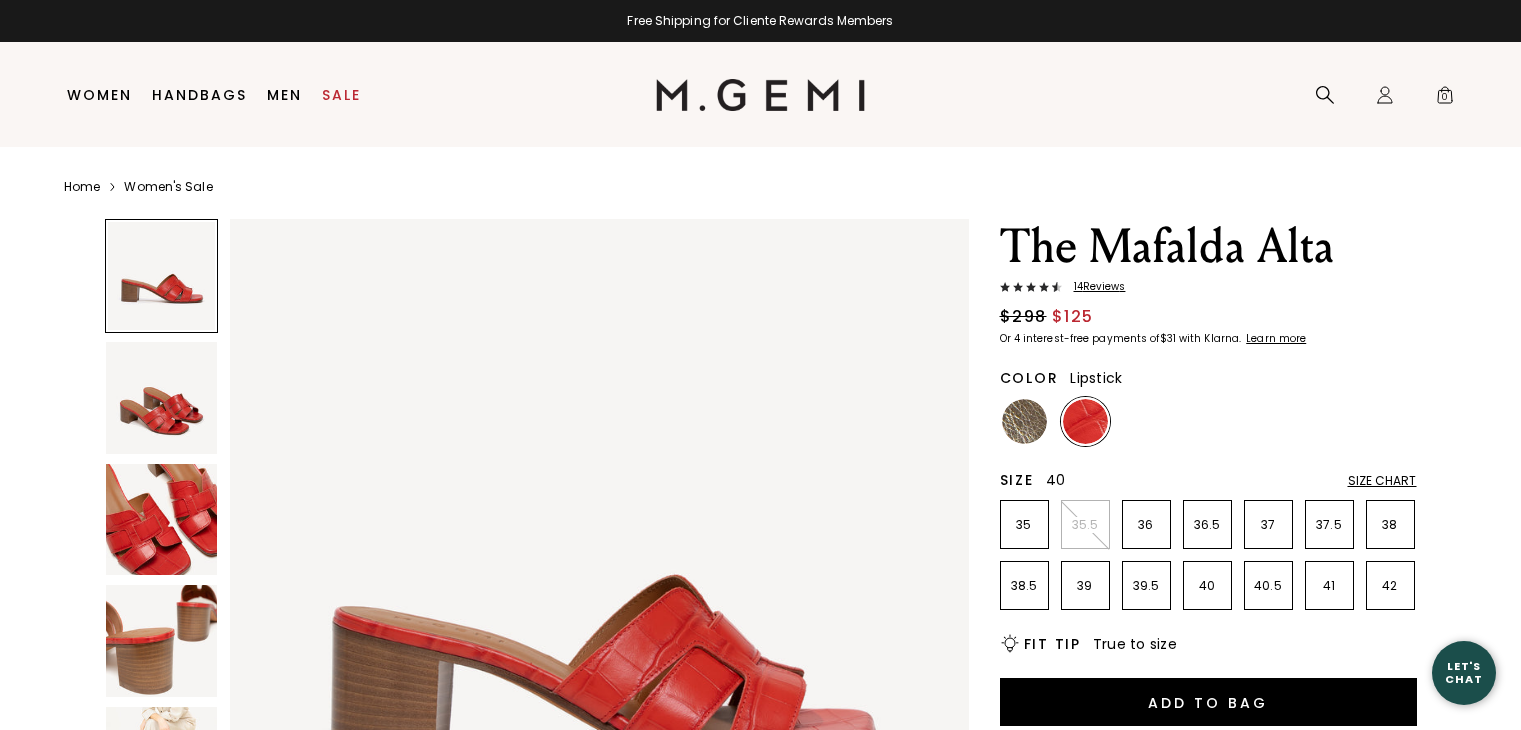 scroll, scrollTop: 0, scrollLeft: 0, axis: both 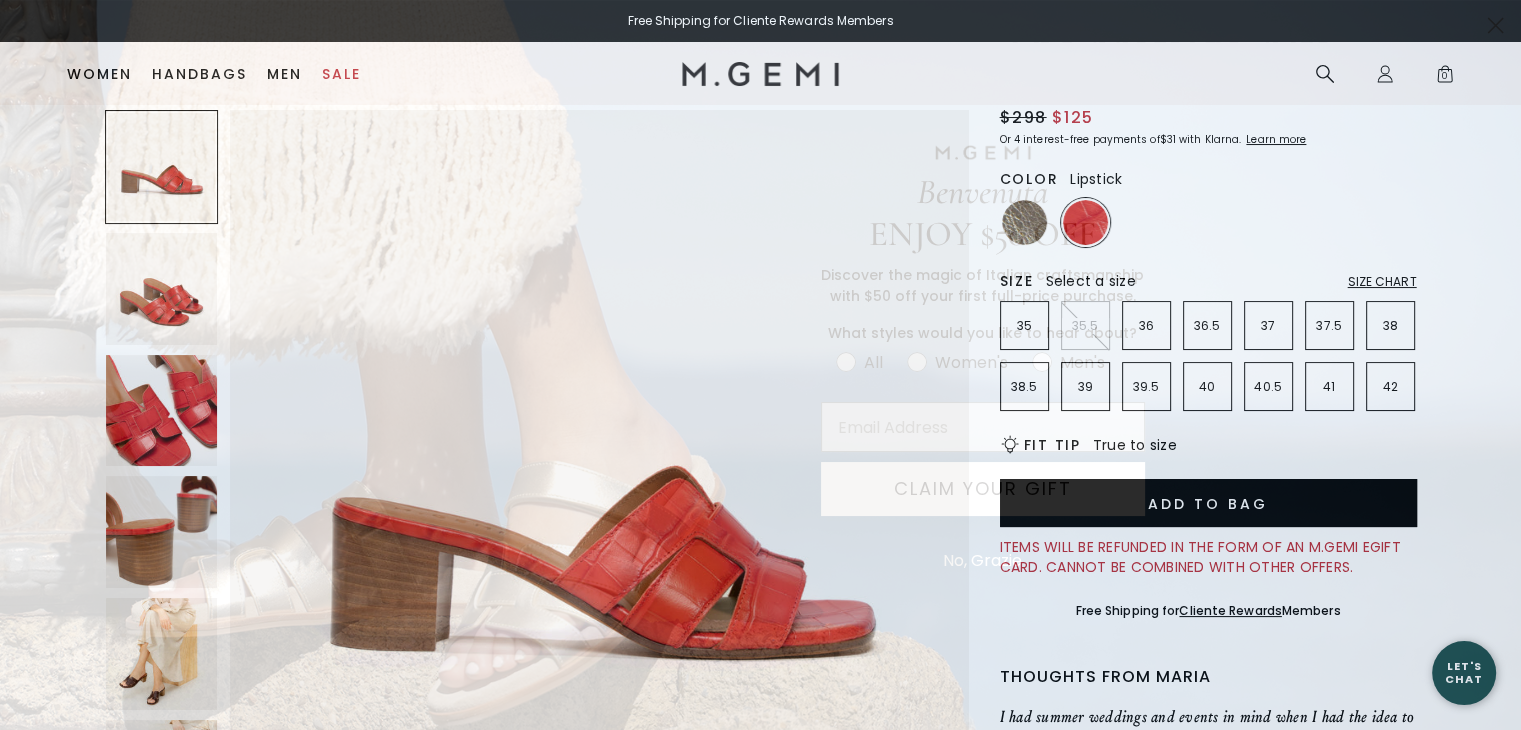 click 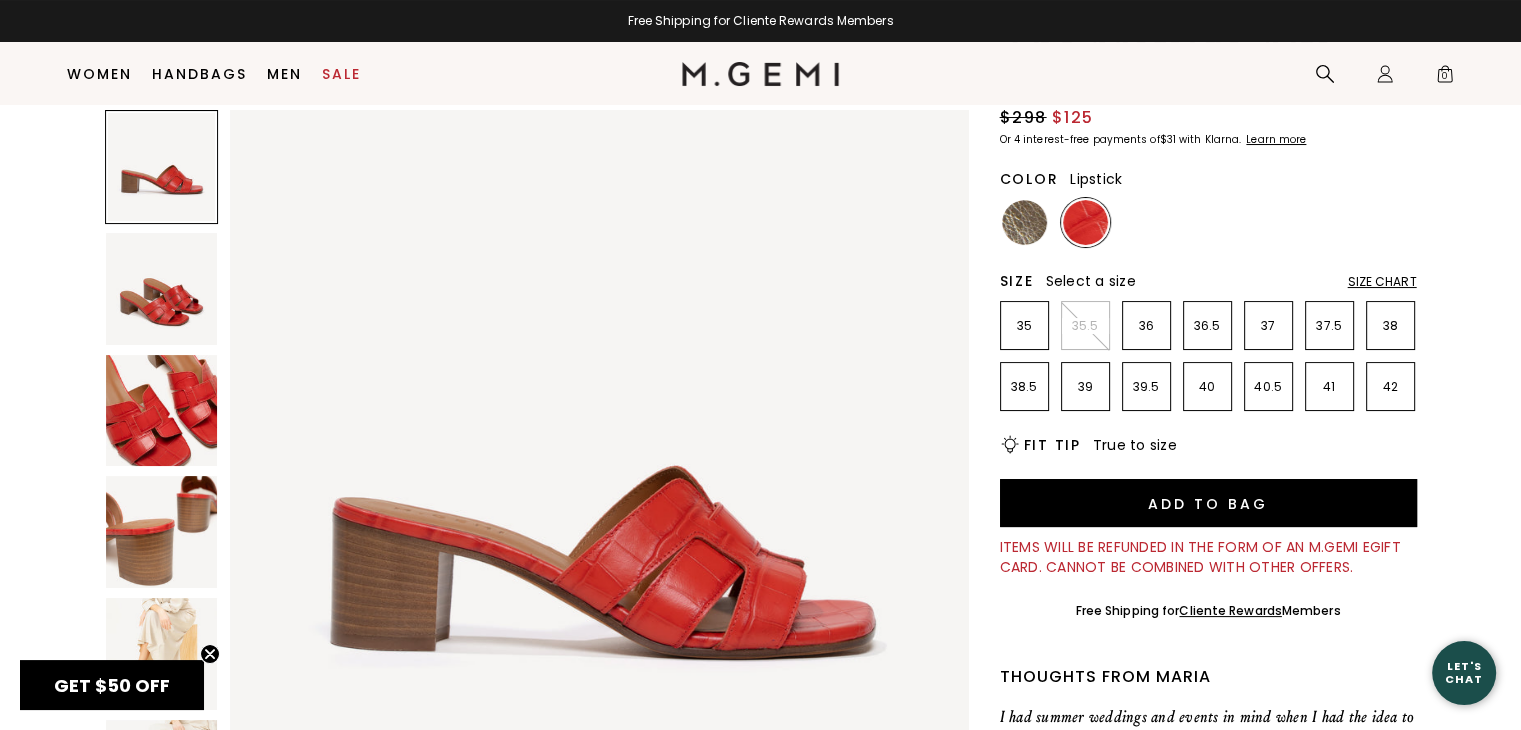 click at bounding box center (162, 411) 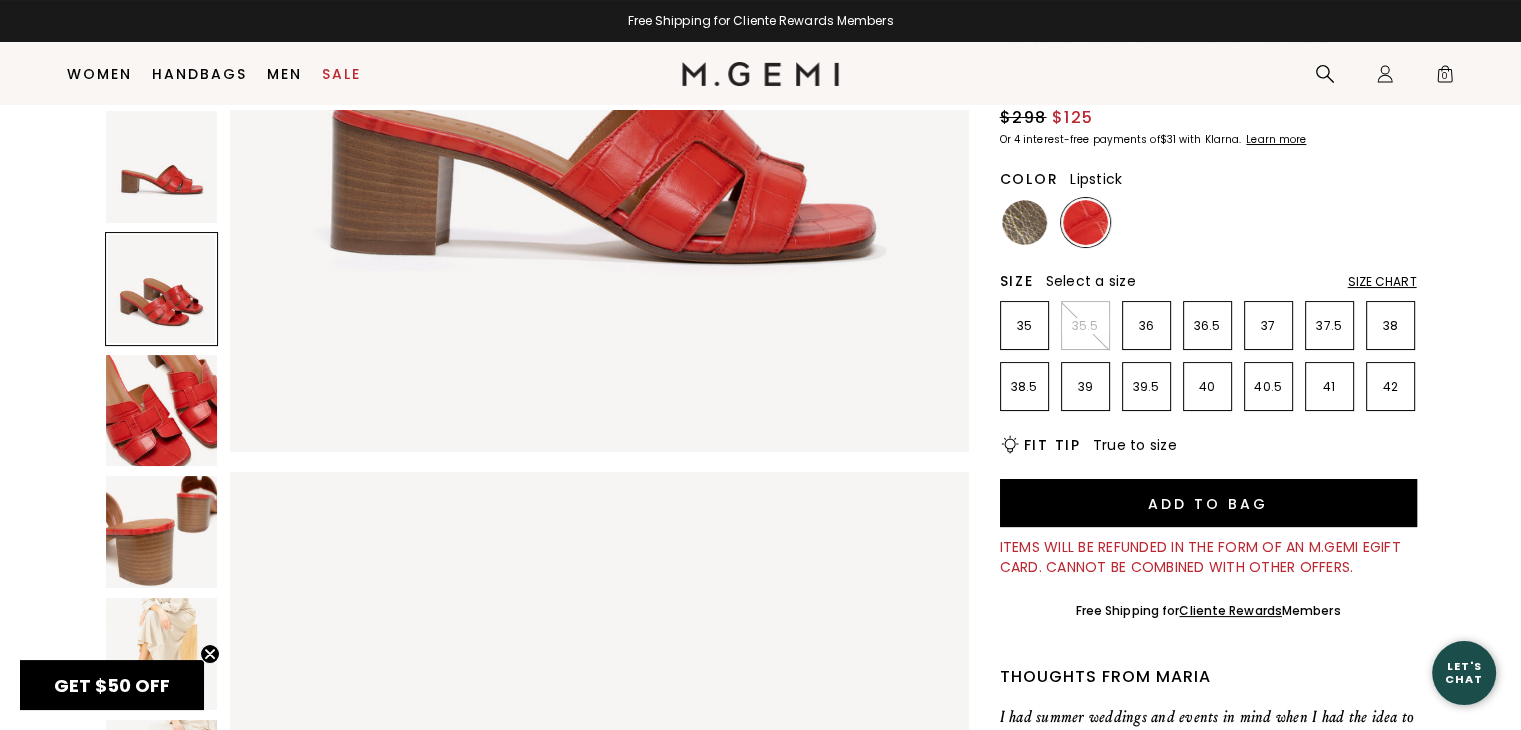 scroll, scrollTop: 386, scrollLeft: 0, axis: vertical 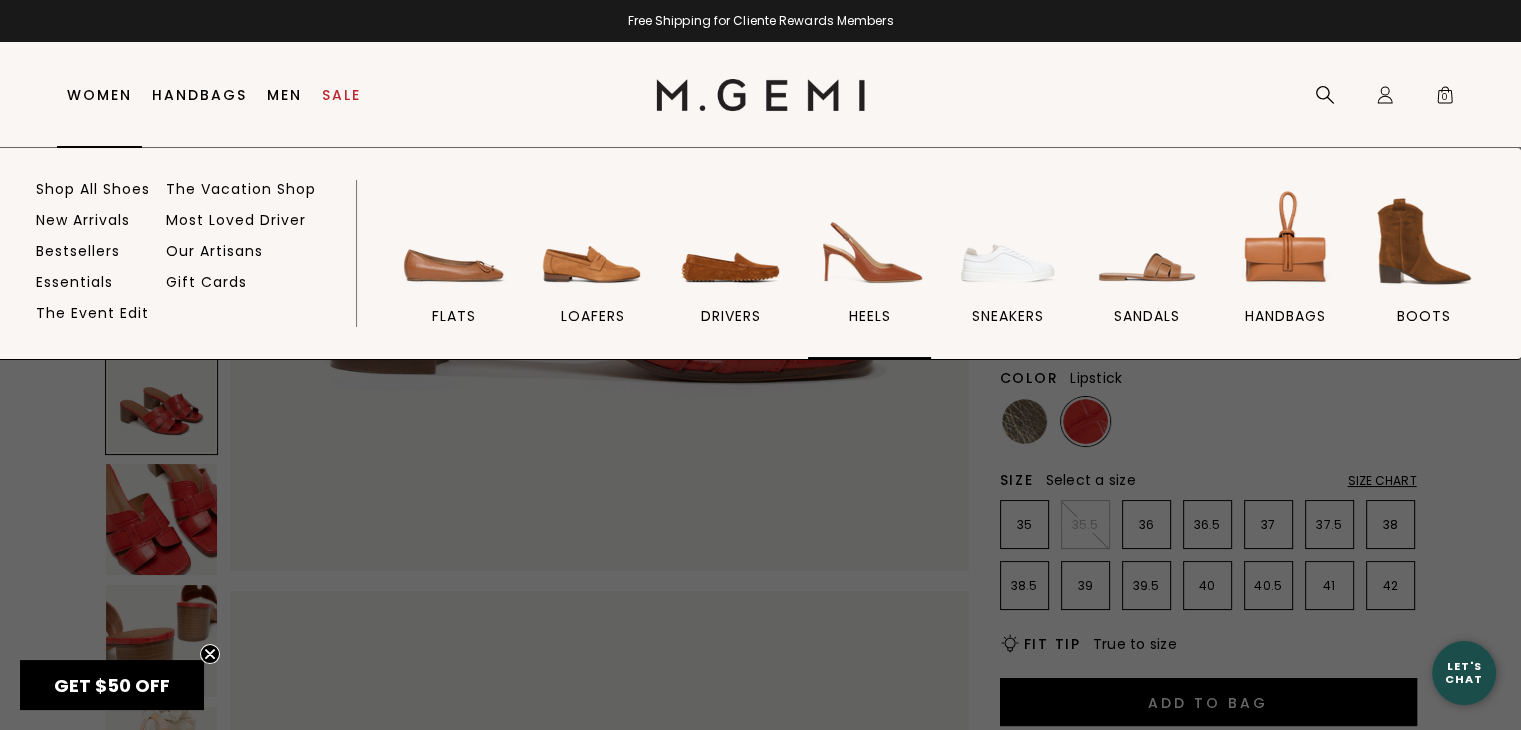 click at bounding box center (870, 241) 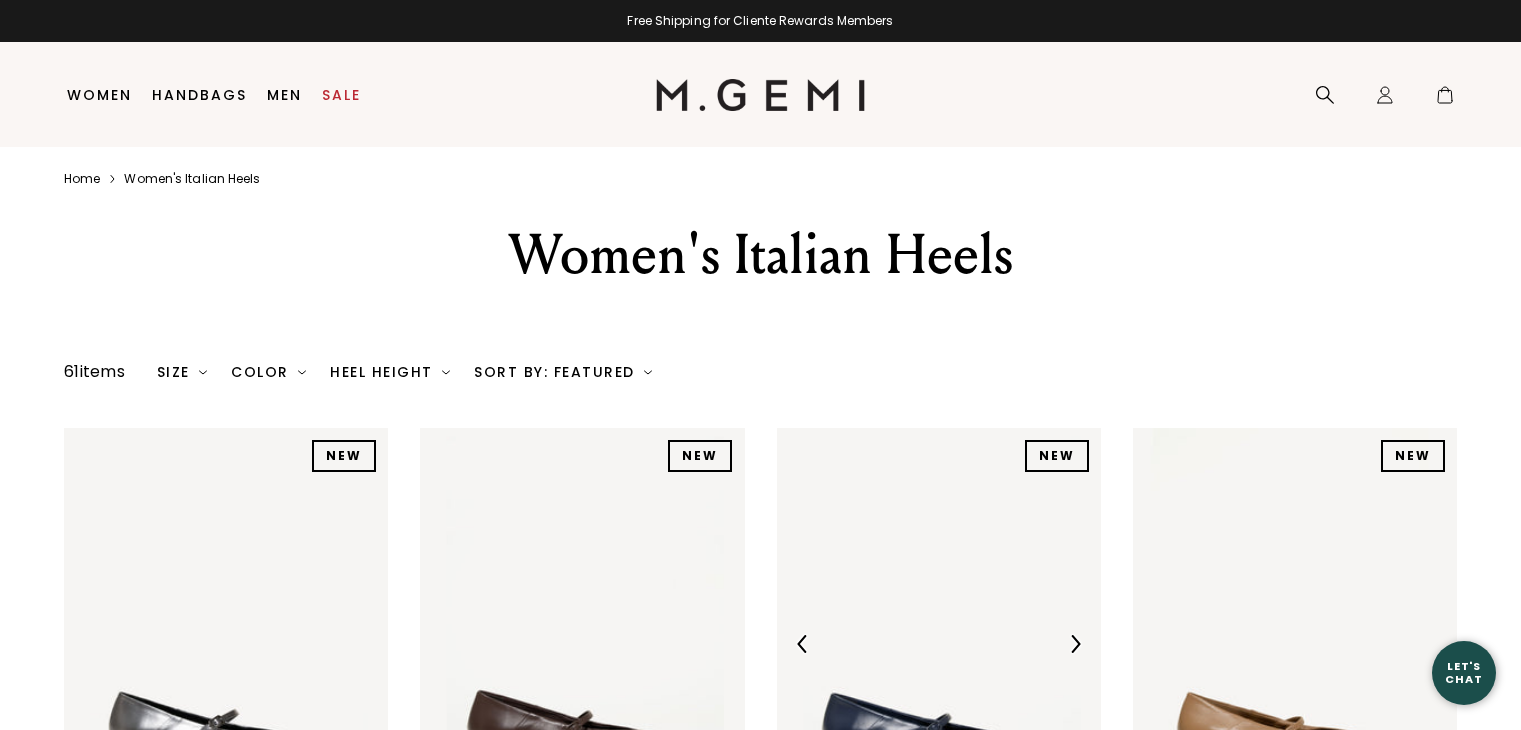 scroll, scrollTop: 0, scrollLeft: 0, axis: both 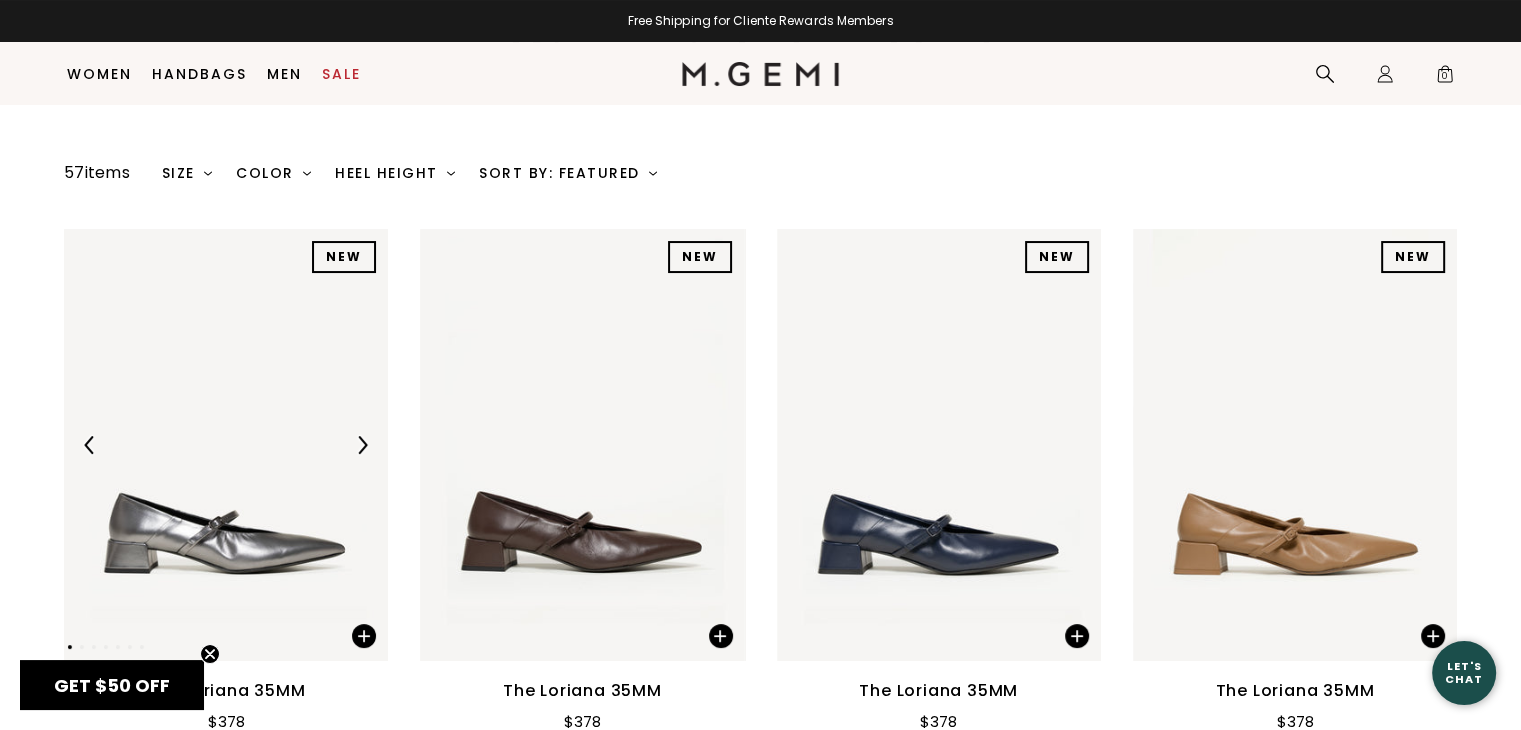 click at bounding box center [307, 173] 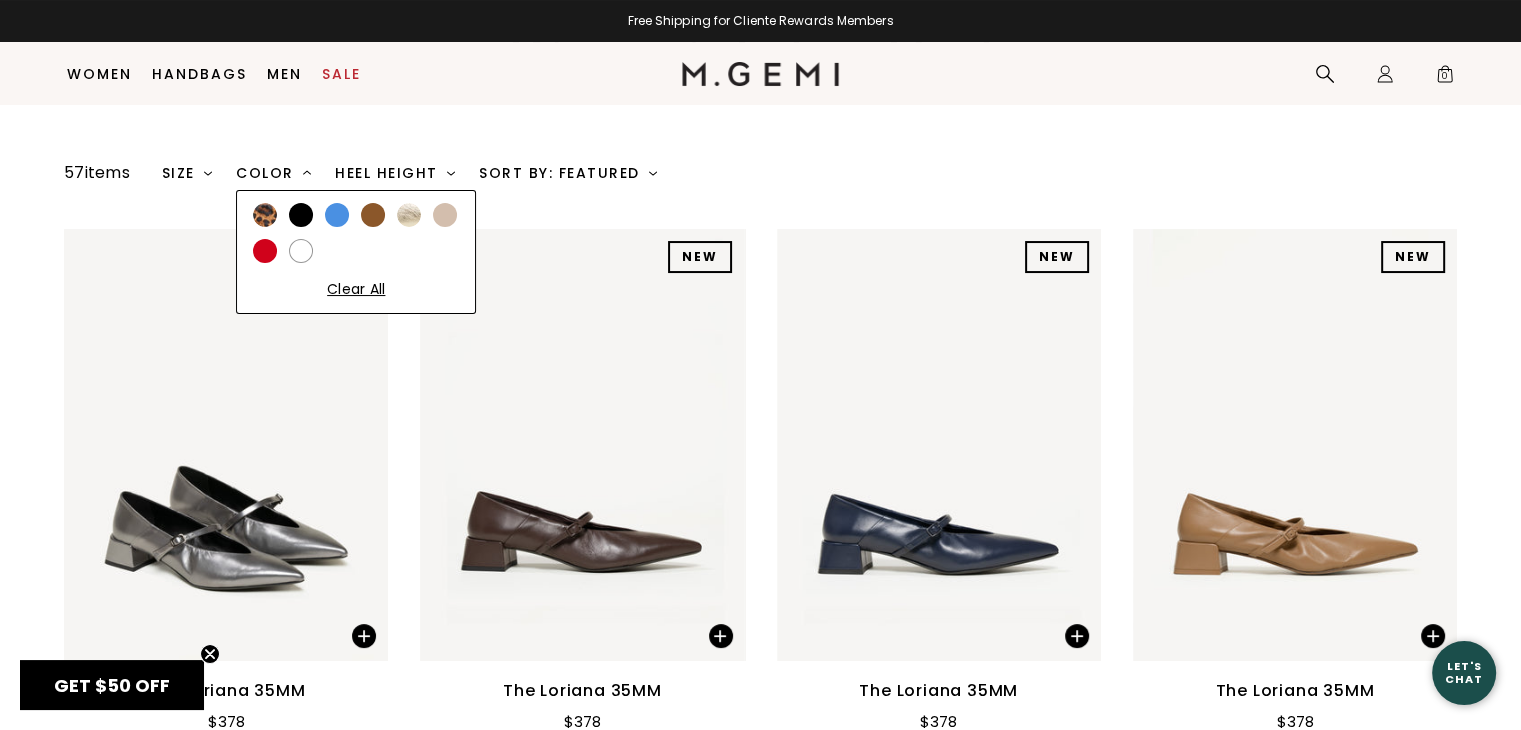 click at bounding box center [265, 251] 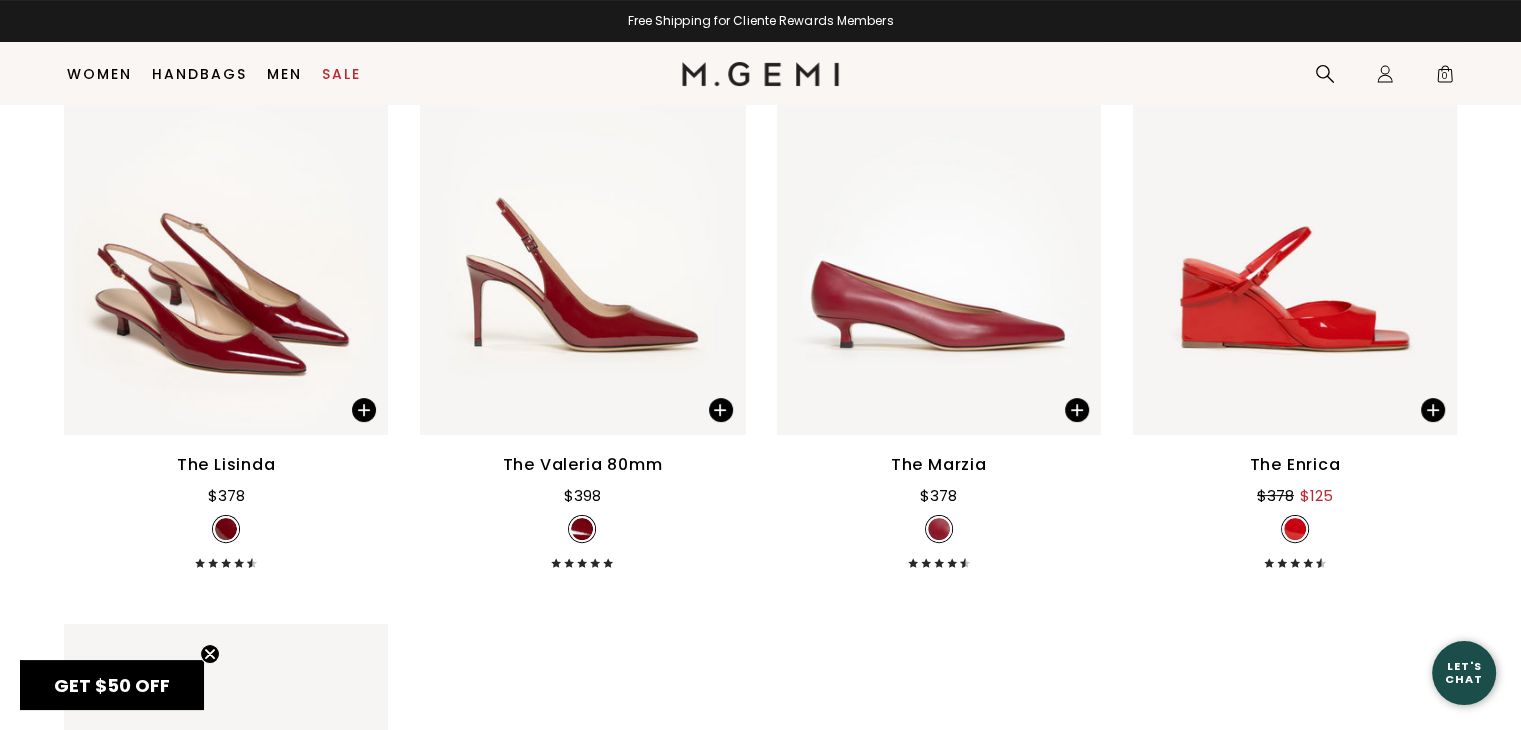 scroll, scrollTop: 357, scrollLeft: 0, axis: vertical 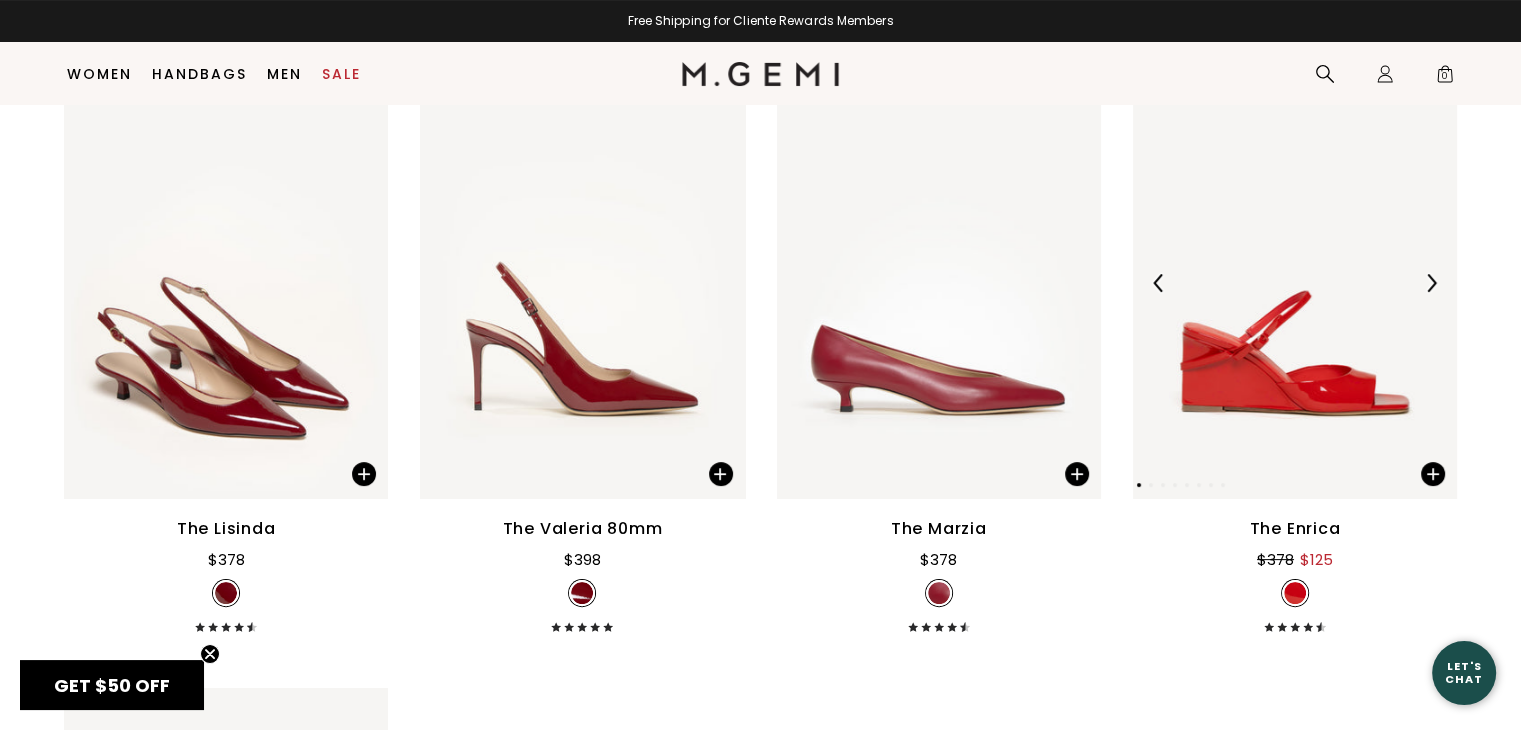 click at bounding box center [1295, 283] 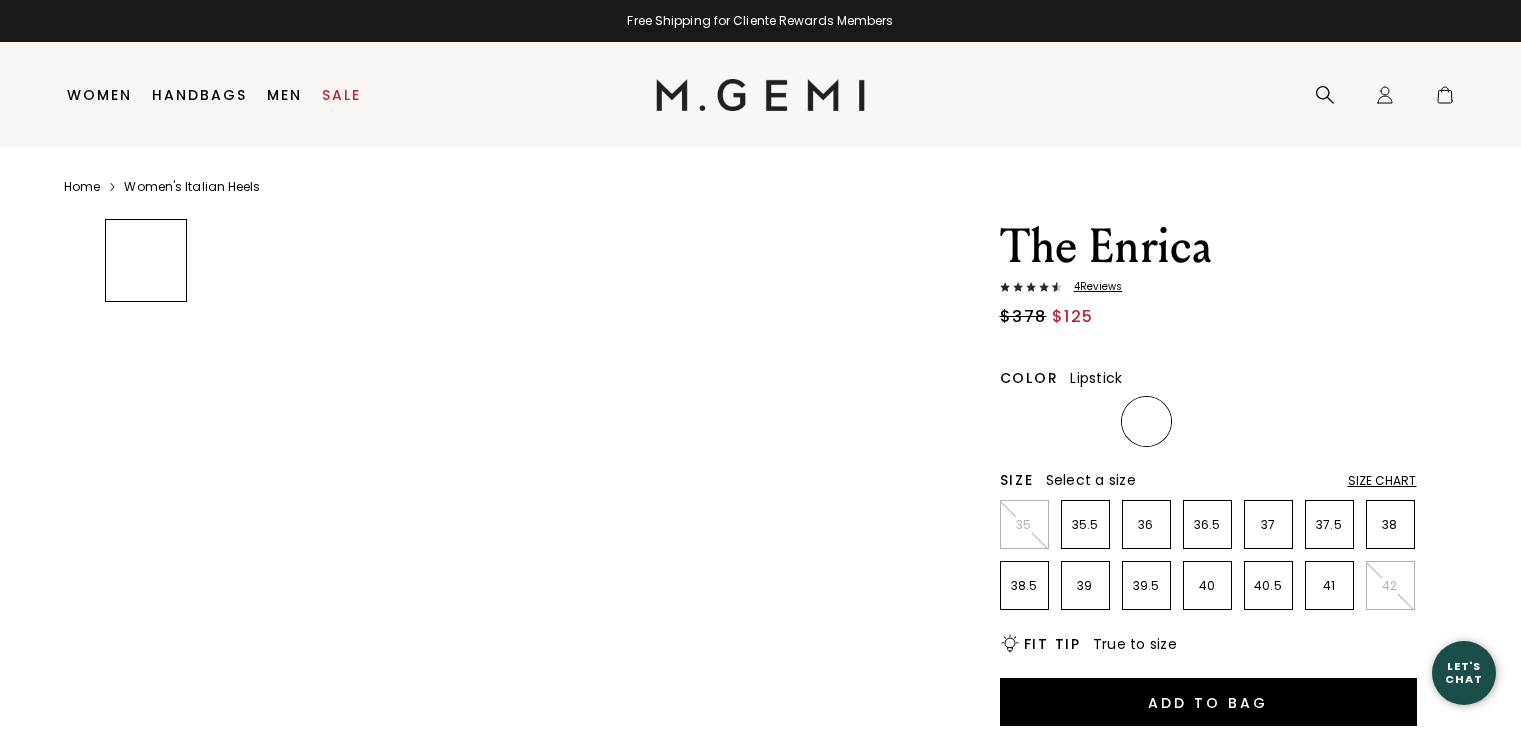 scroll, scrollTop: 0, scrollLeft: 0, axis: both 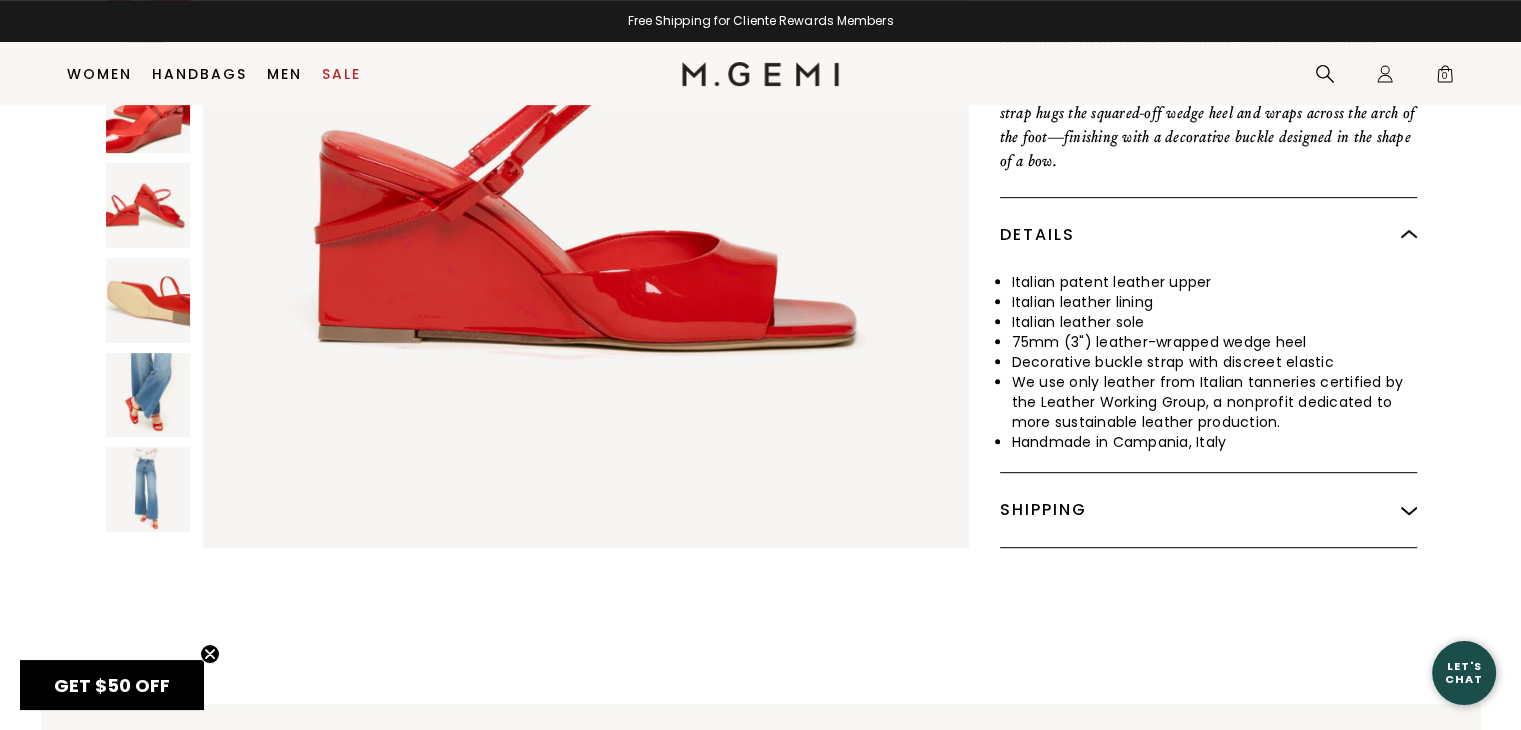 click at bounding box center (148, 395) 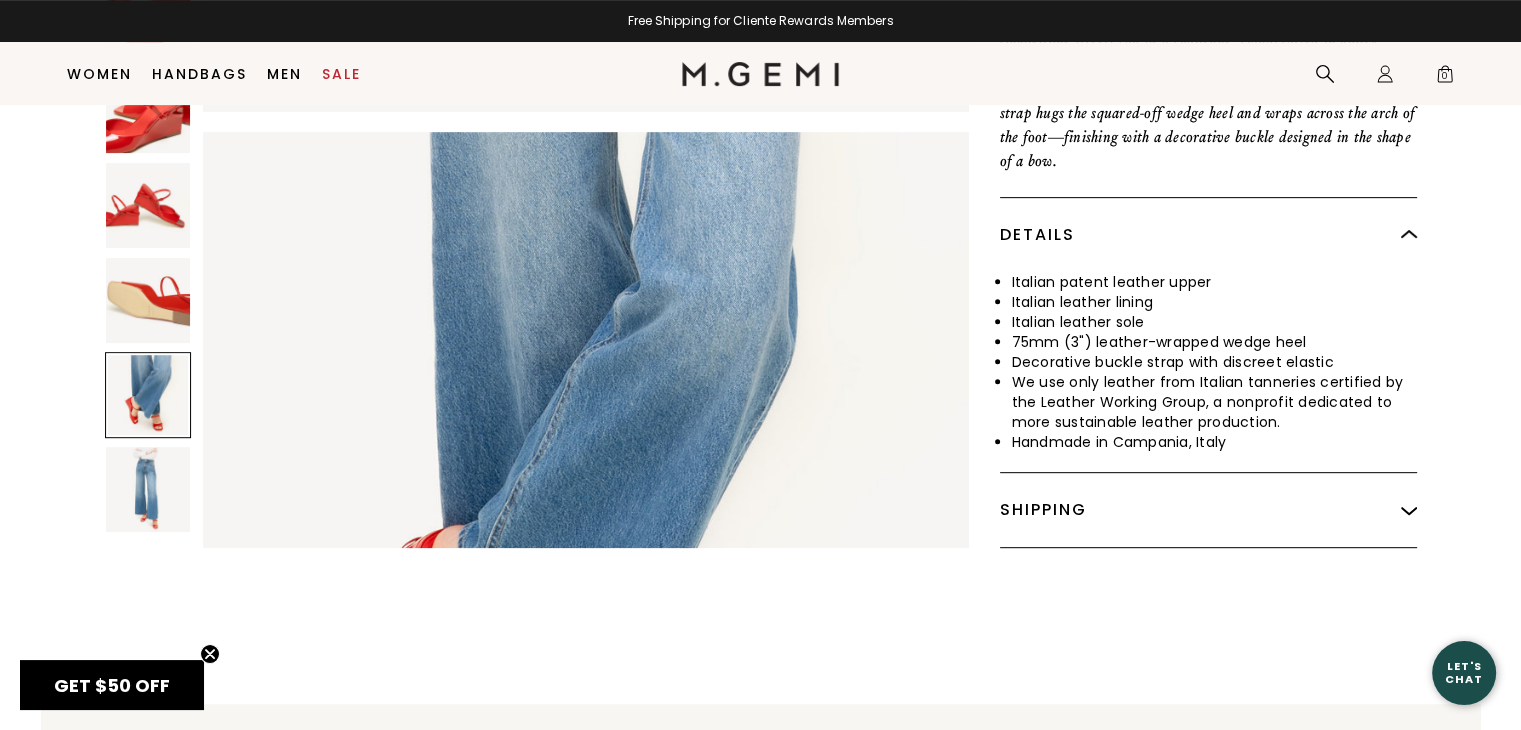 scroll, scrollTop: 4620, scrollLeft: 0, axis: vertical 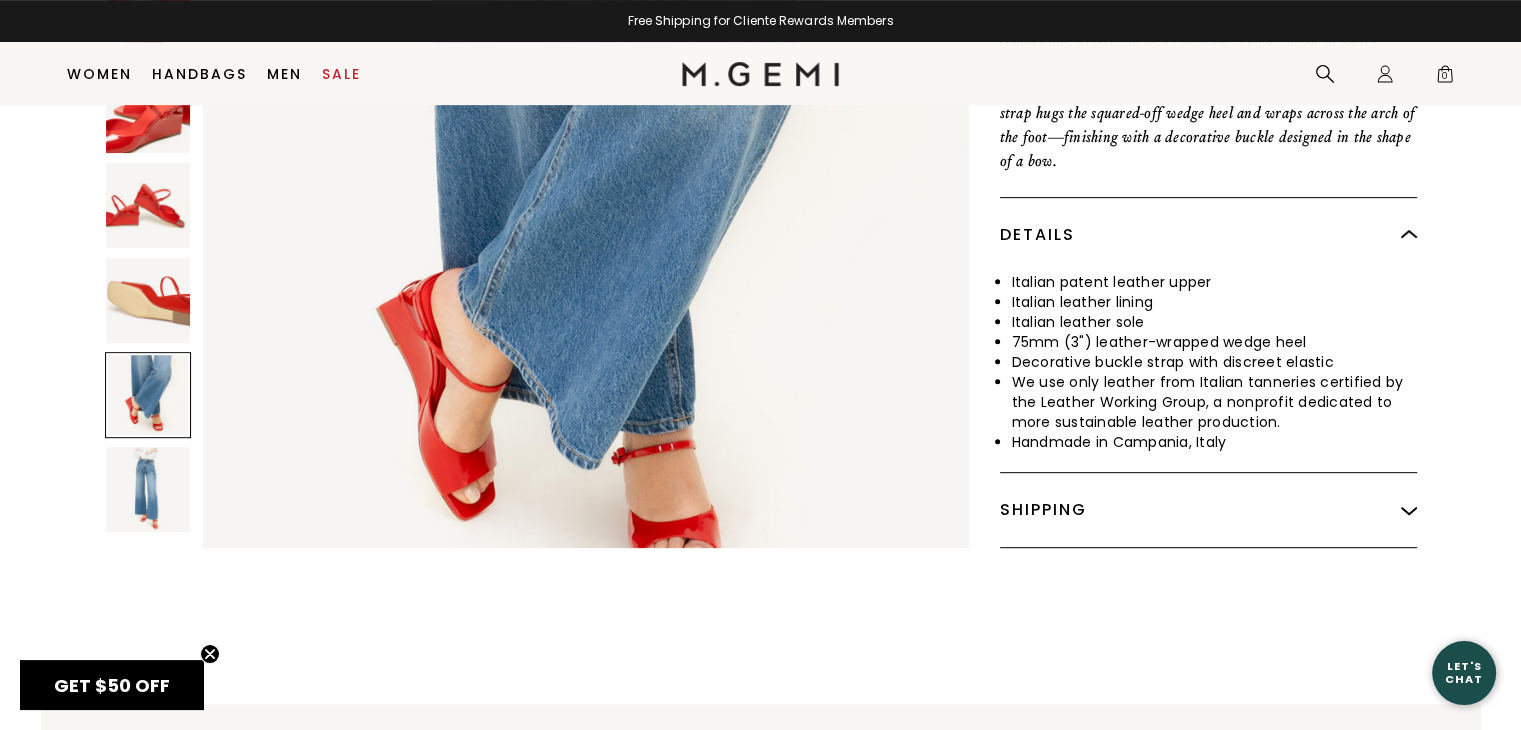 click at bounding box center [148, 489] 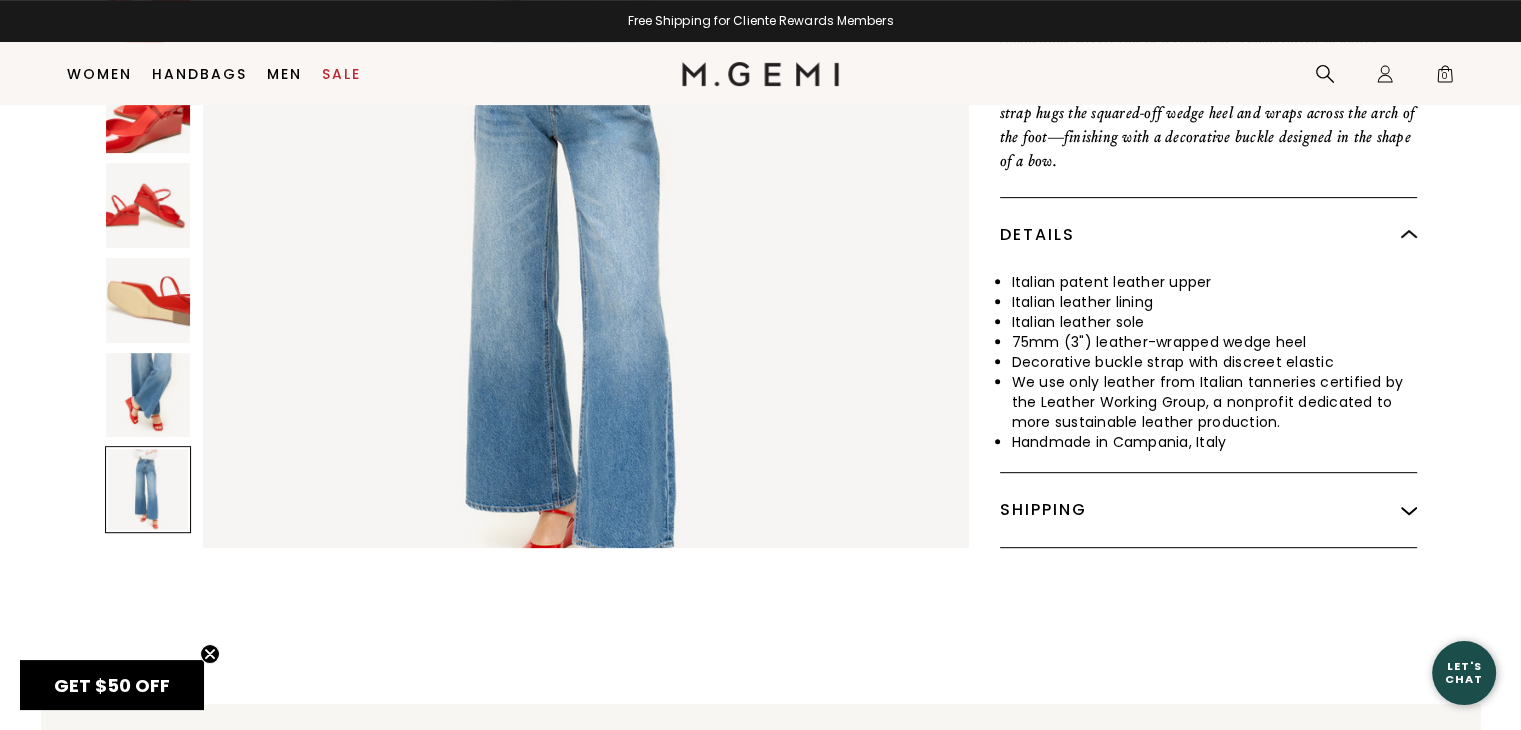 scroll, scrollTop: 5390, scrollLeft: 0, axis: vertical 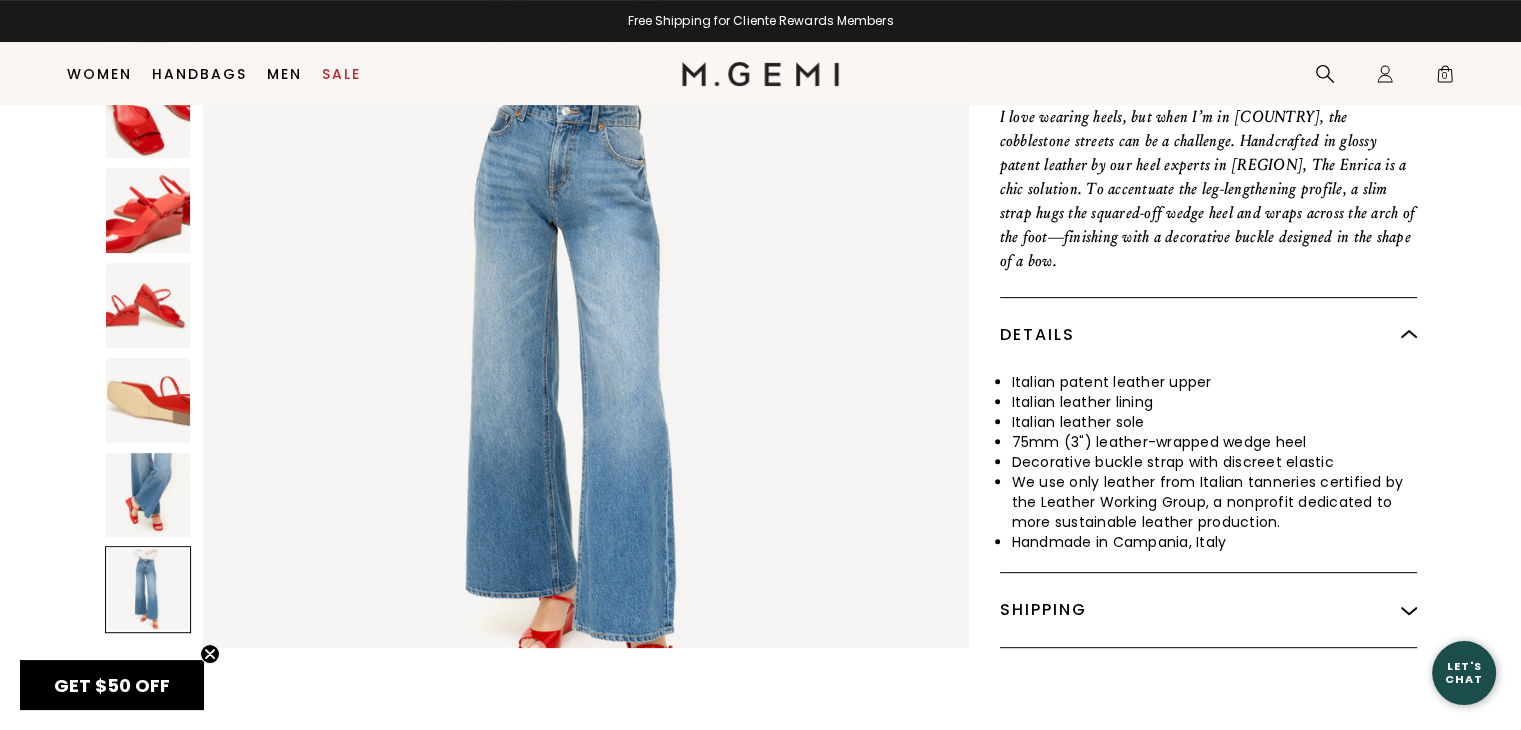 click at bounding box center (148, 589) 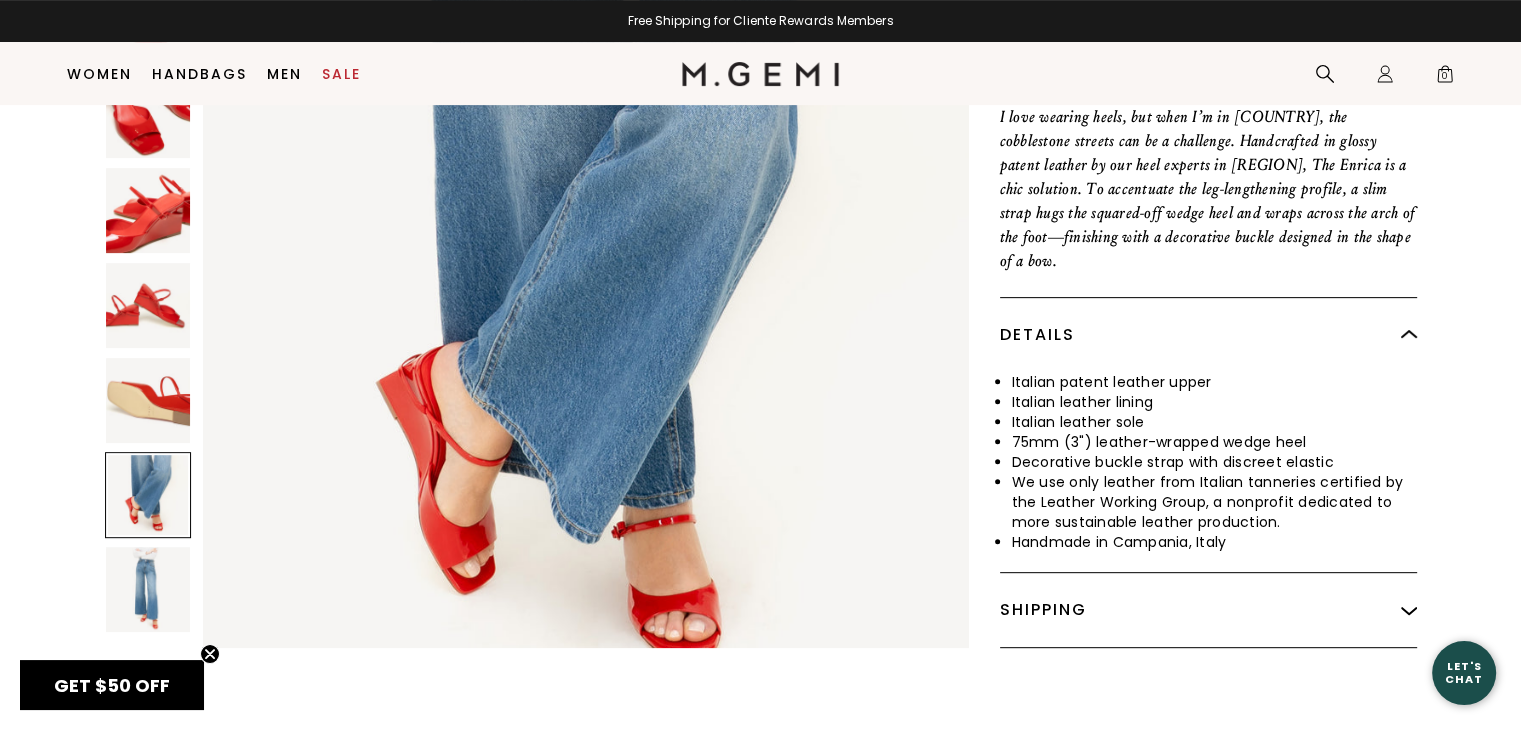 scroll, scrollTop: 4620, scrollLeft: 0, axis: vertical 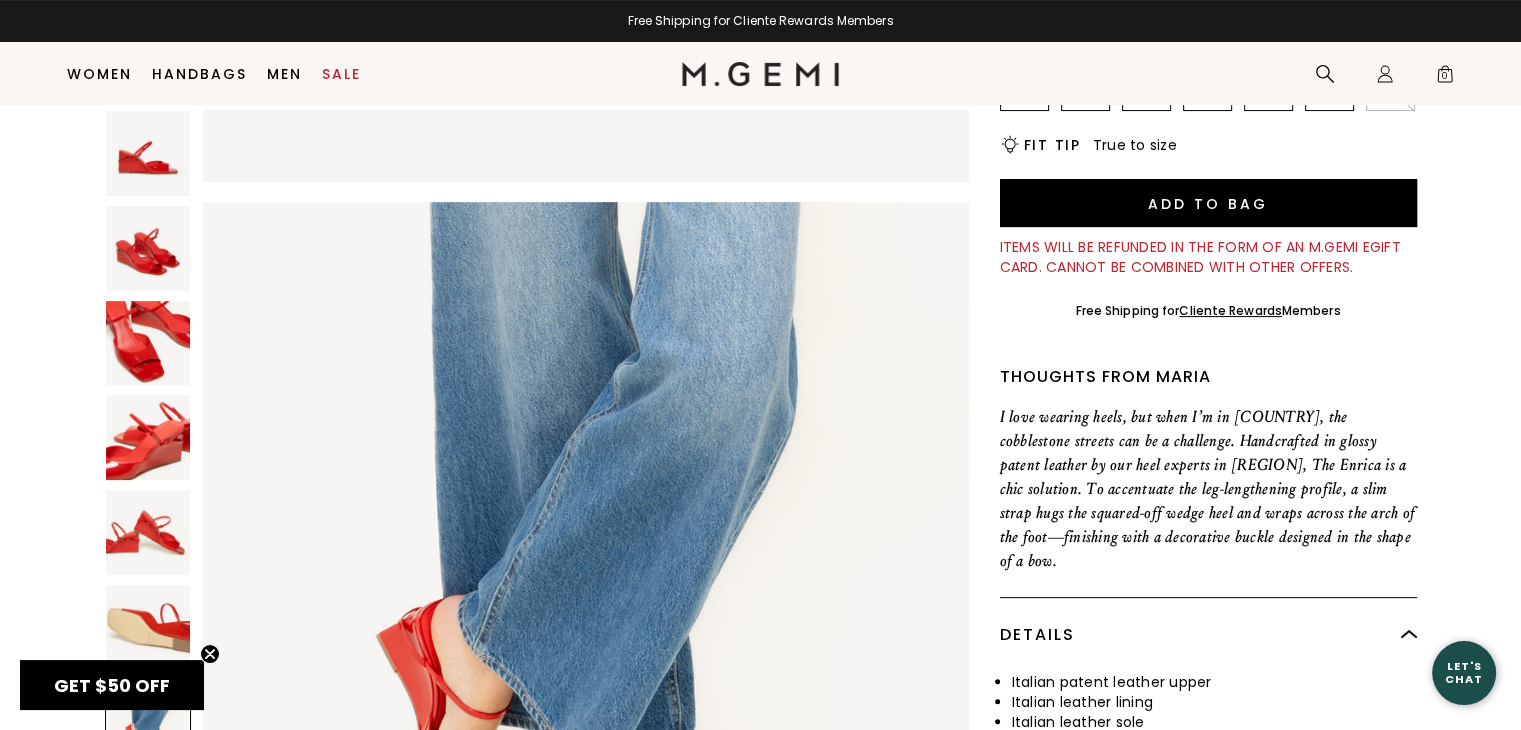 click at bounding box center [148, 153] 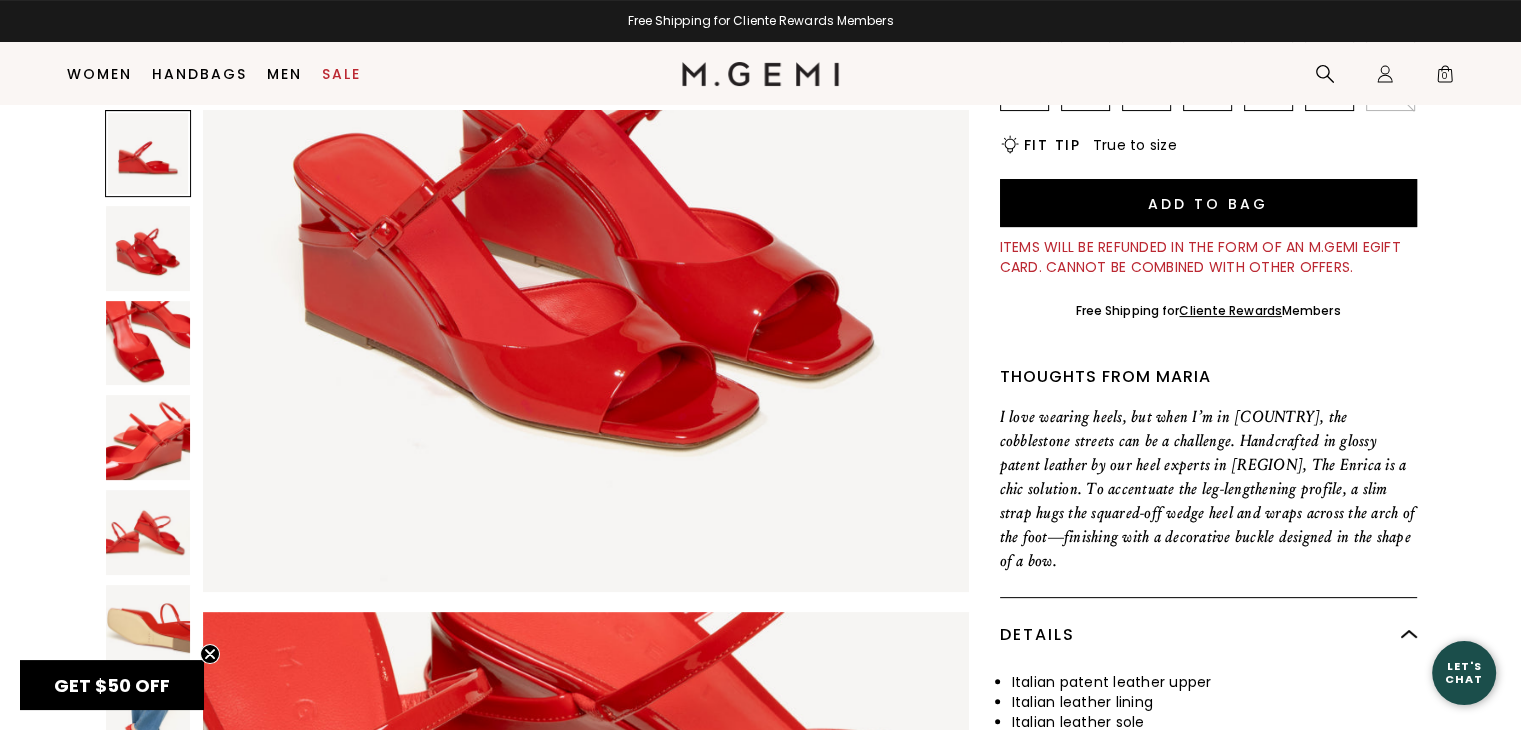 scroll, scrollTop: 0, scrollLeft: 0, axis: both 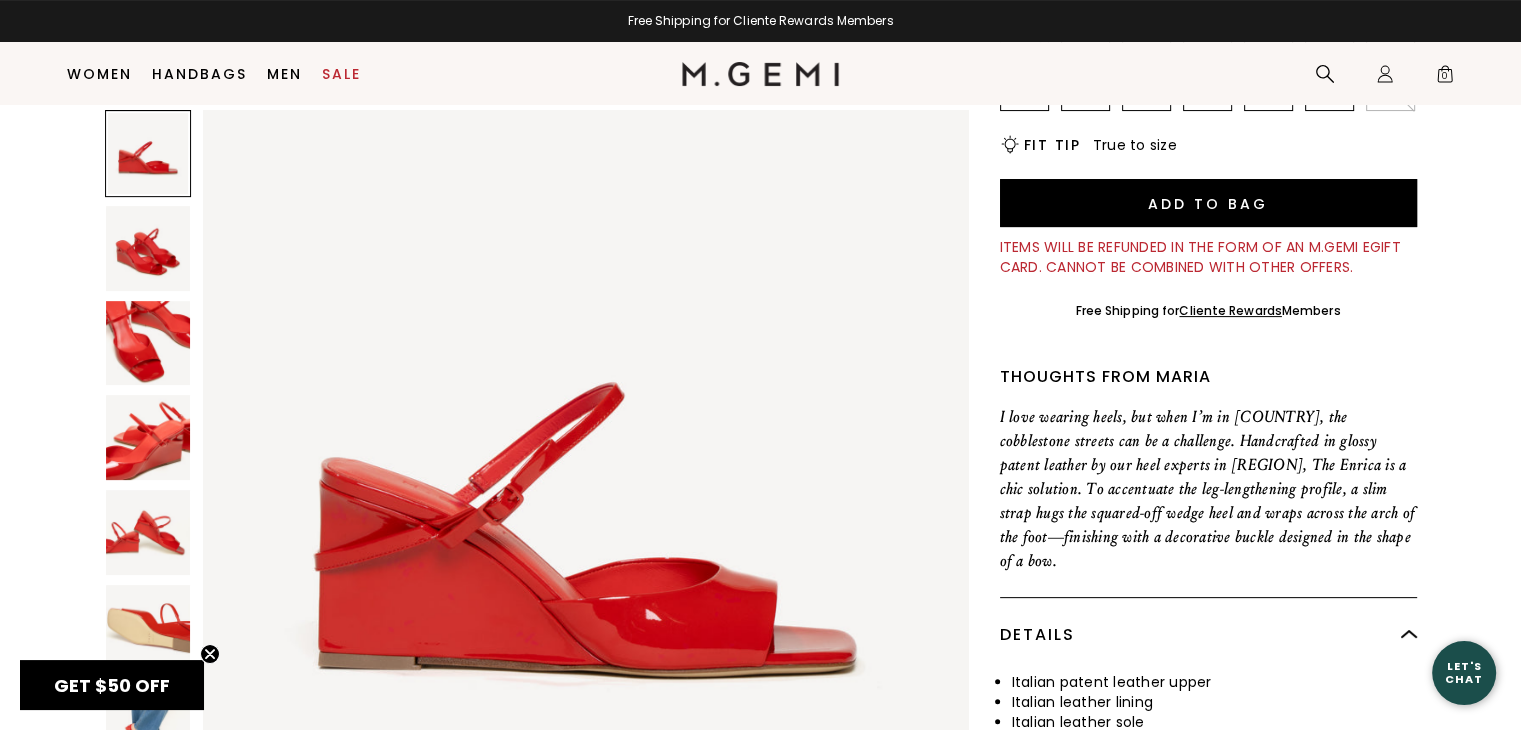 click at bounding box center [148, 248] 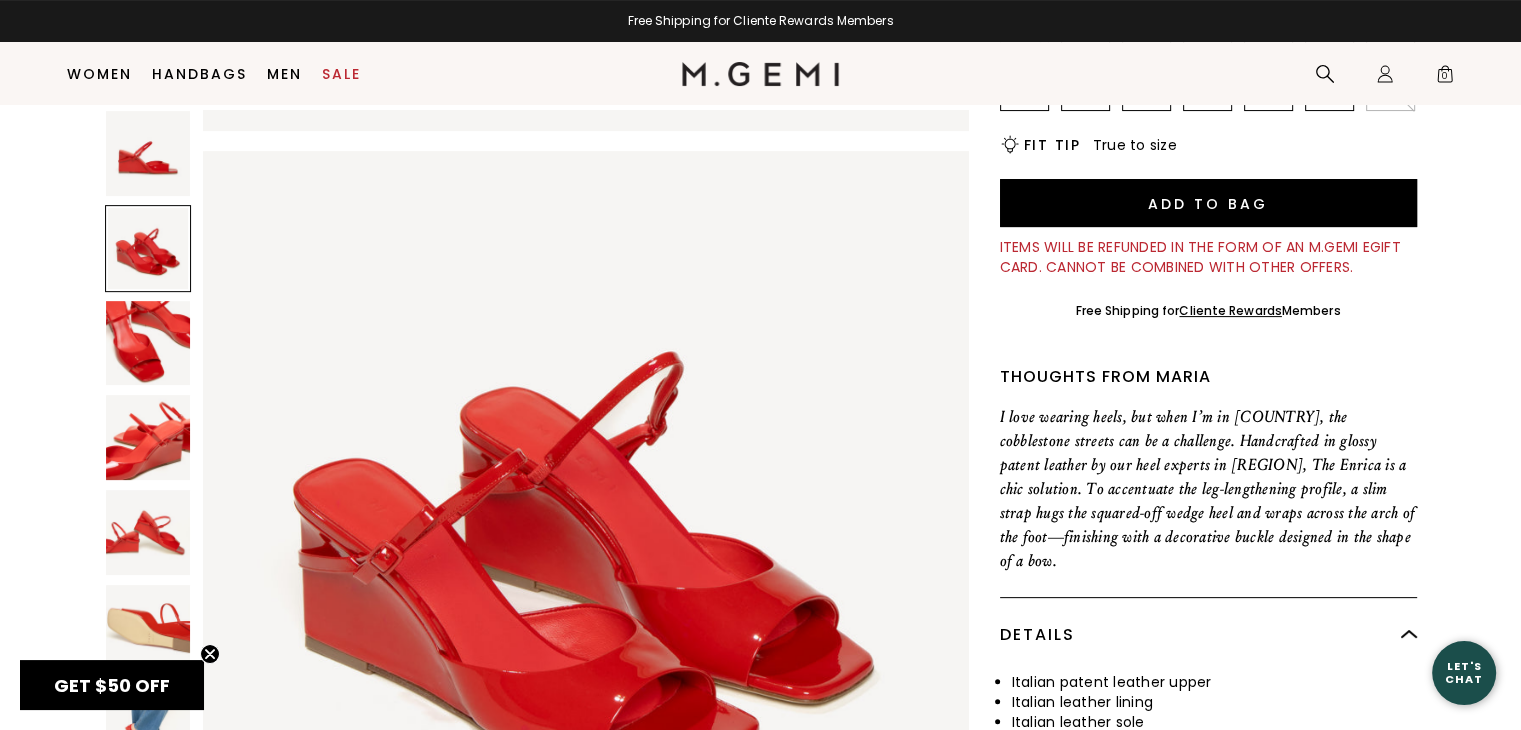 scroll, scrollTop: 770, scrollLeft: 0, axis: vertical 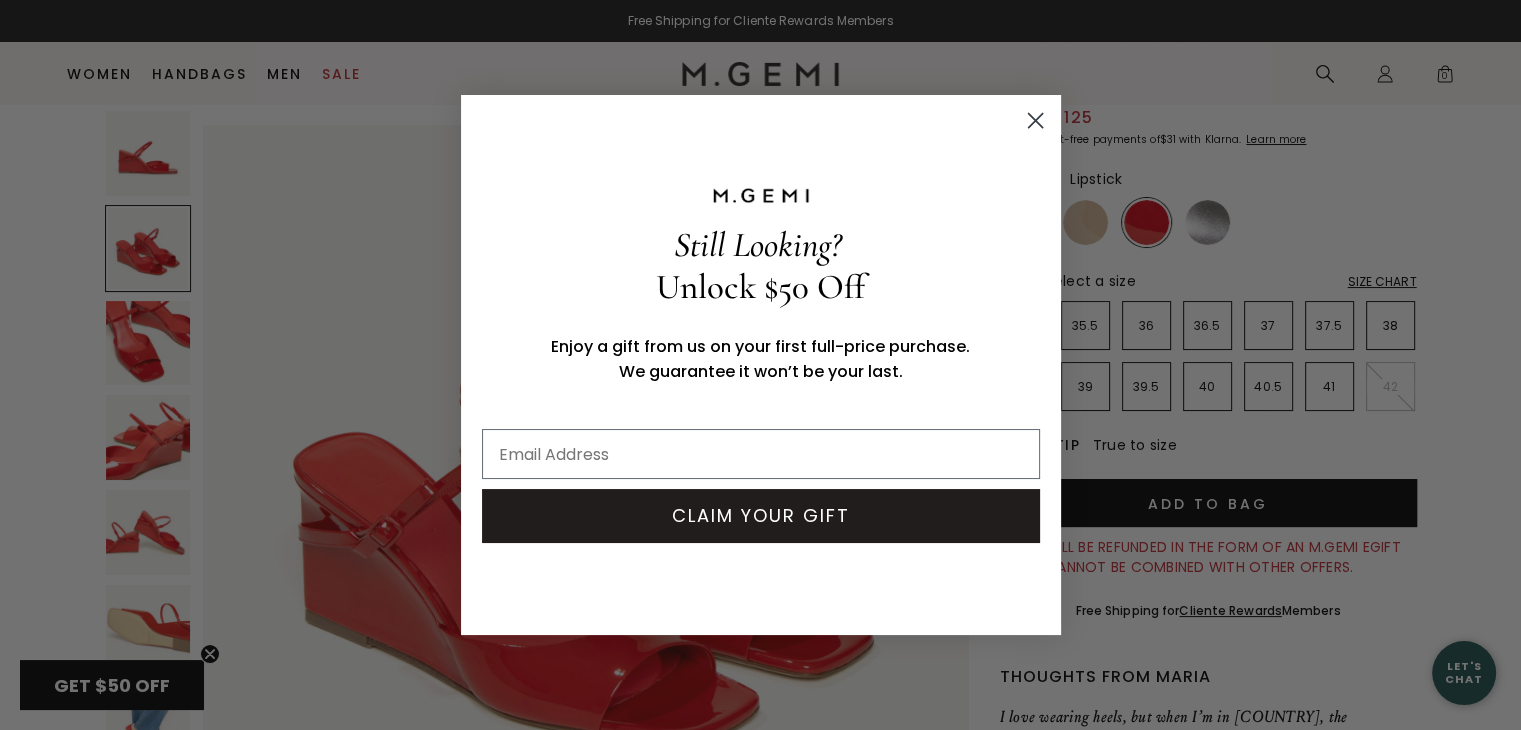 click 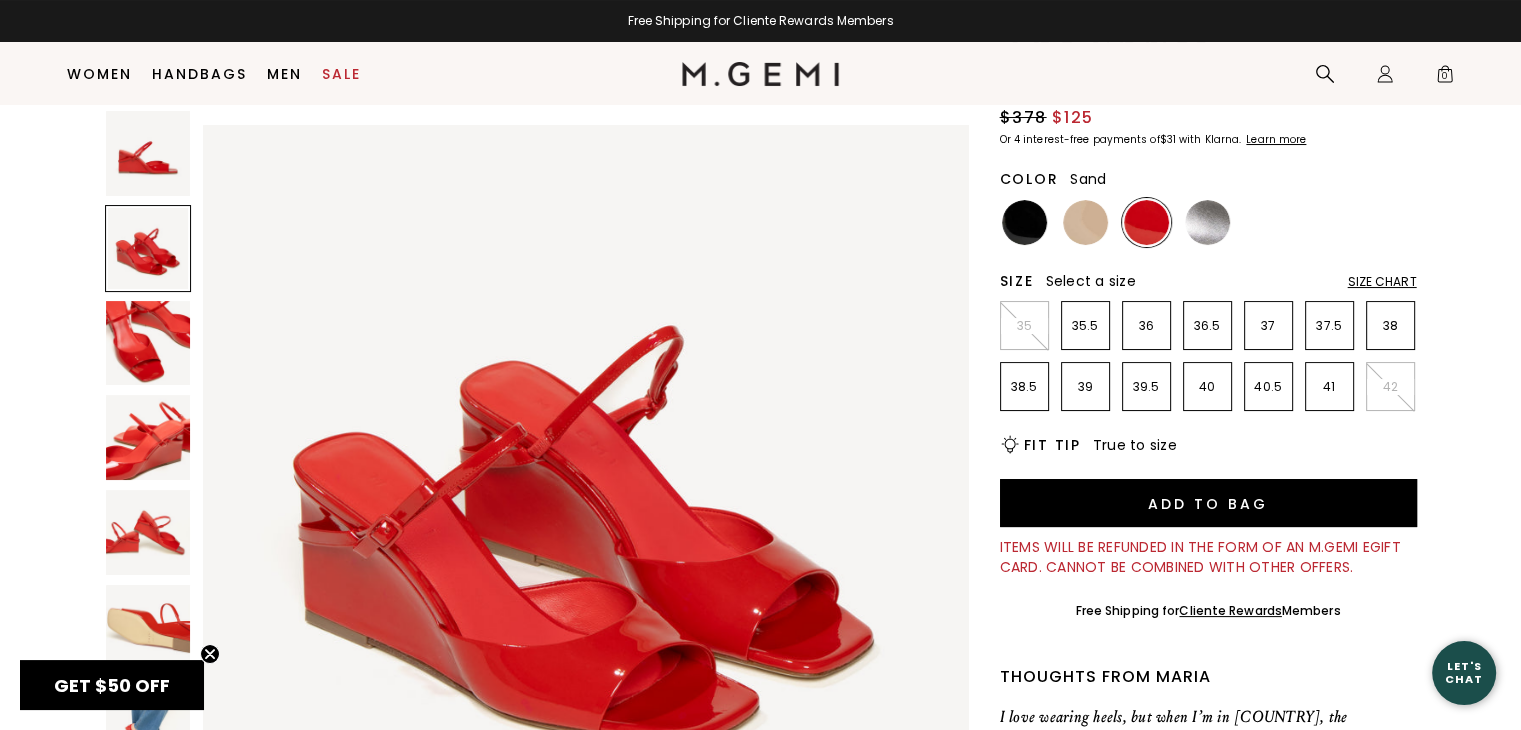 click at bounding box center [1085, 222] 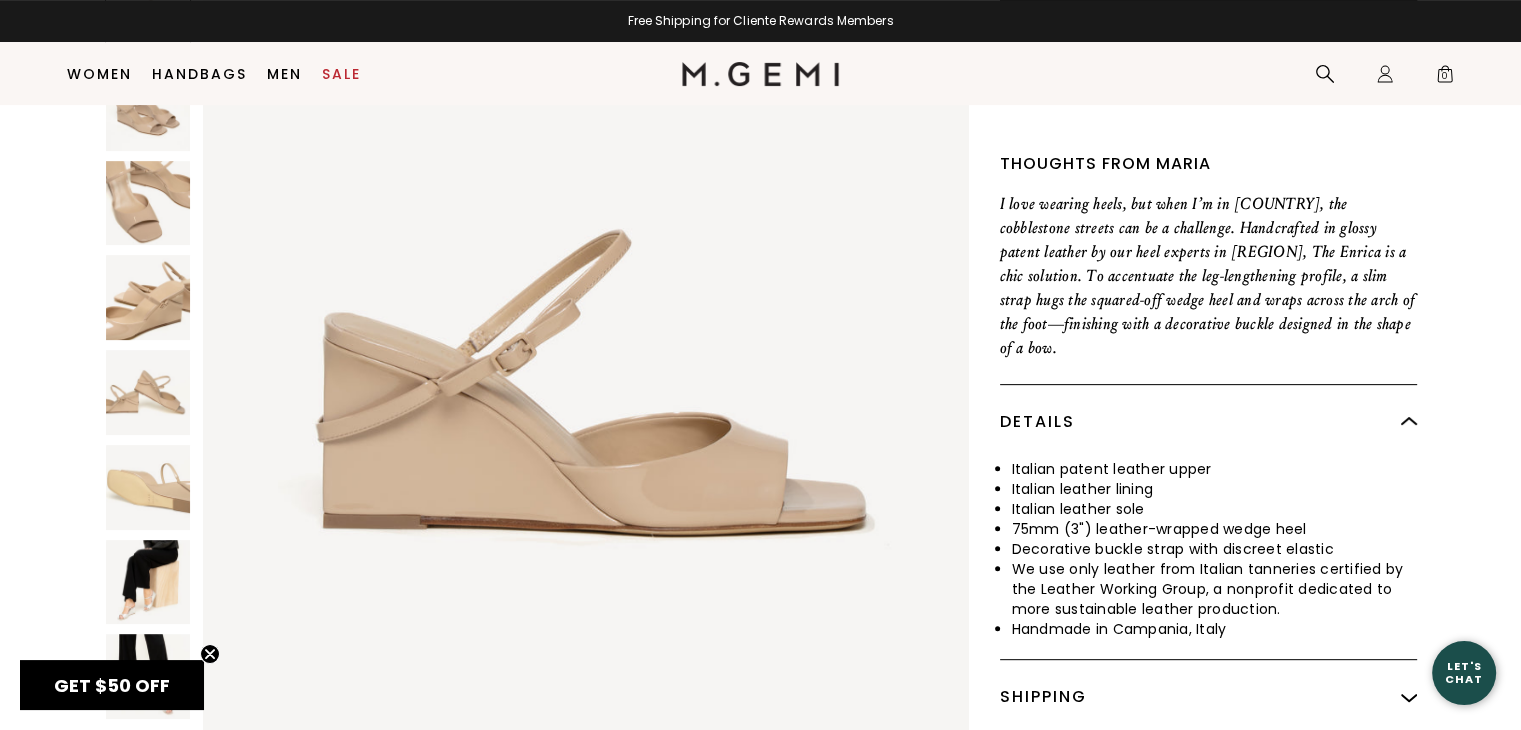 scroll, scrollTop: 757, scrollLeft: 0, axis: vertical 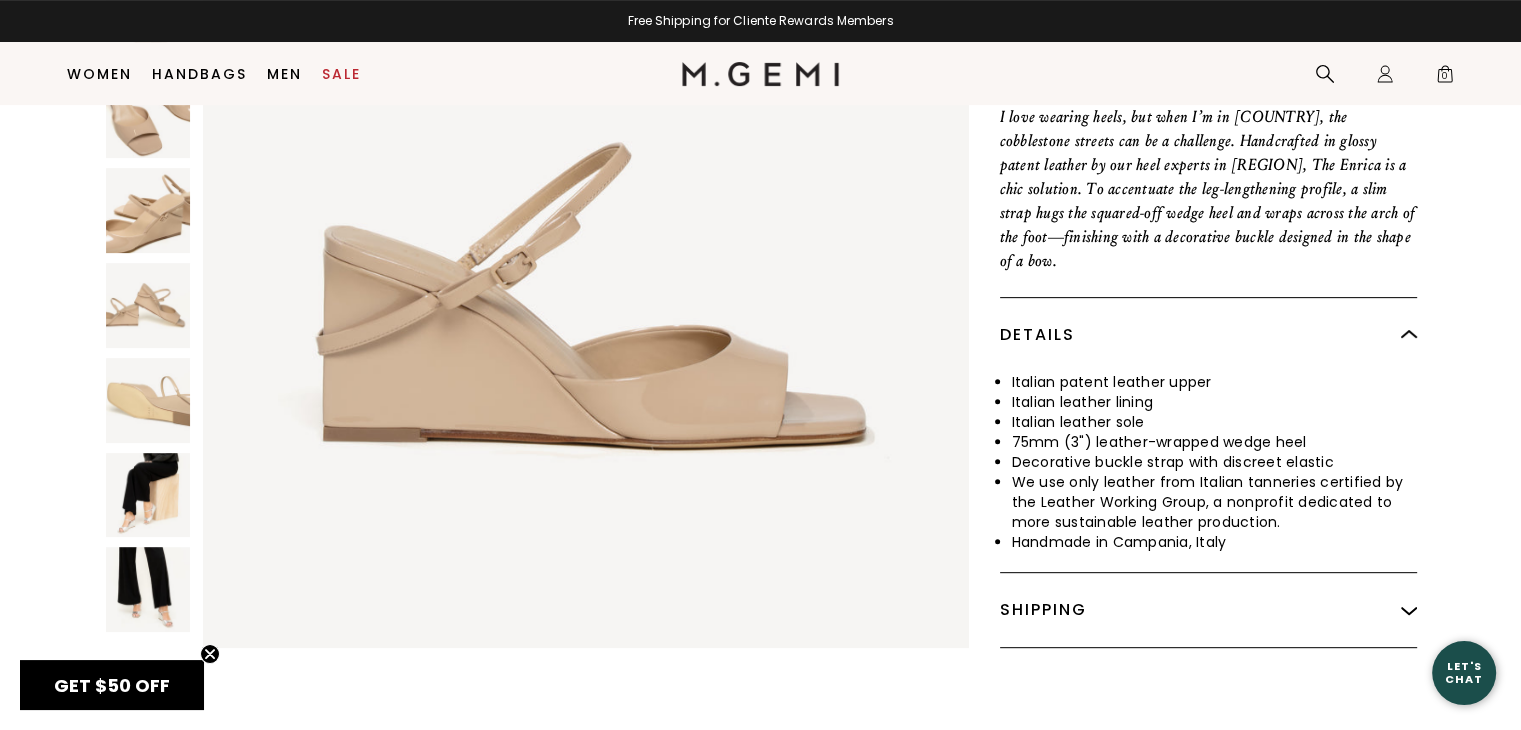 click at bounding box center (148, 495) 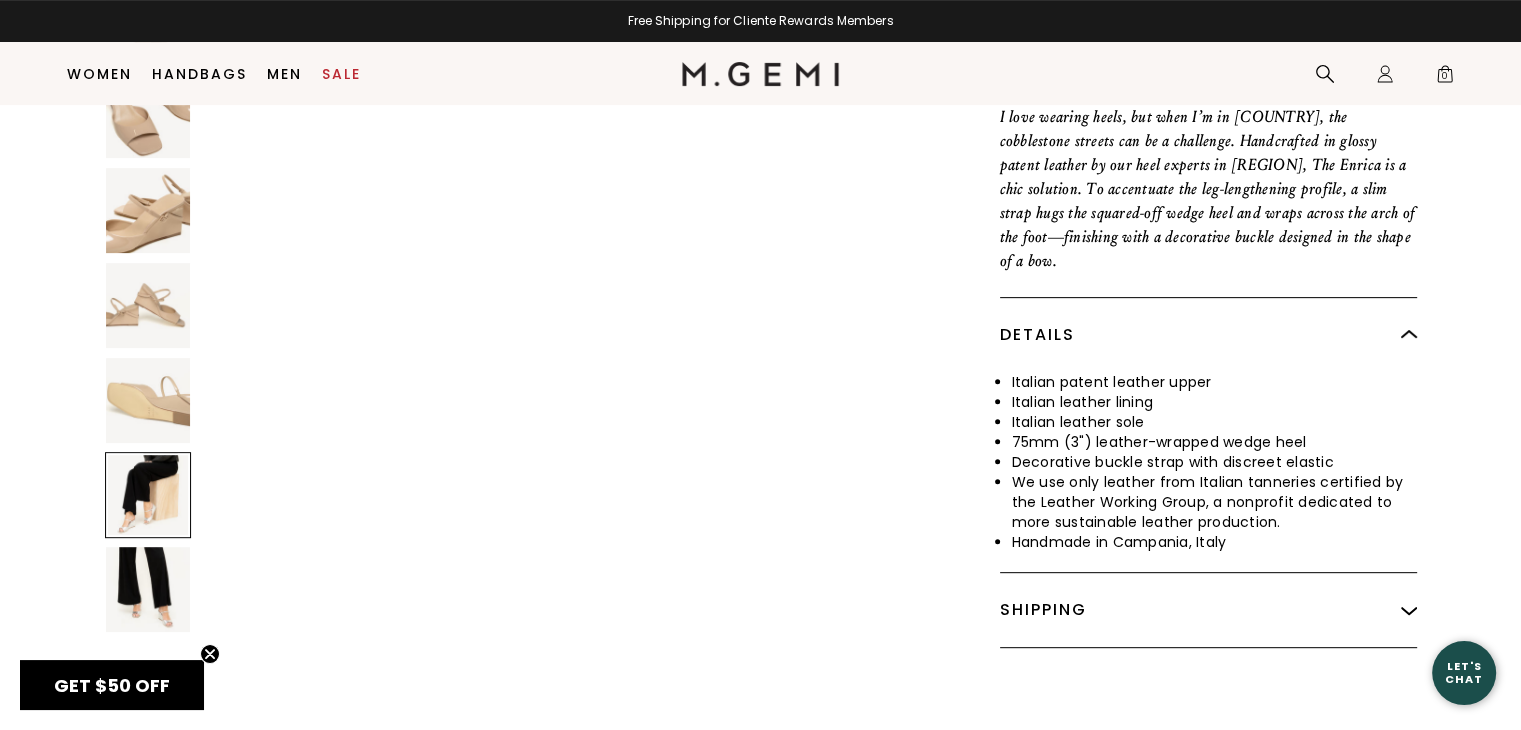 scroll, scrollTop: 4620, scrollLeft: 0, axis: vertical 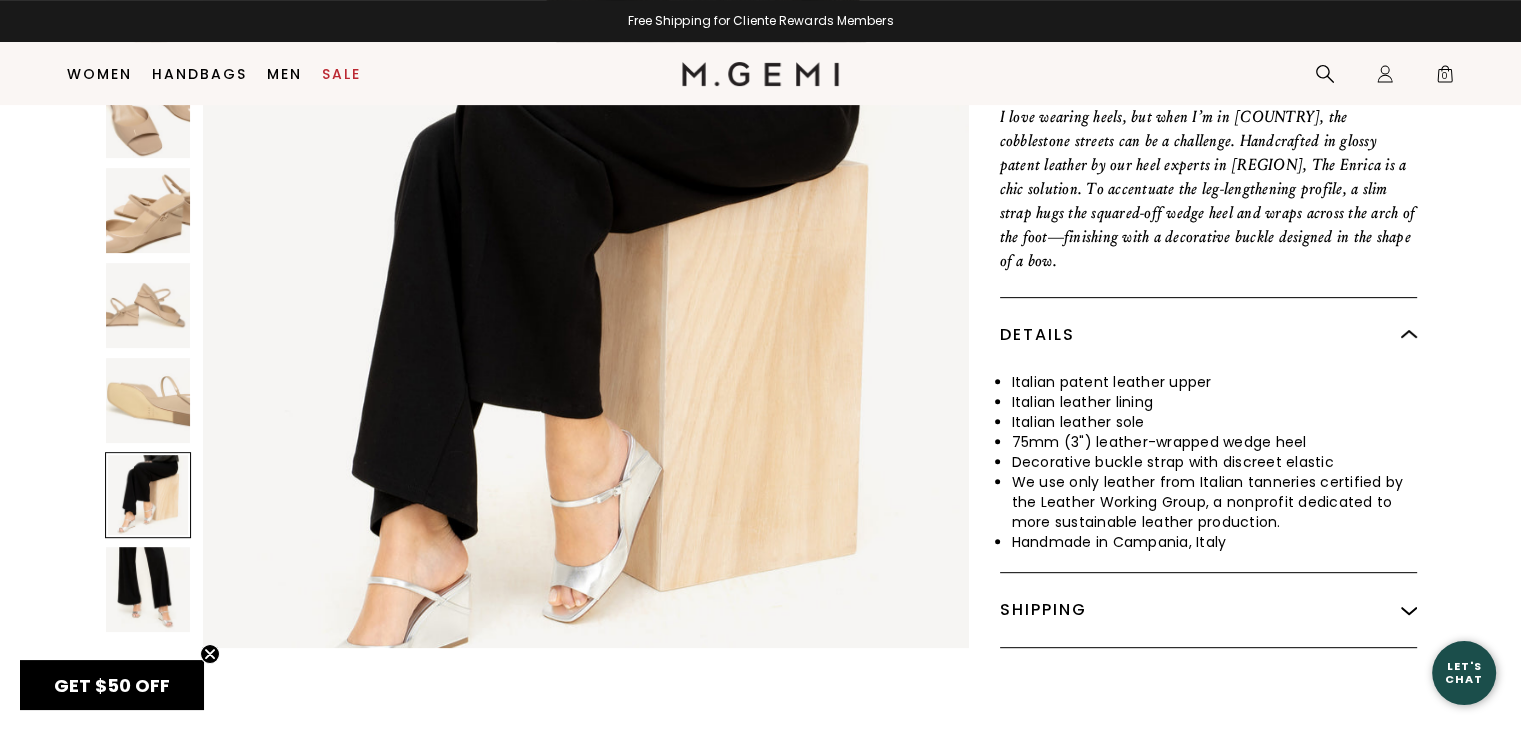click at bounding box center [148, 589] 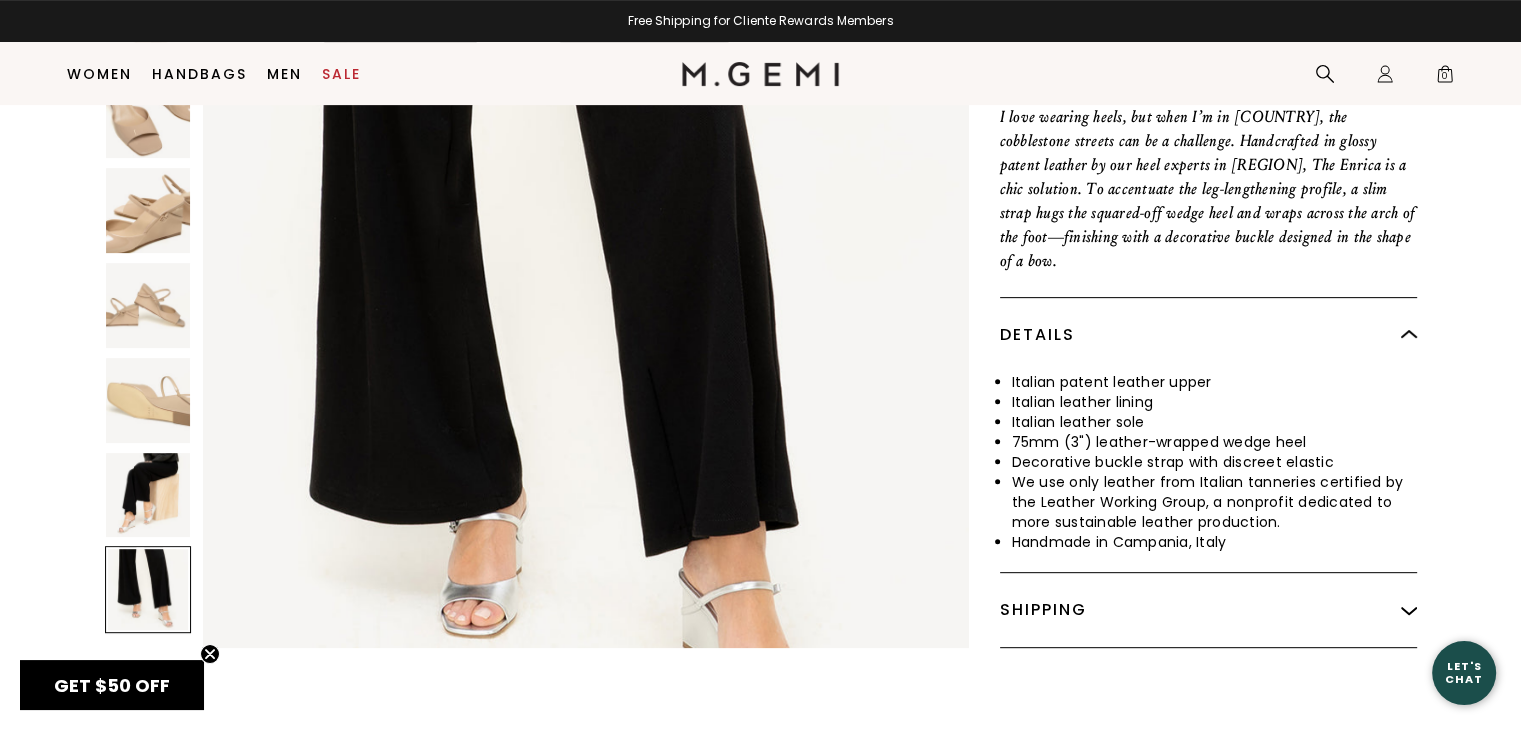 scroll, scrollTop: 5390, scrollLeft: 0, axis: vertical 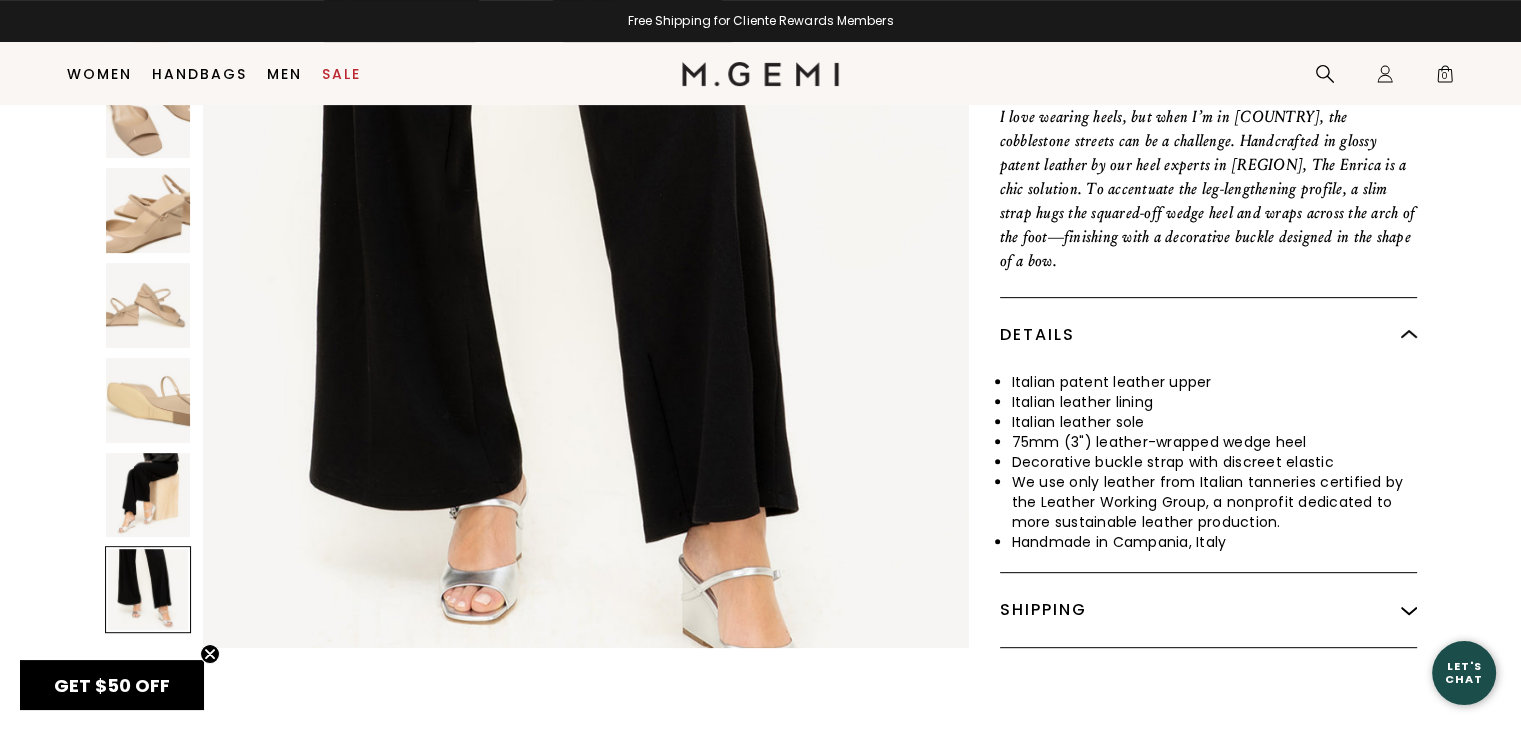 click at bounding box center (148, 495) 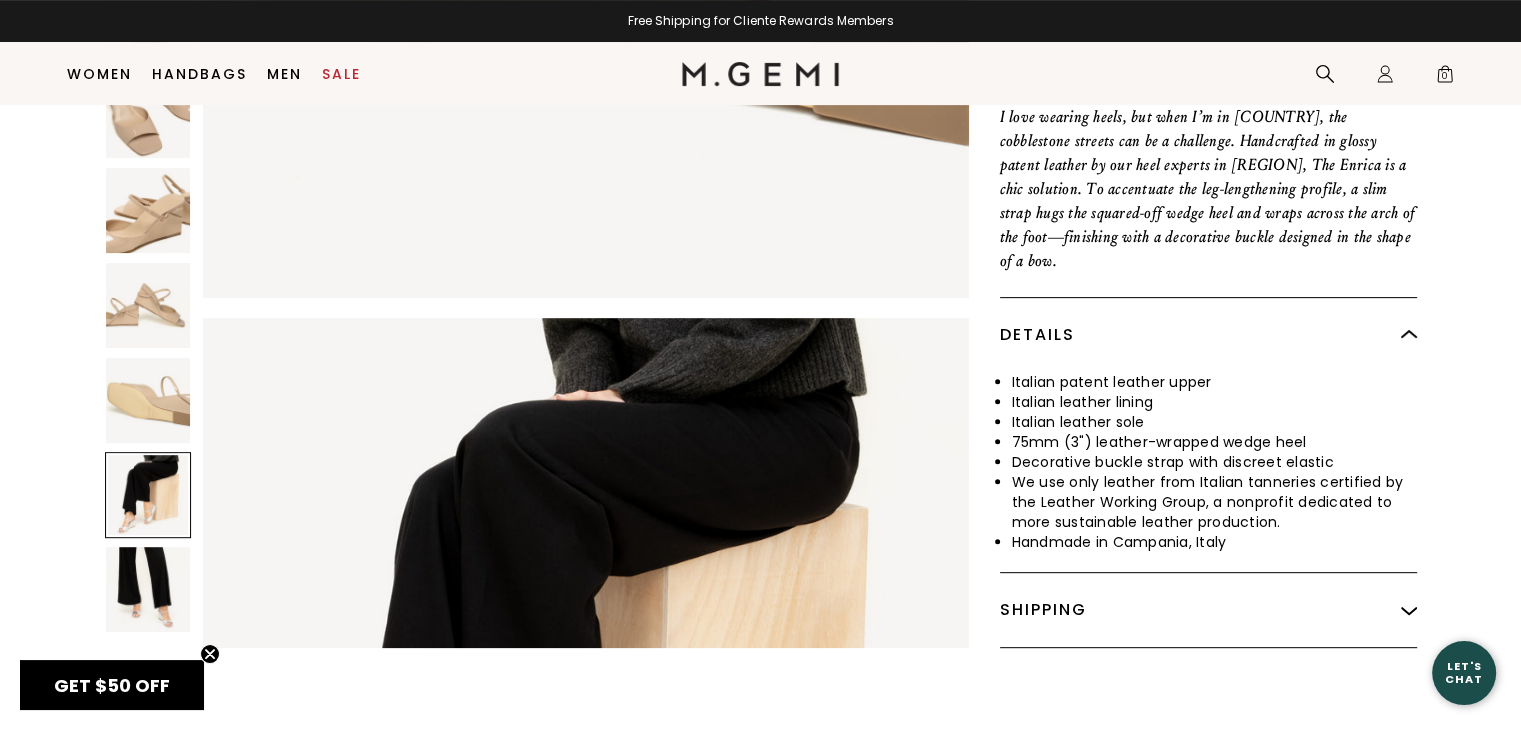 scroll, scrollTop: 4234, scrollLeft: 0, axis: vertical 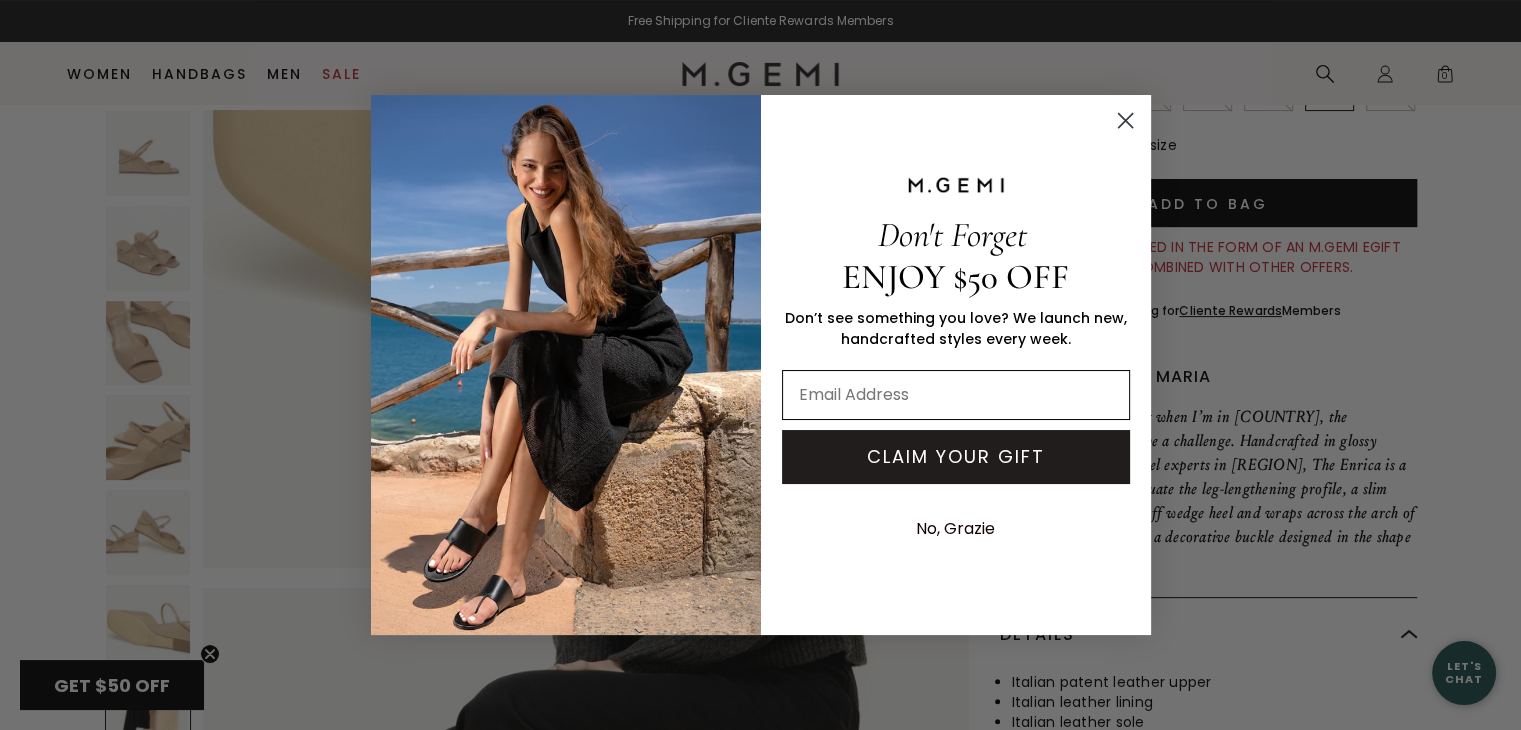 drag, startPoint x: 1119, startPoint y: 121, endPoint x: 1053, endPoint y: 414, distance: 300.34146 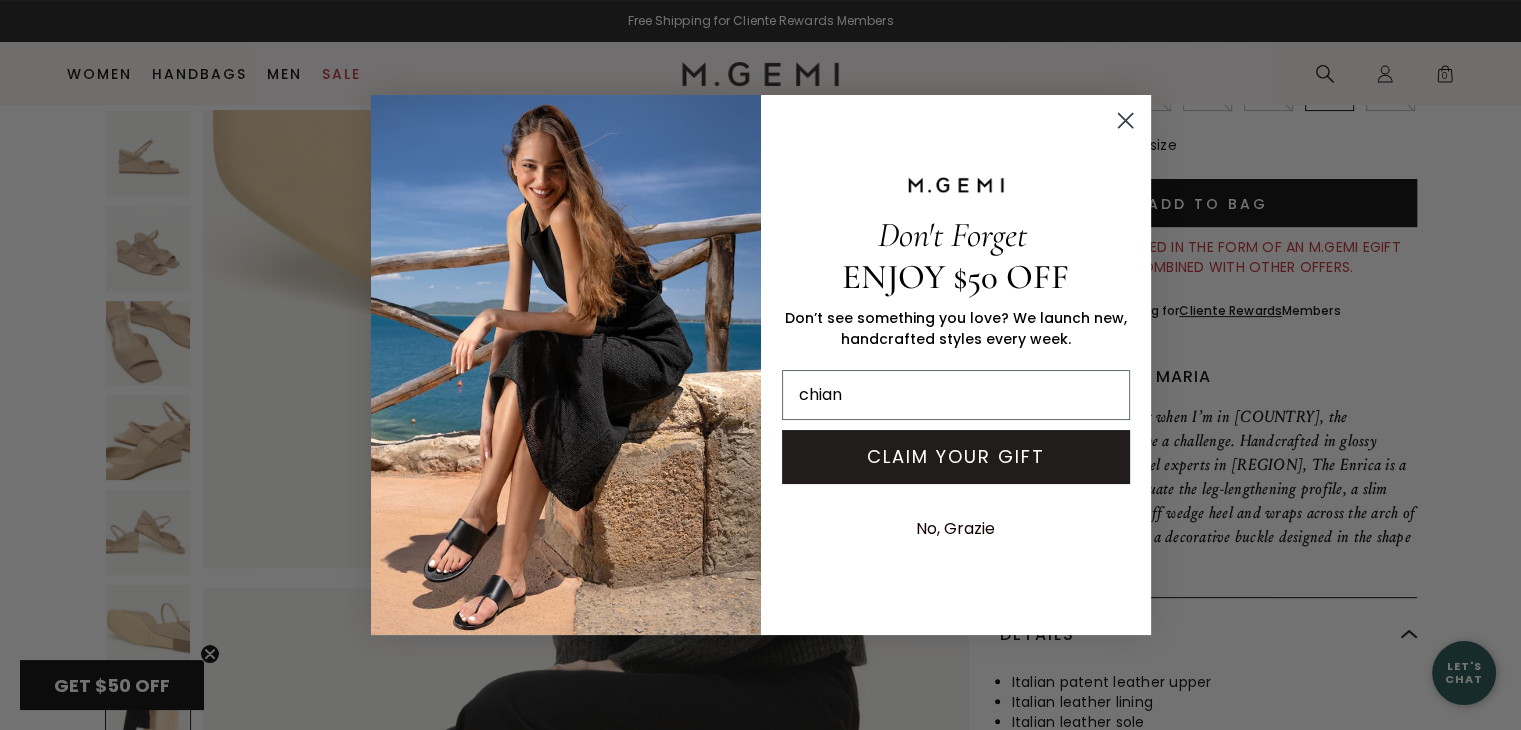 type on "chiansrobinson@gmail.com" 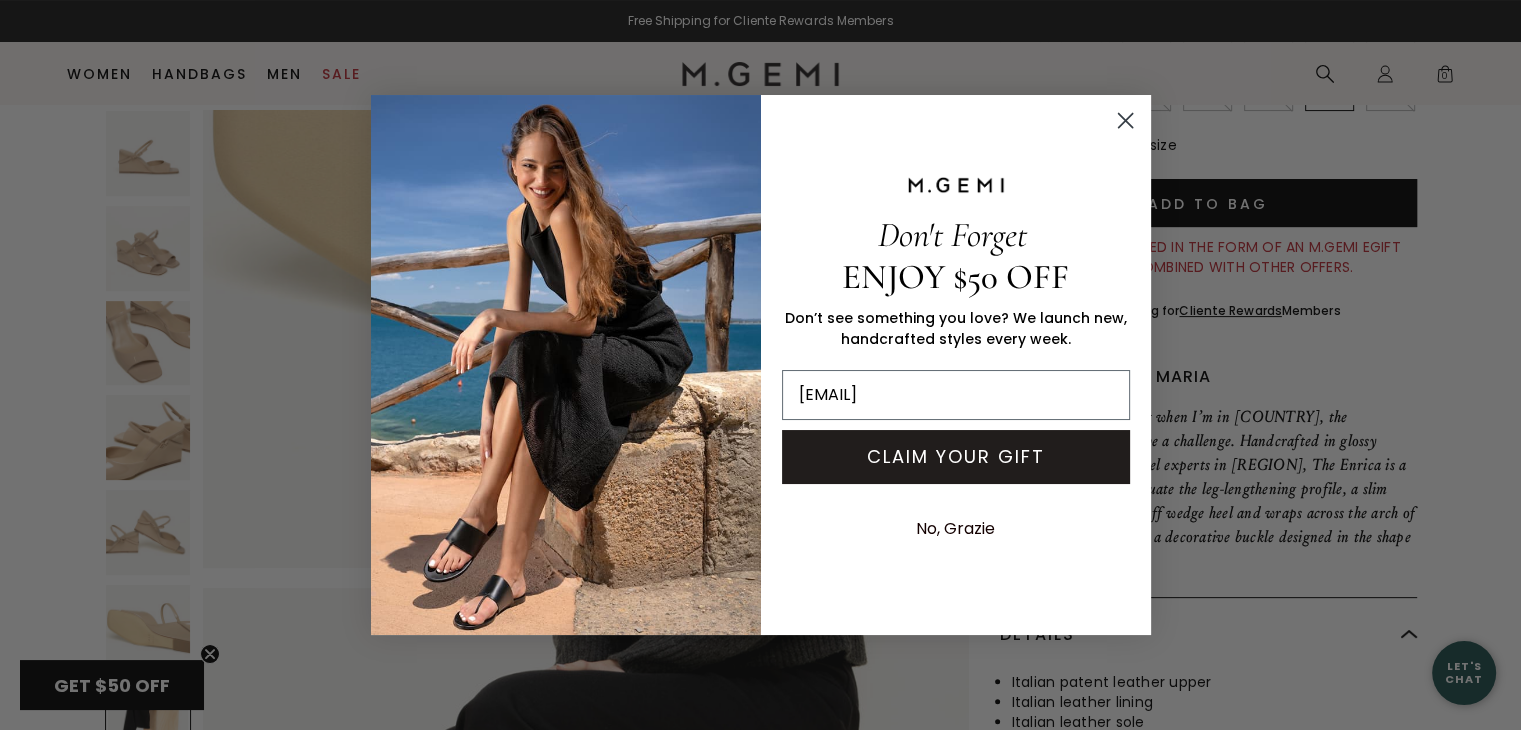 click on "CLAIM YOUR GIFT" at bounding box center [956, 457] 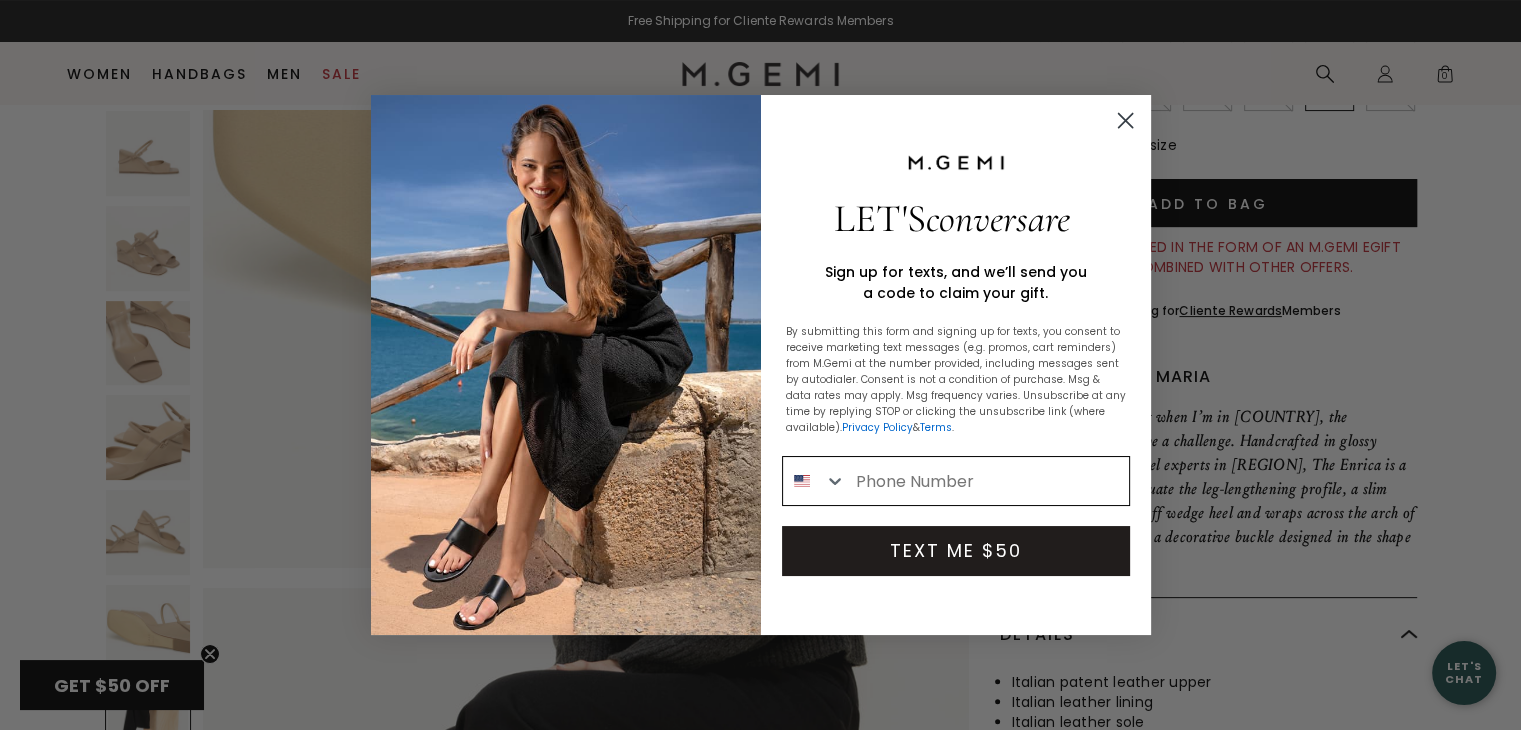 click at bounding box center [987, 481] 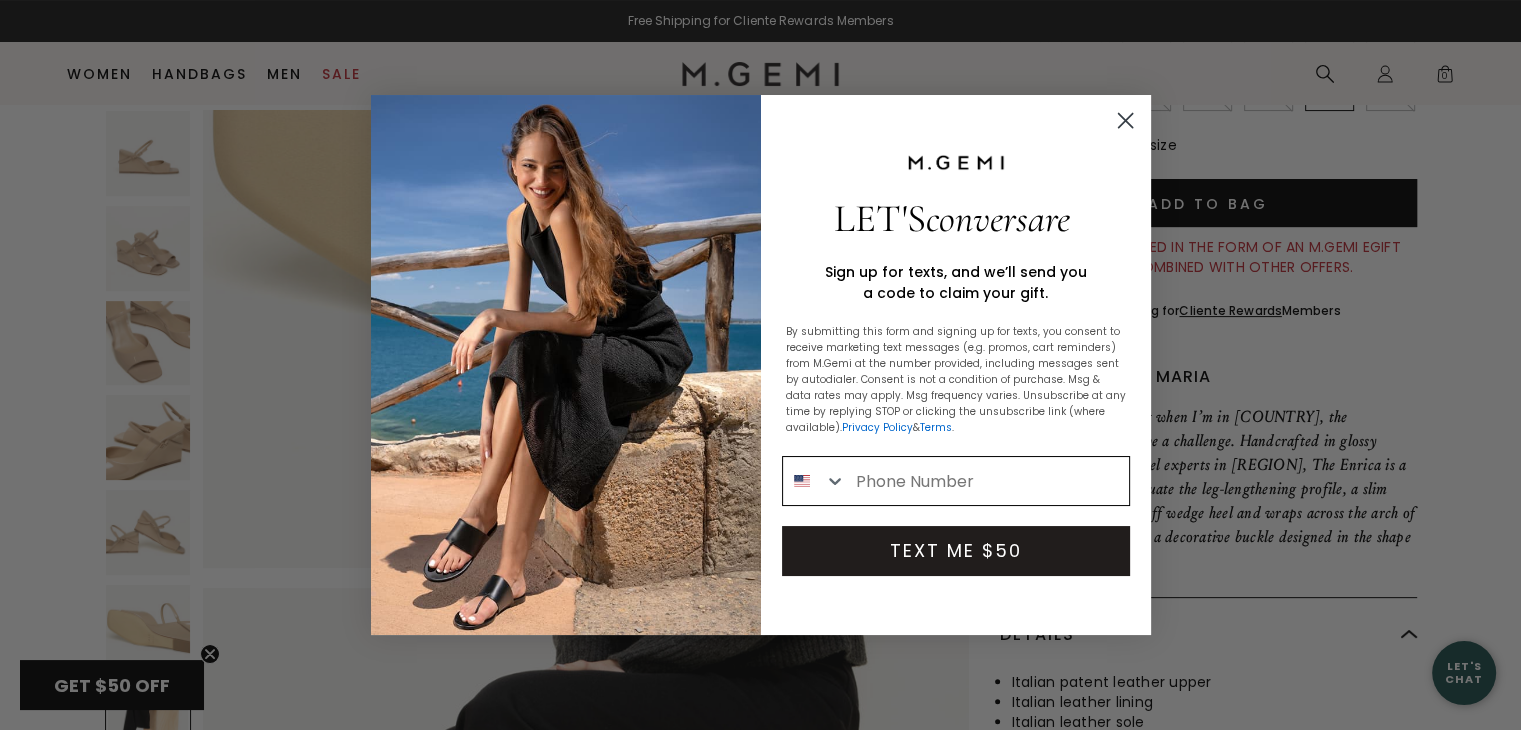 type on "1-650-918-9475" 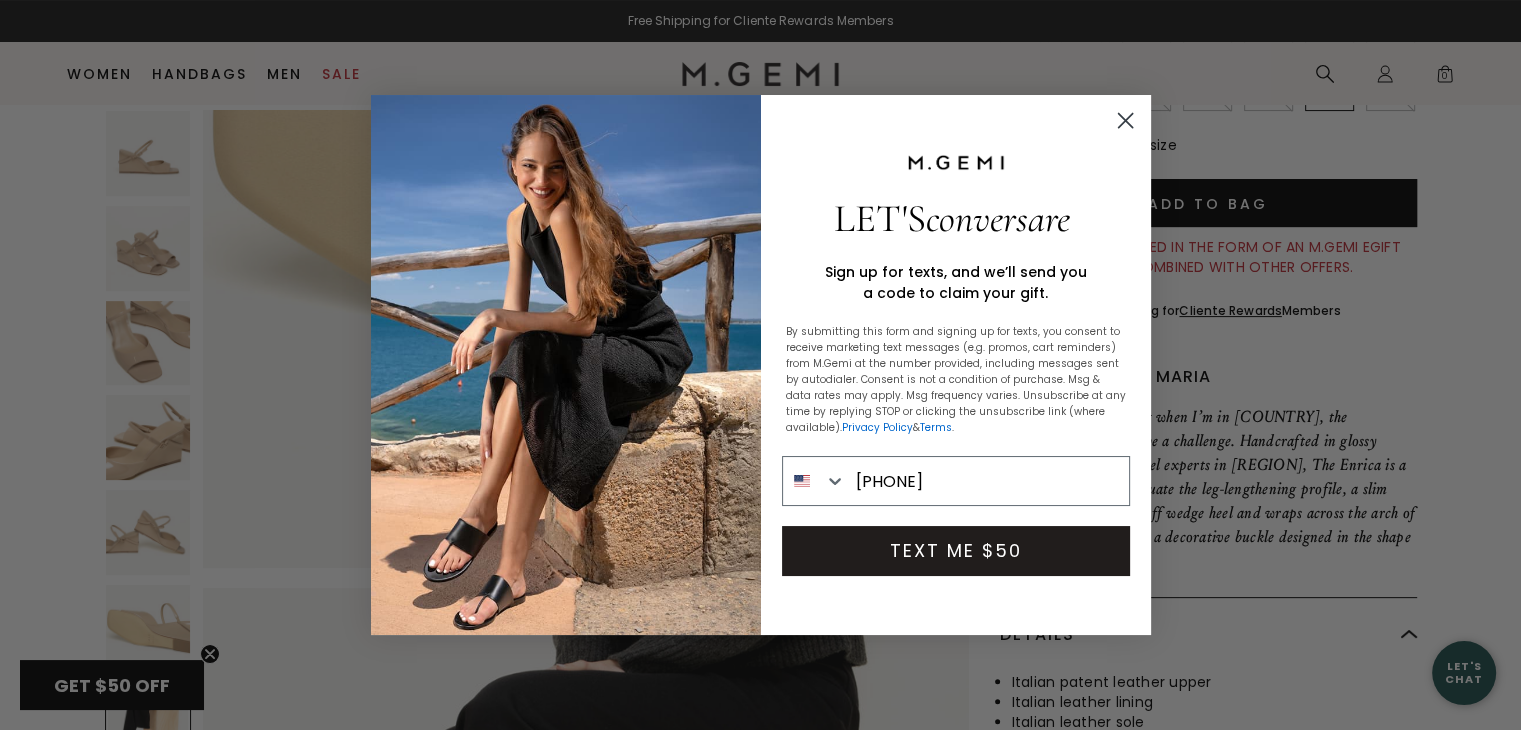 click on "TEXT ME $50" at bounding box center (956, 551) 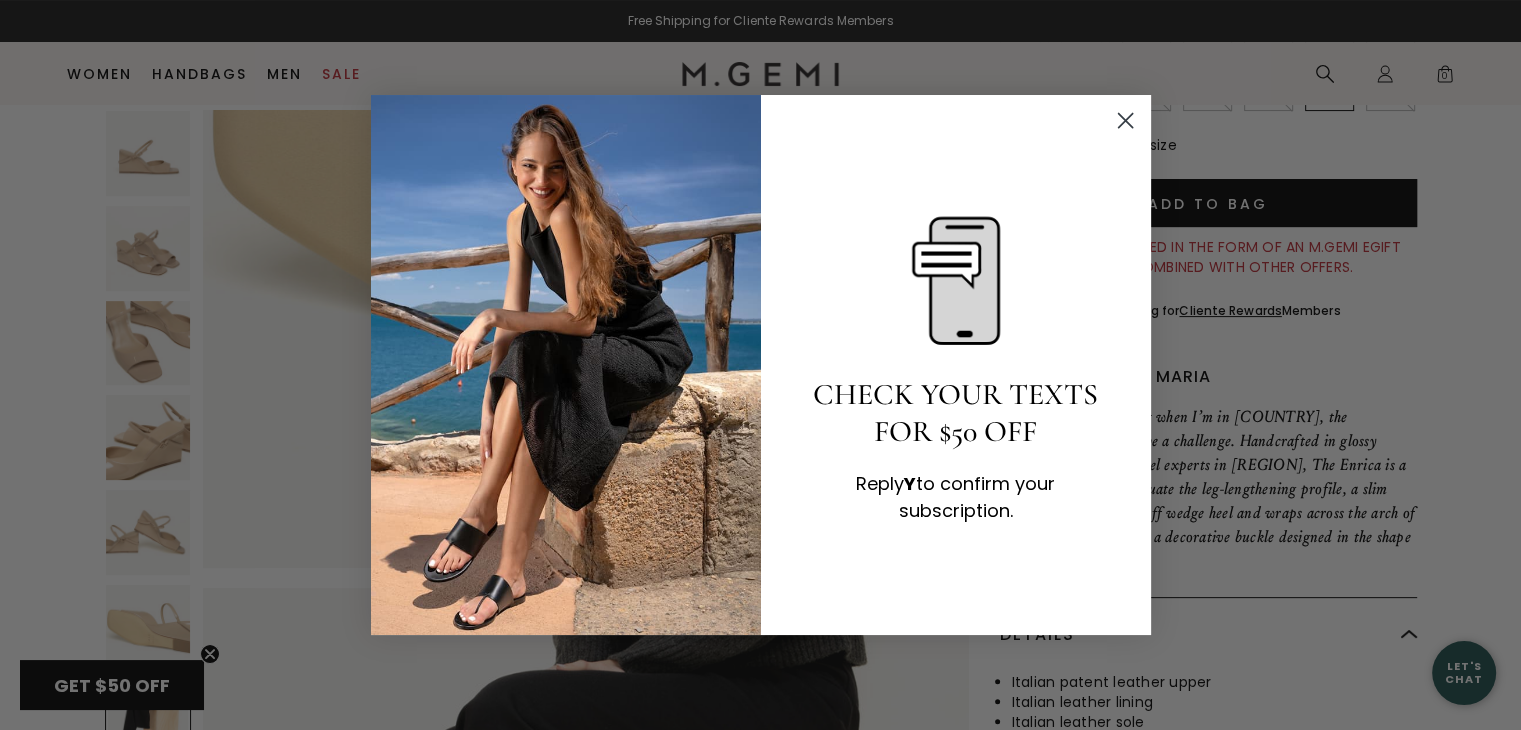 click 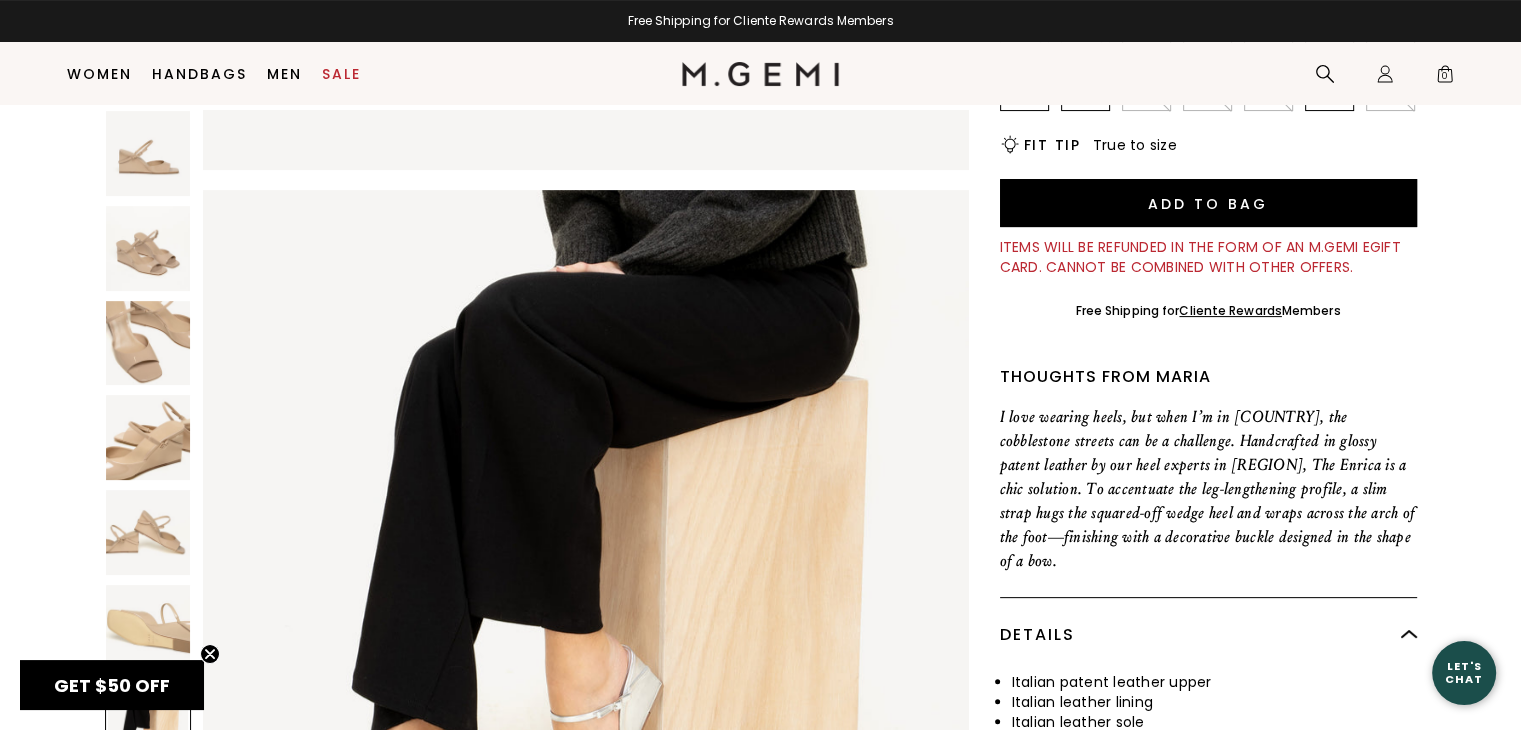 scroll, scrollTop: 4834, scrollLeft: 0, axis: vertical 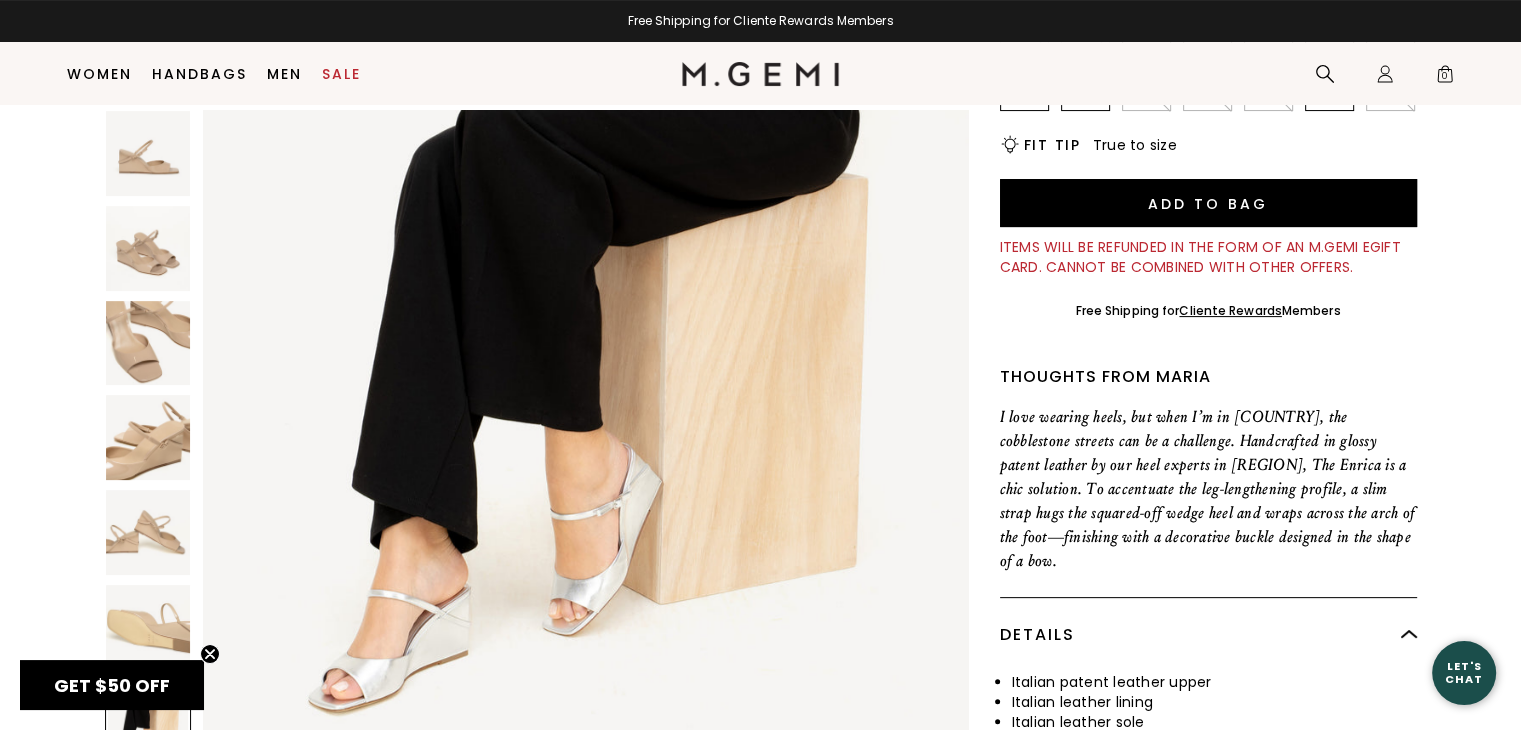 click at bounding box center [148, 437] 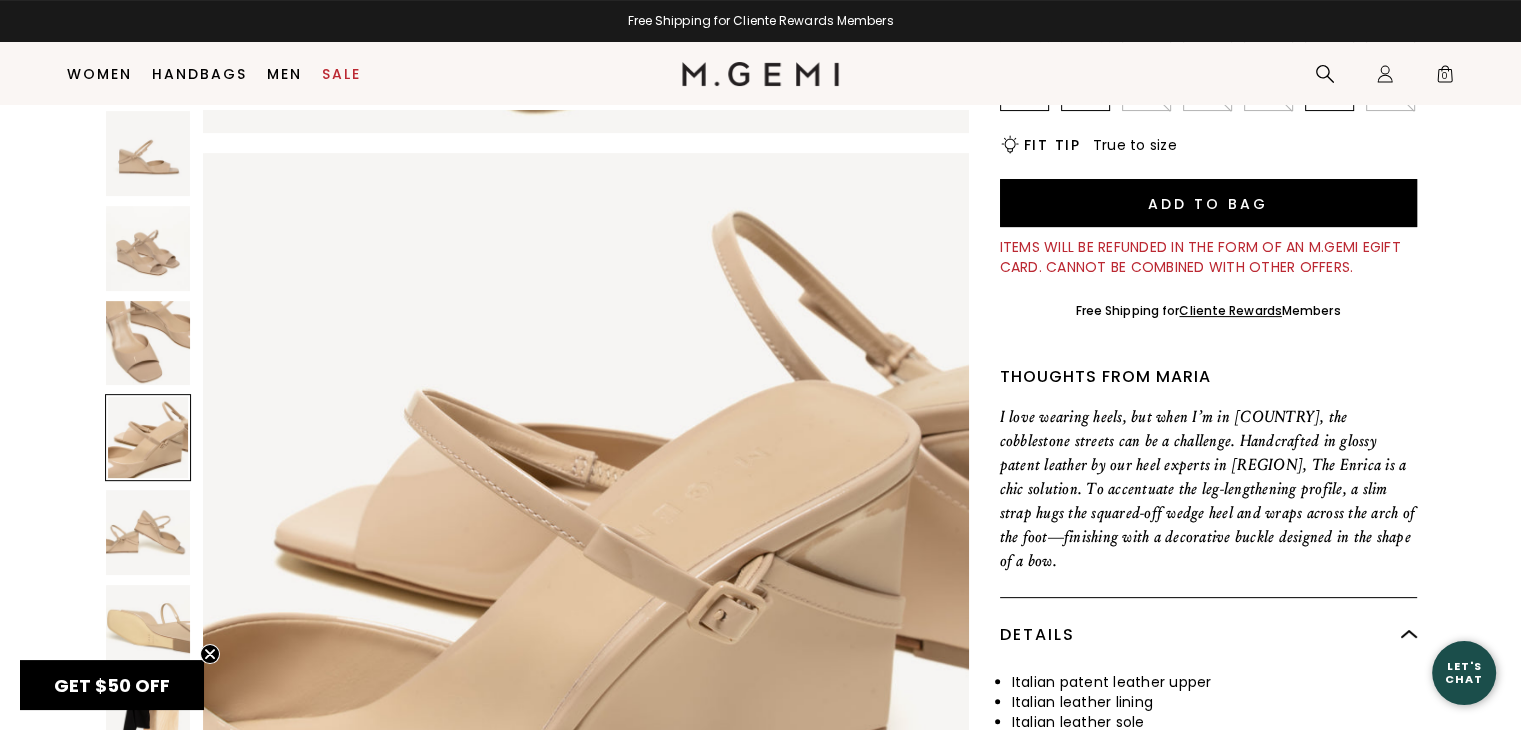 scroll, scrollTop: 2310, scrollLeft: 0, axis: vertical 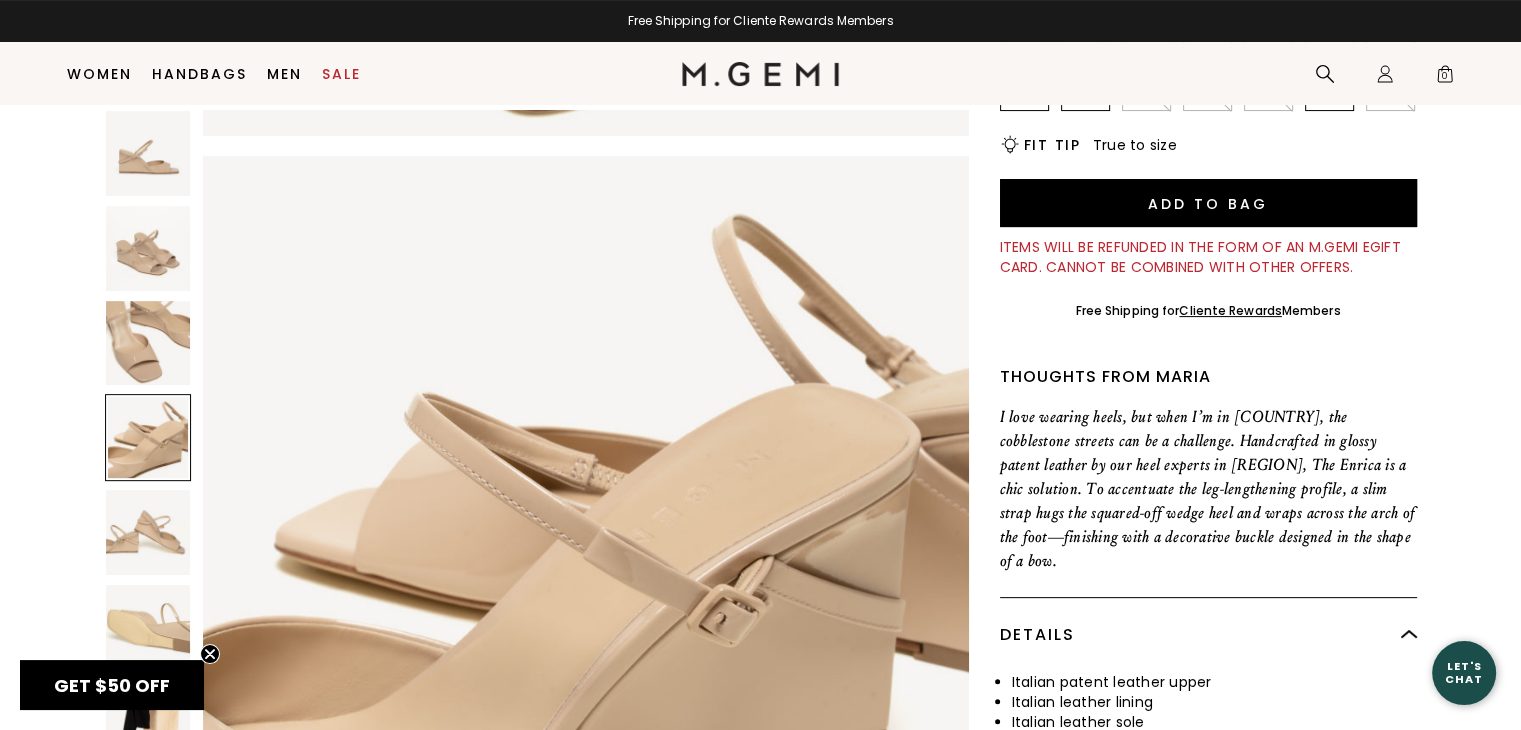 click at bounding box center [148, 248] 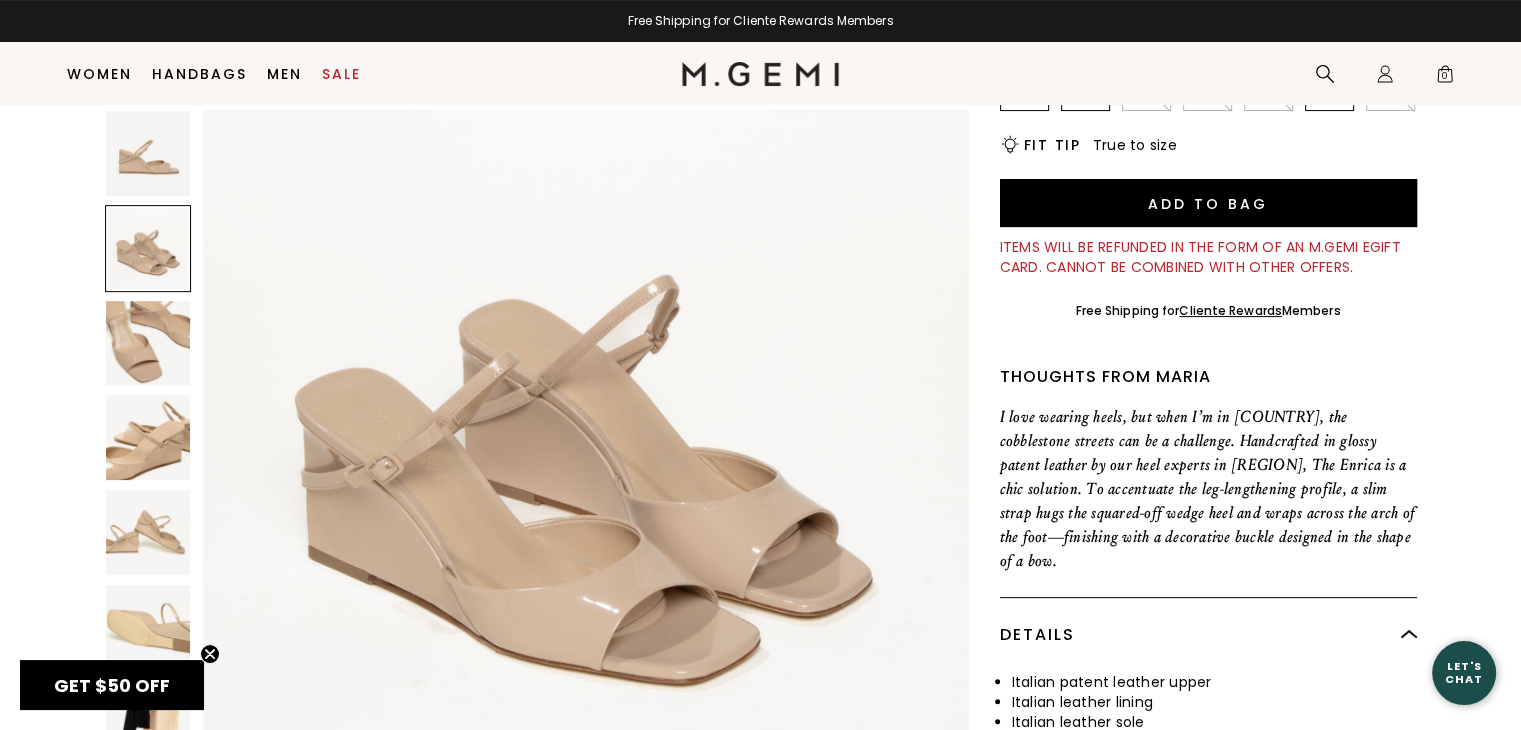 scroll, scrollTop: 770, scrollLeft: 0, axis: vertical 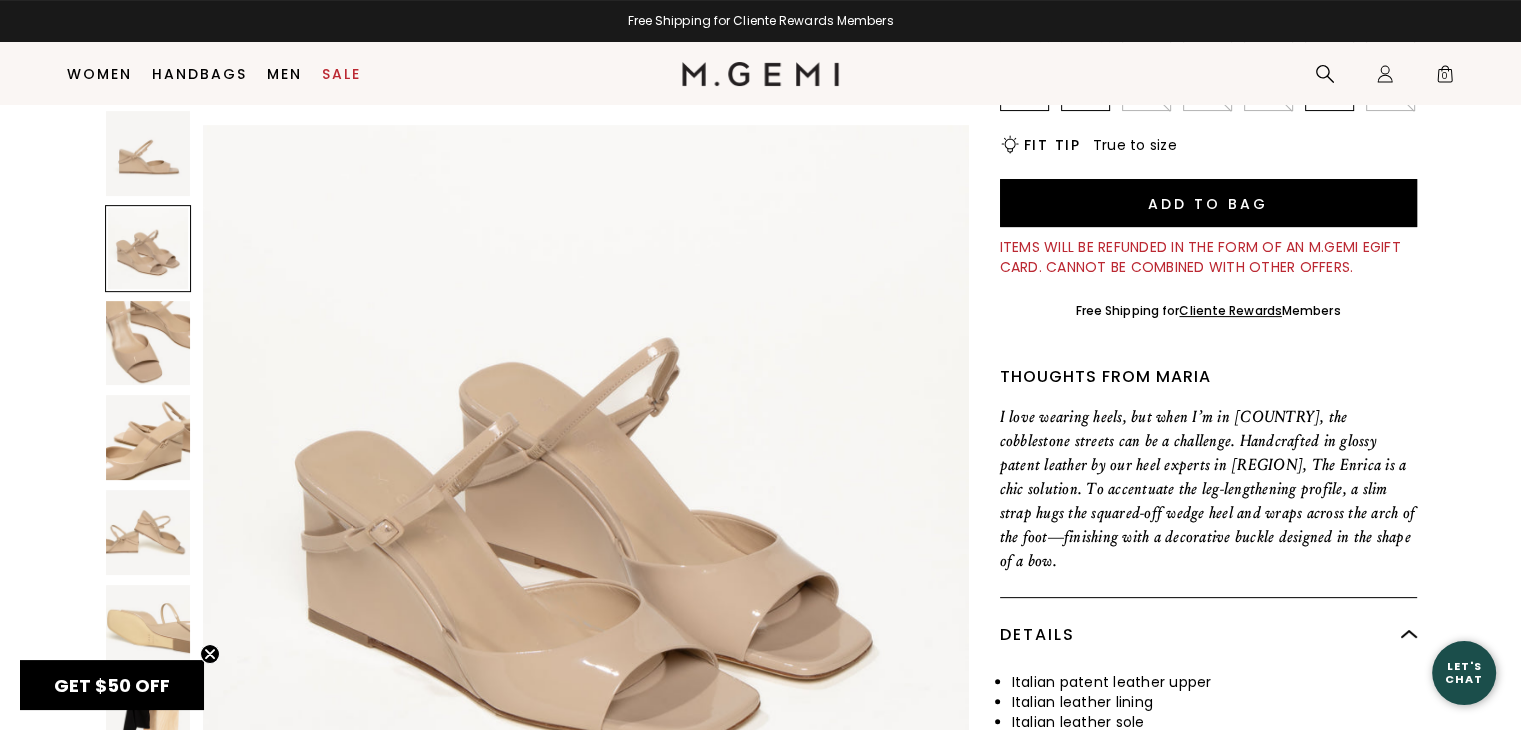 click at bounding box center [148, 153] 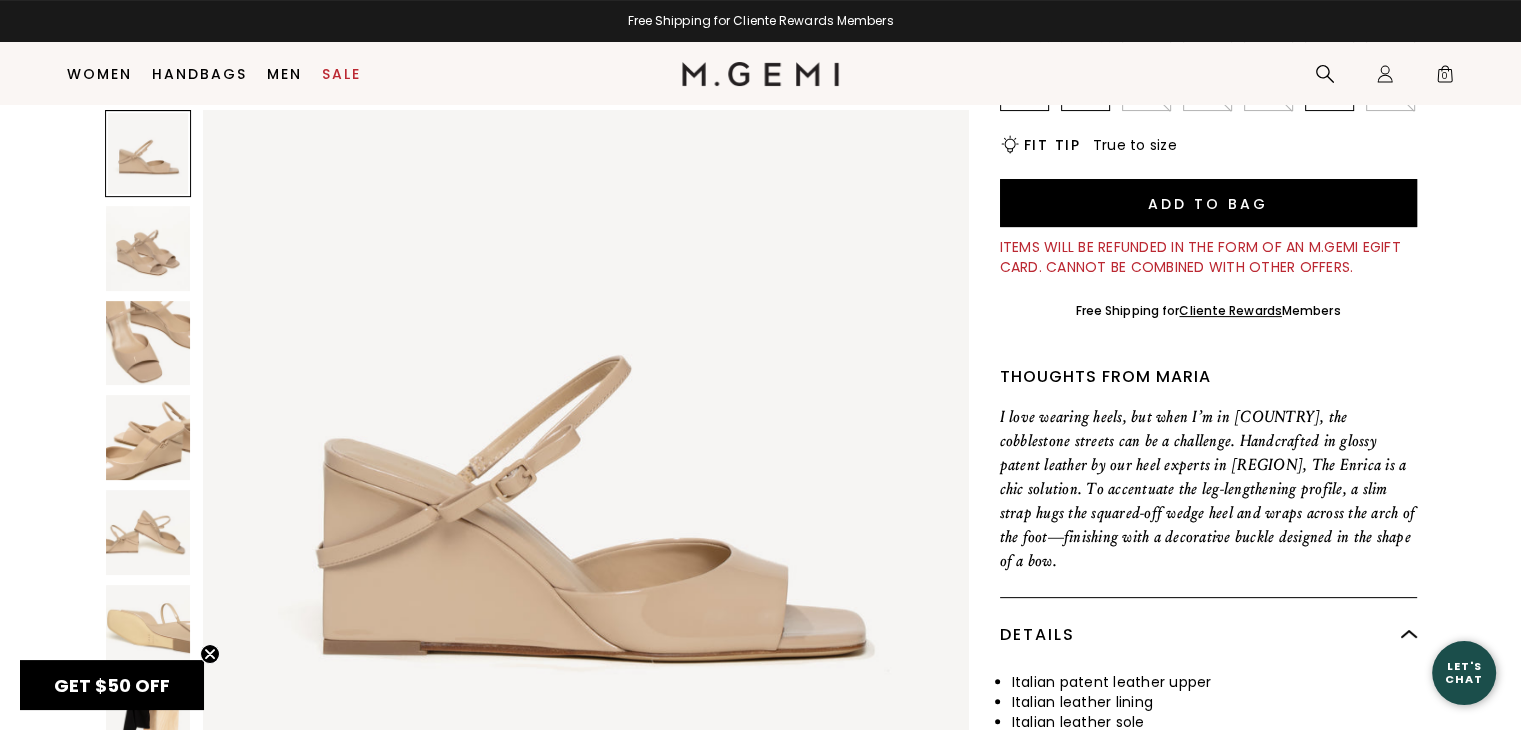 scroll, scrollTop: 0, scrollLeft: 0, axis: both 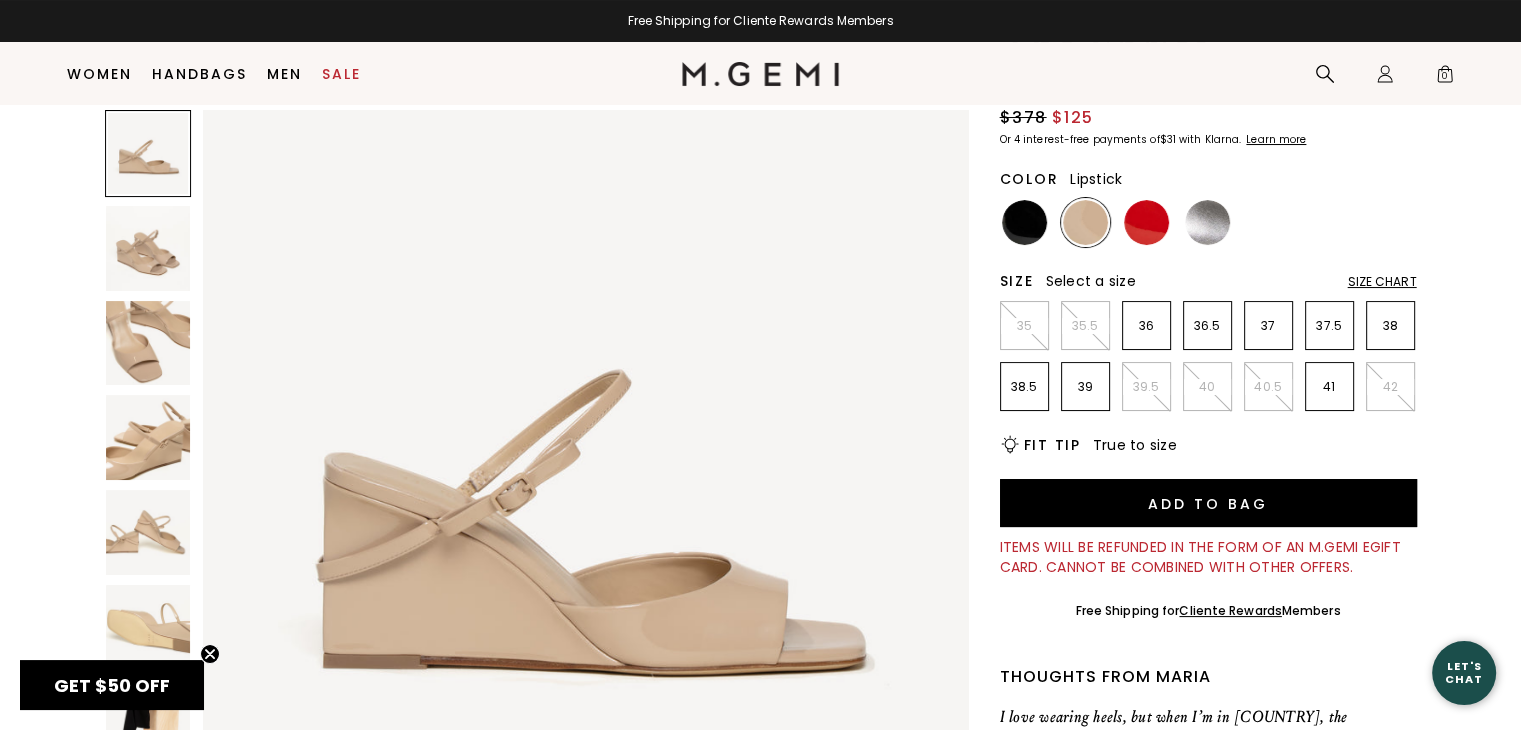 click at bounding box center (1146, 222) 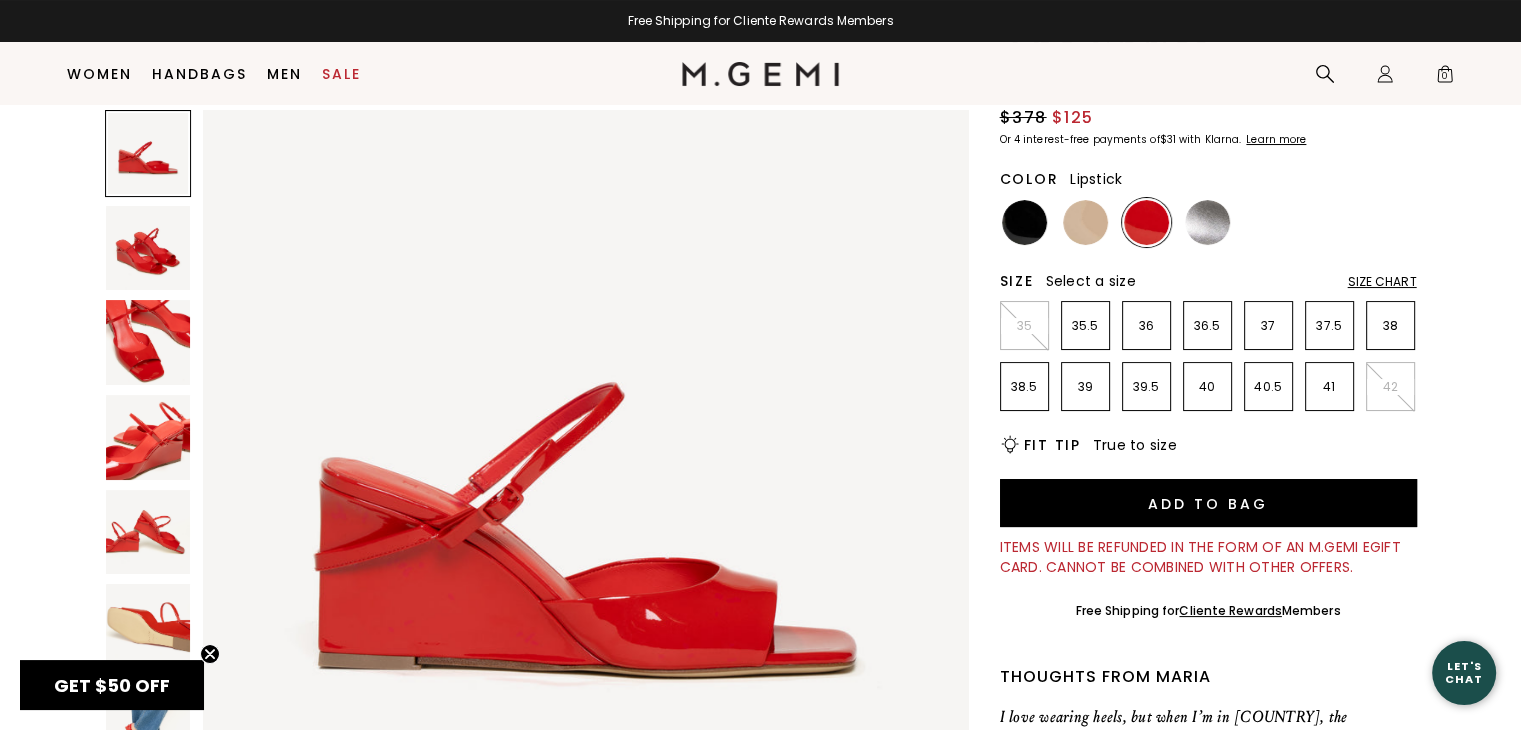 scroll, scrollTop: 0, scrollLeft: 0, axis: both 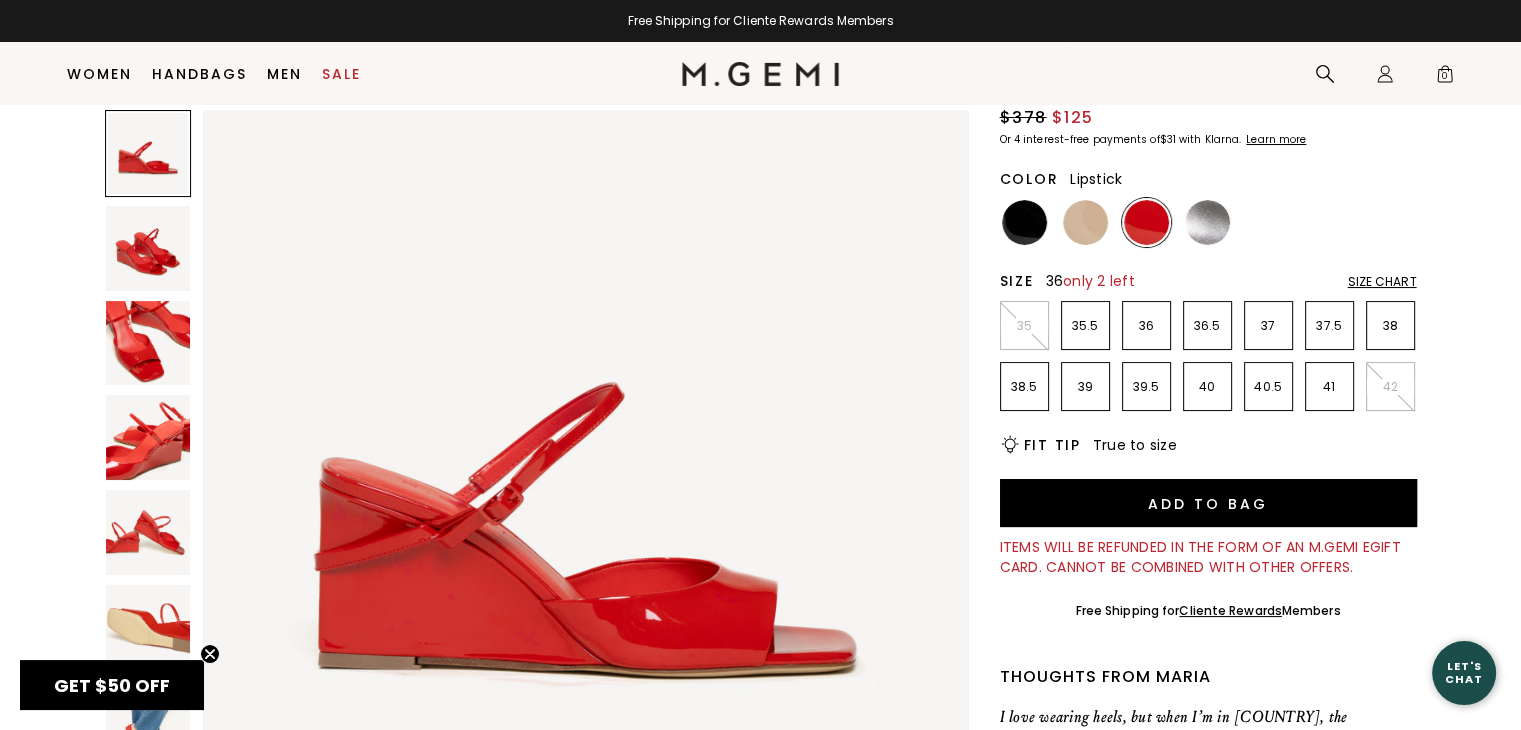 click on "36" at bounding box center [1146, 326] 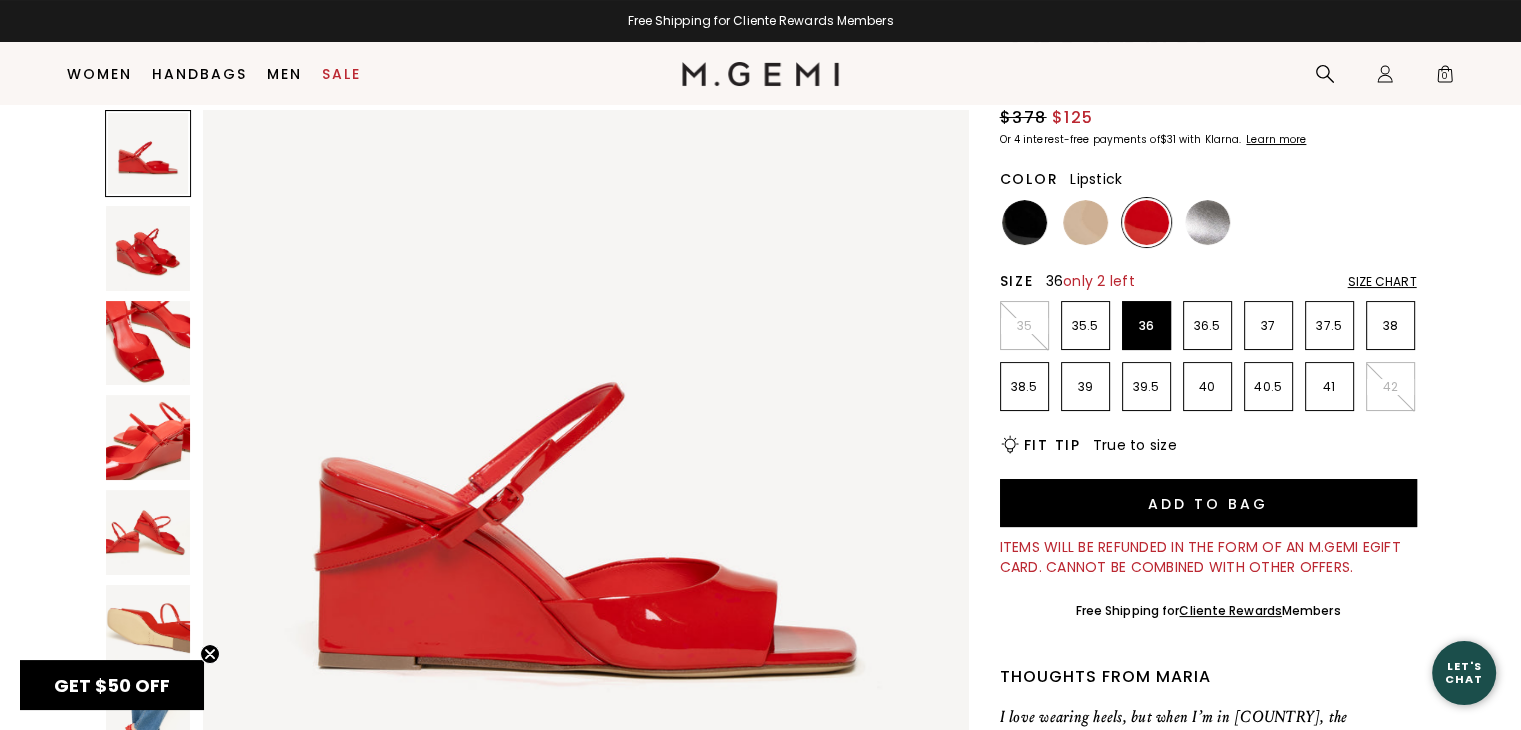 scroll, scrollTop: 0, scrollLeft: 0, axis: both 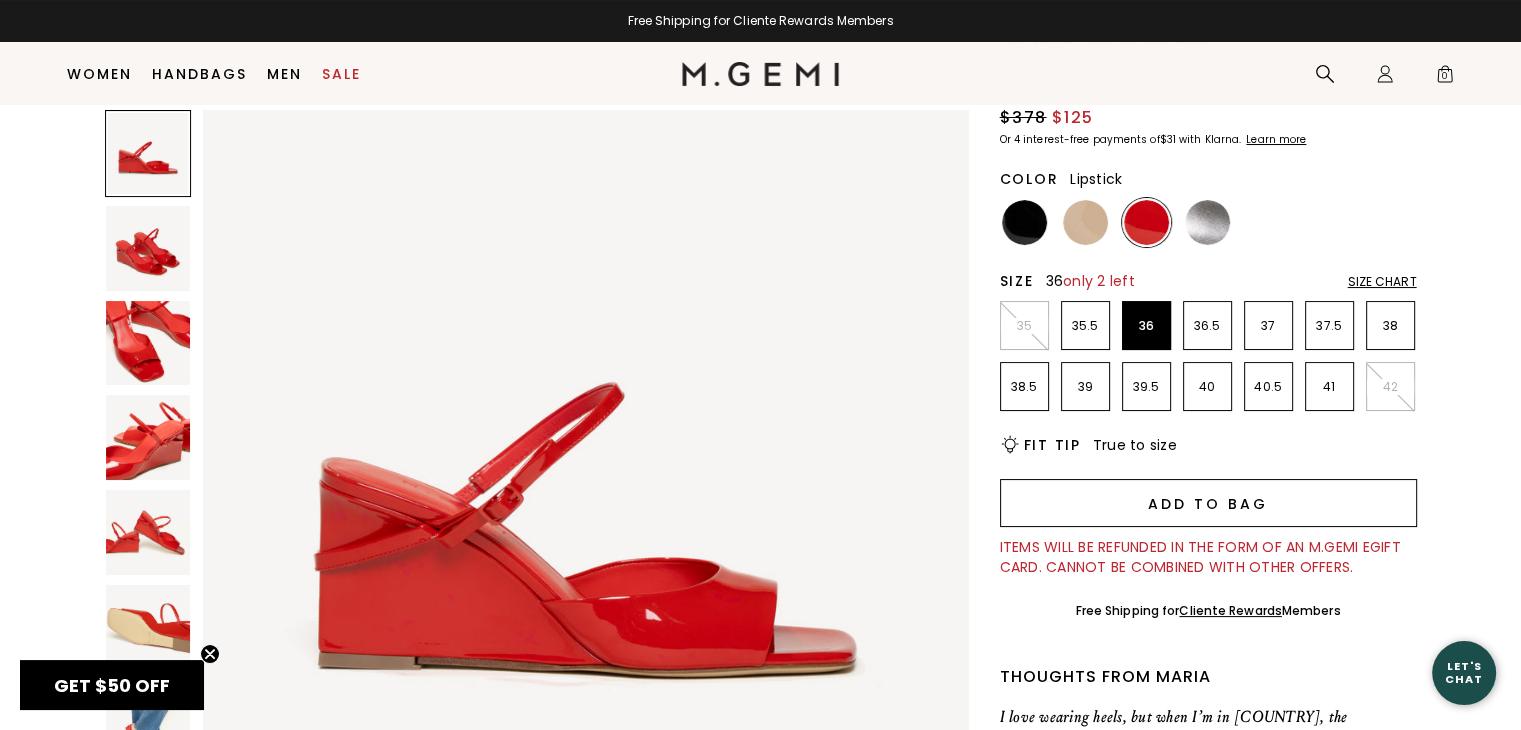 click on "Add to Bag" at bounding box center [1208, 503] 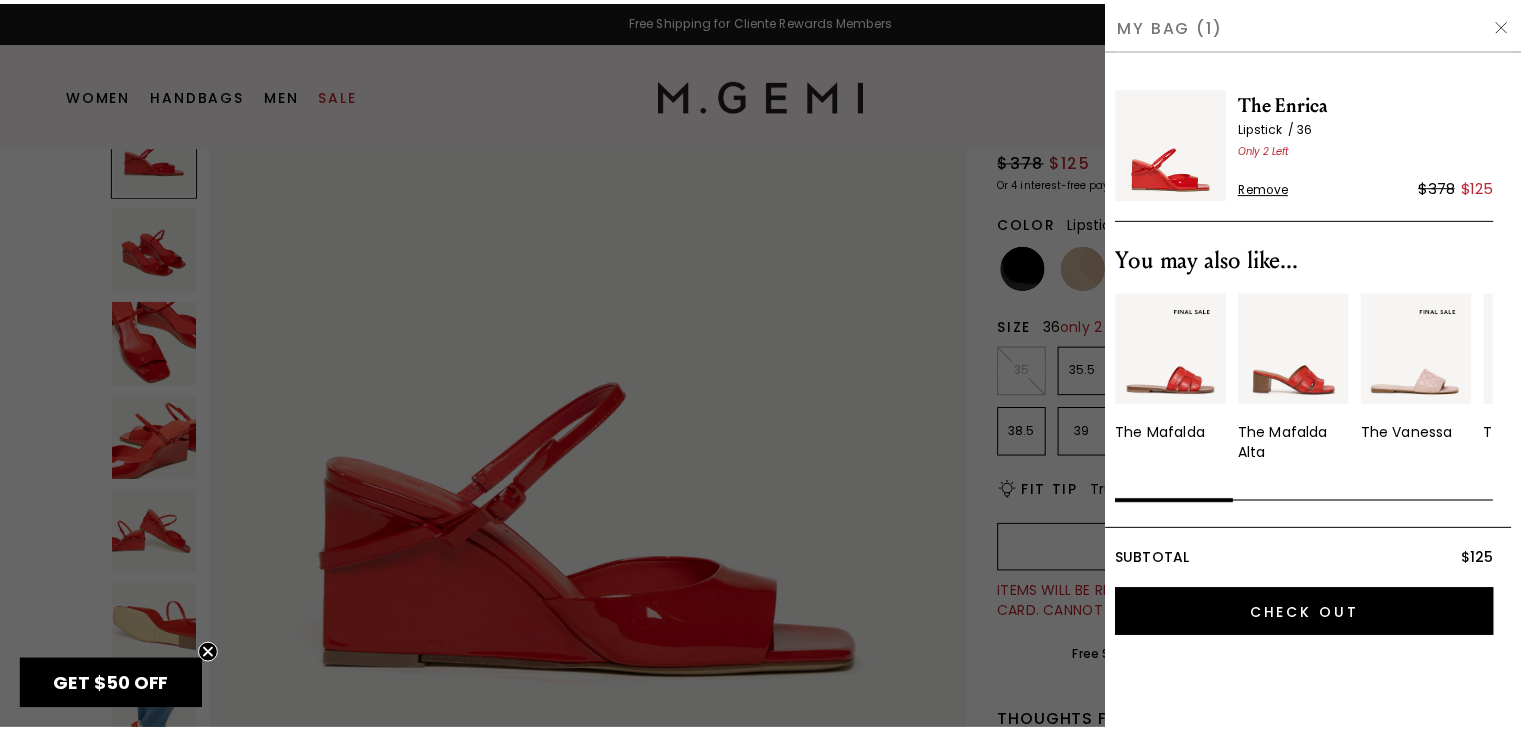 scroll, scrollTop: 0, scrollLeft: 0, axis: both 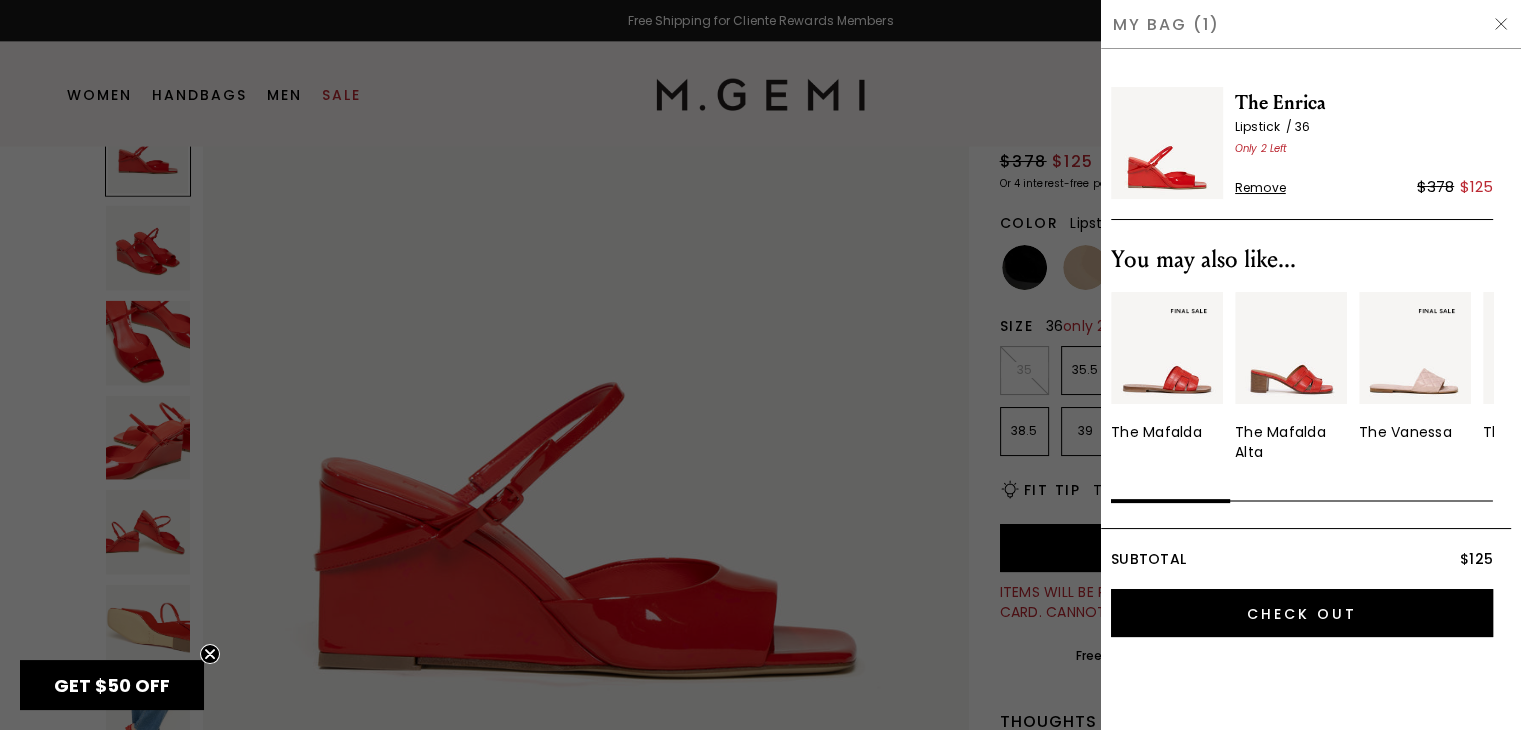 click at bounding box center (1501, 24) 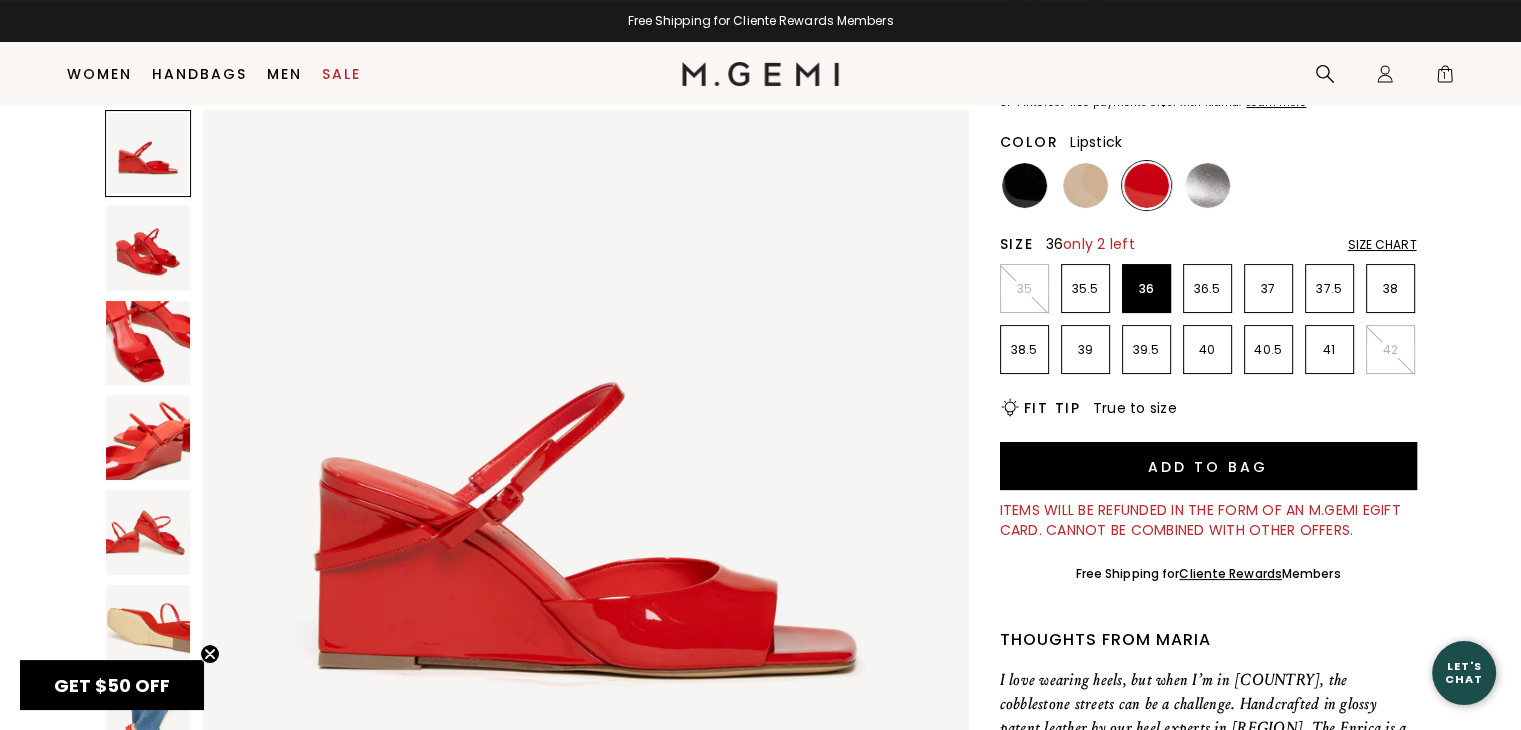 scroll, scrollTop: 314, scrollLeft: 0, axis: vertical 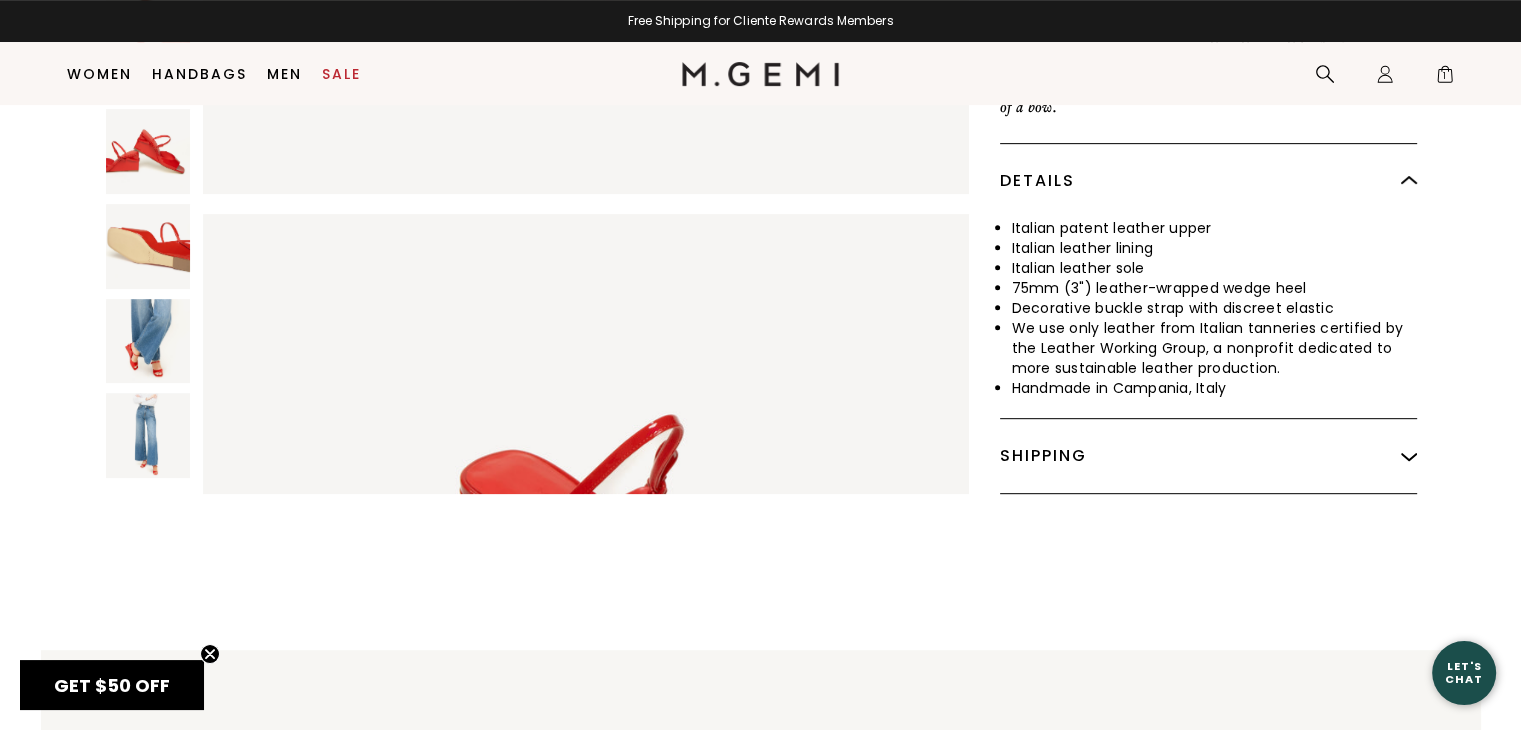 click at bounding box center (148, 341) 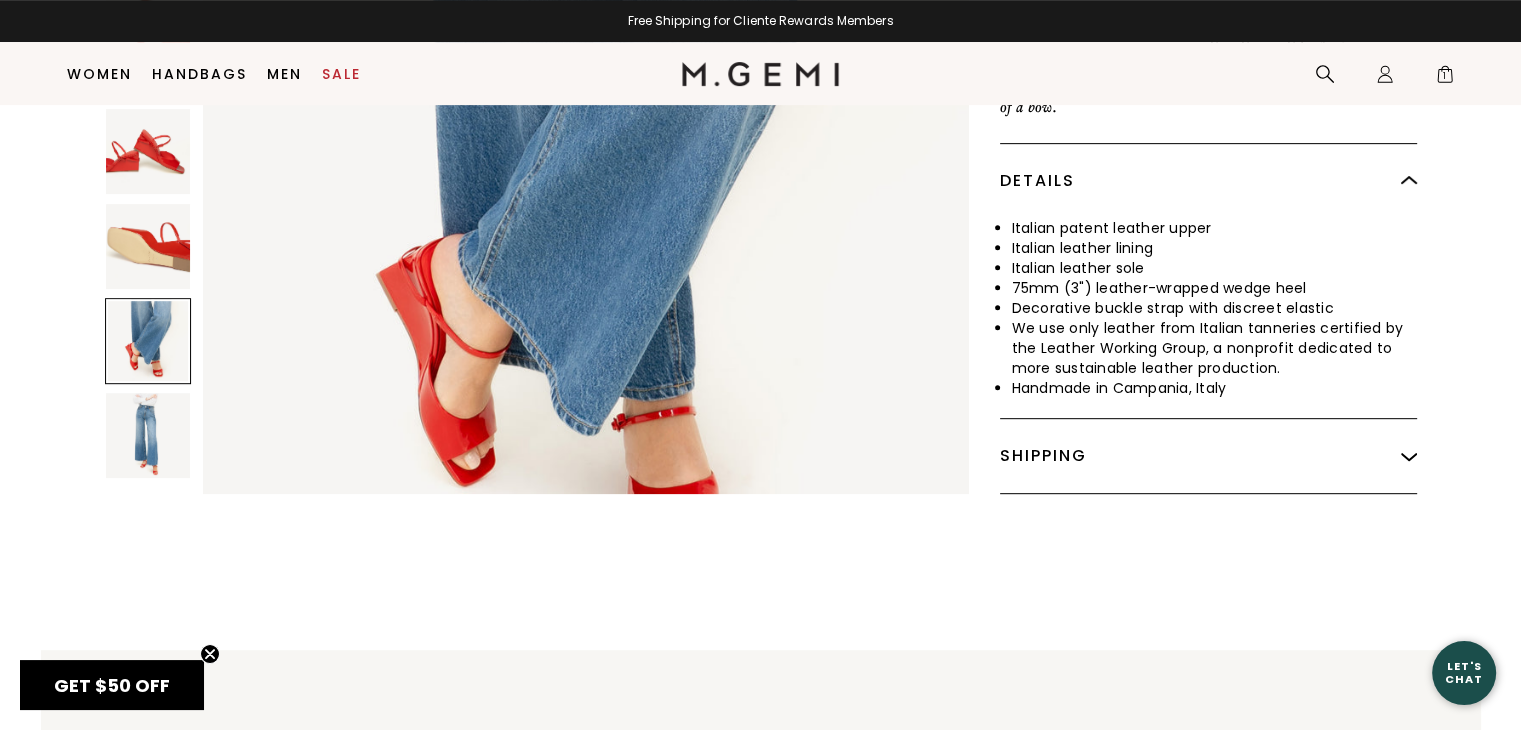 scroll, scrollTop: 4620, scrollLeft: 0, axis: vertical 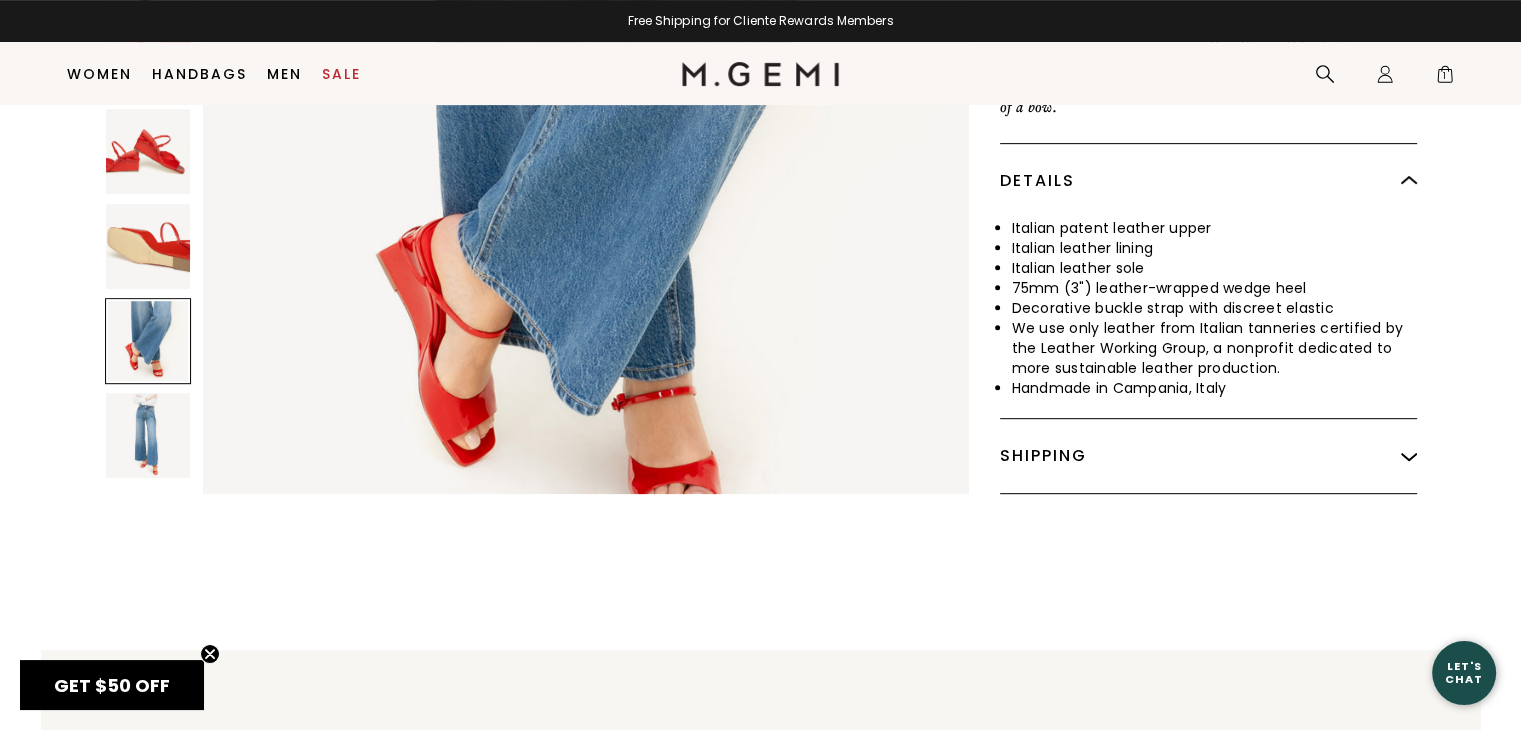 click at bounding box center (148, 435) 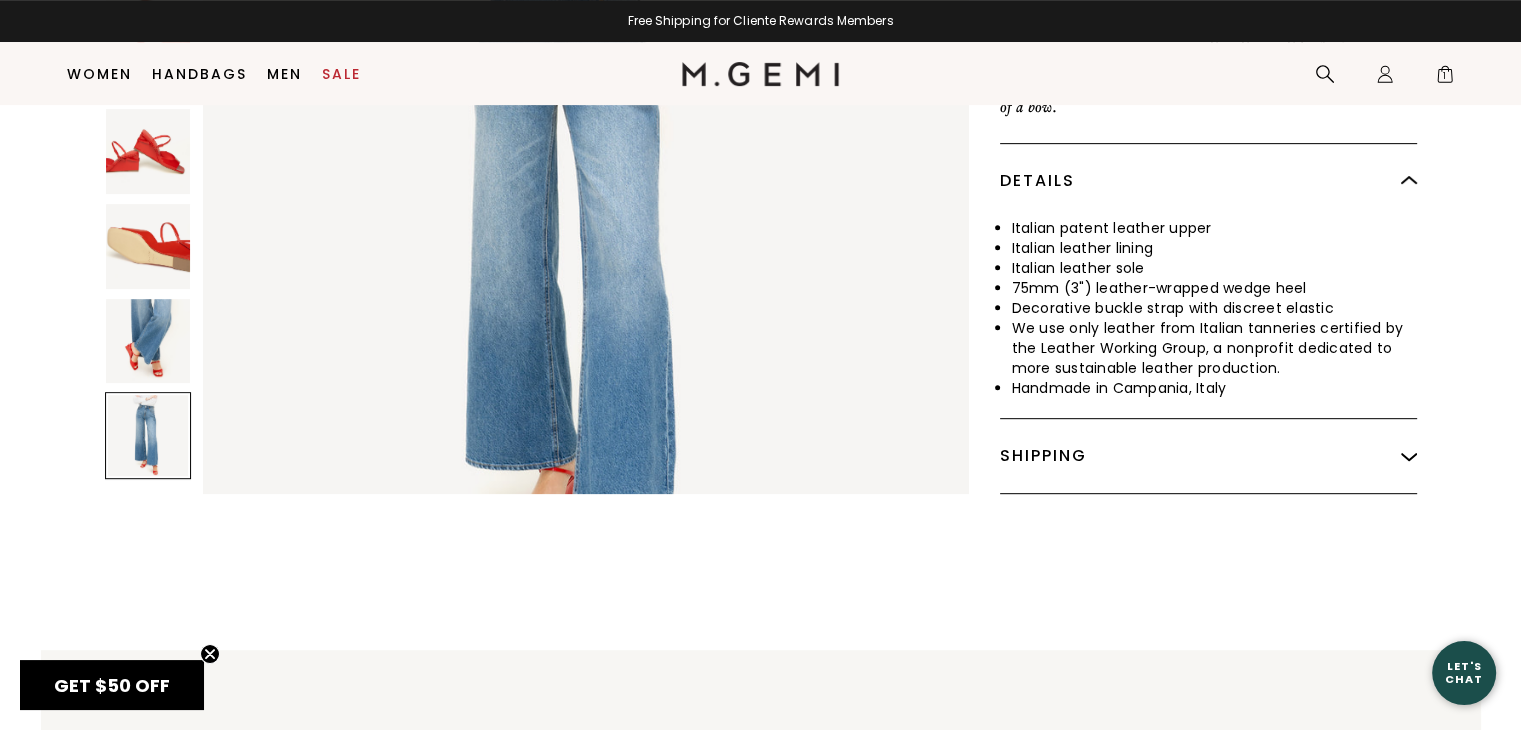 scroll, scrollTop: 5390, scrollLeft: 0, axis: vertical 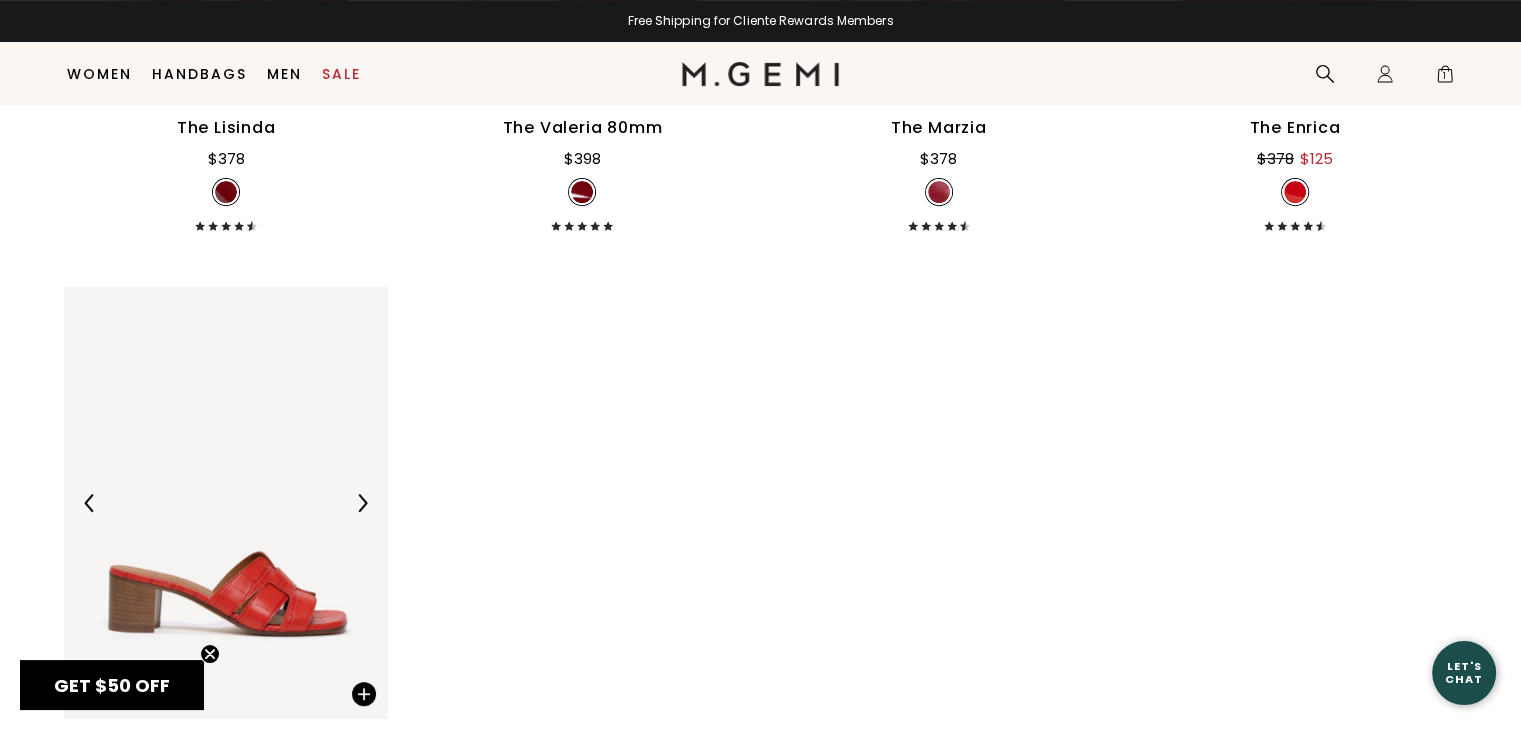 click at bounding box center (226, 503) 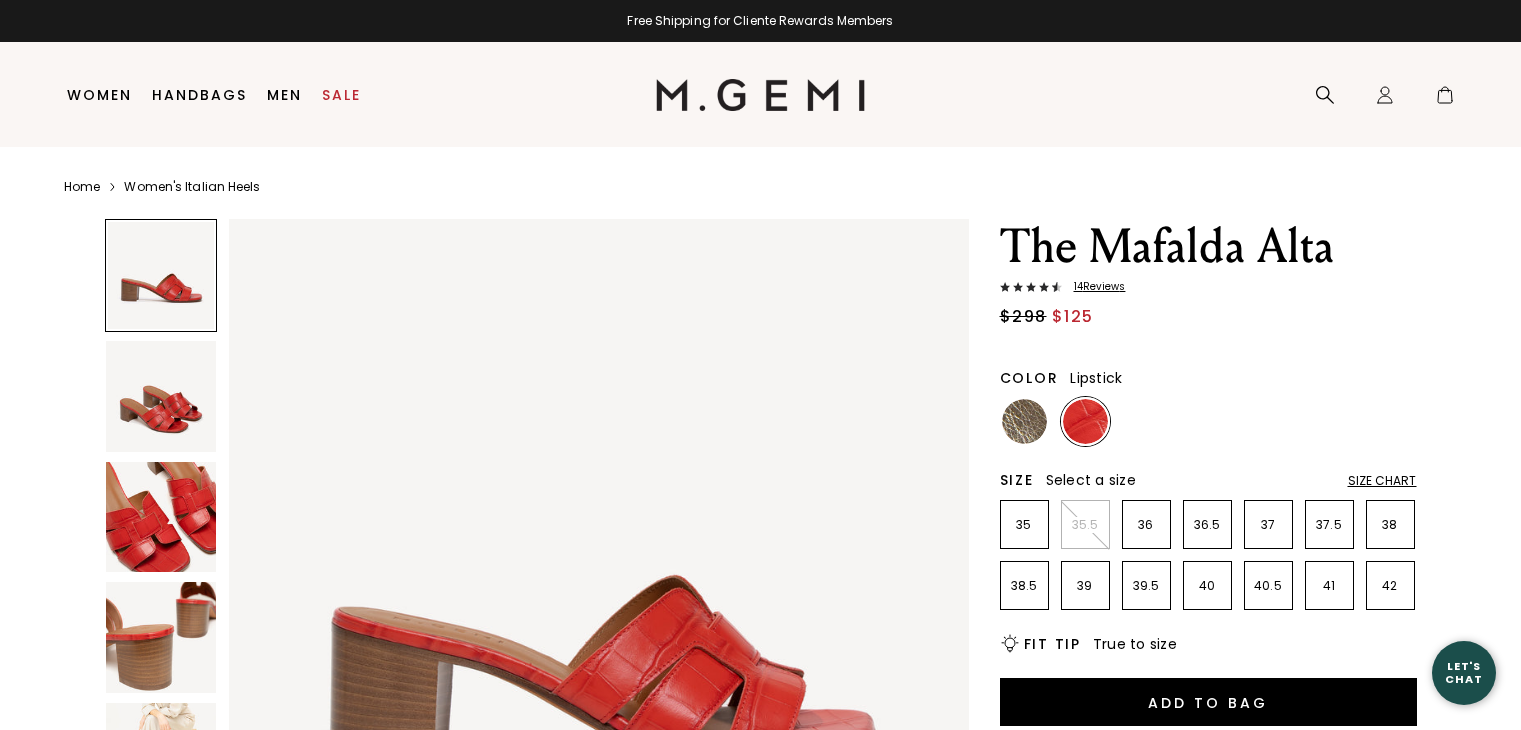 scroll, scrollTop: 0, scrollLeft: 0, axis: both 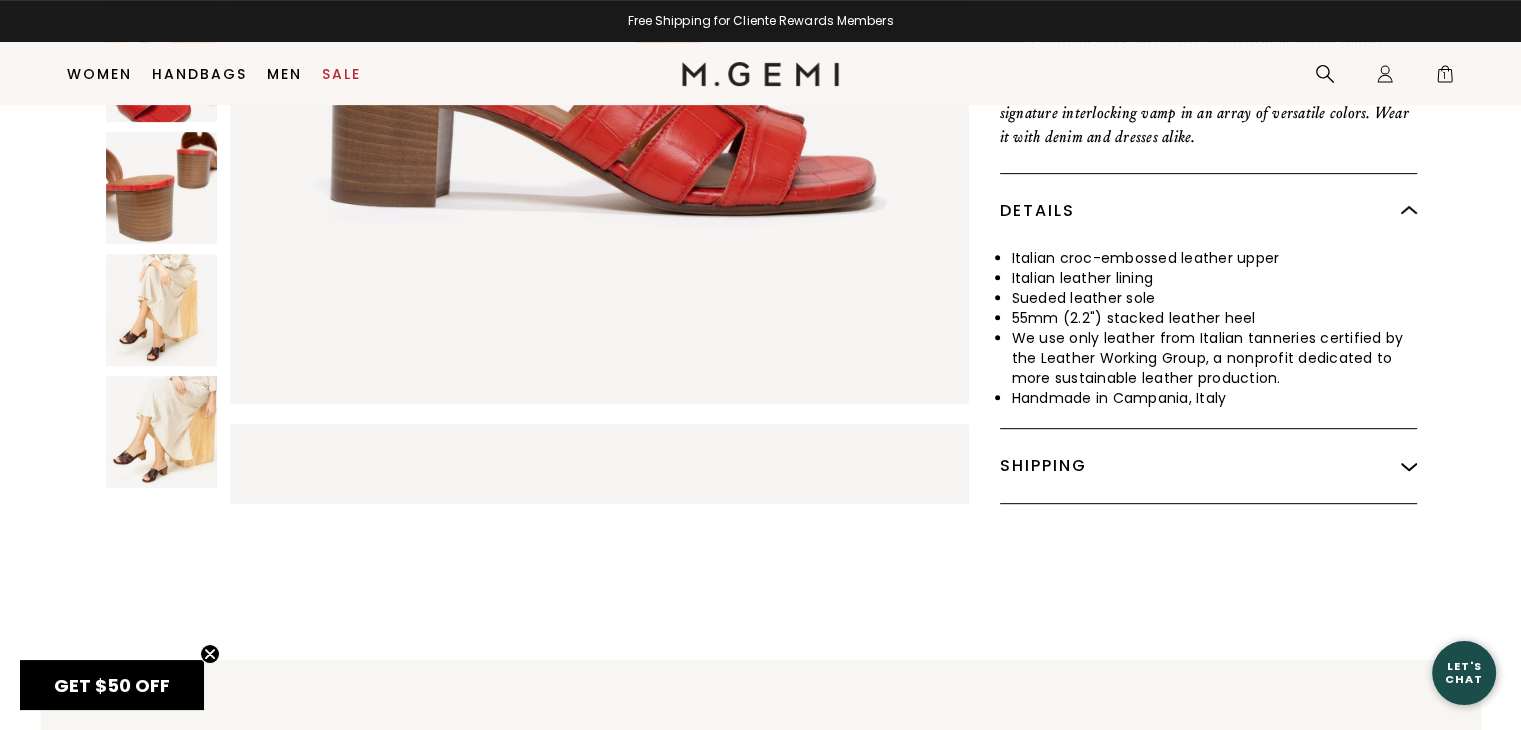 click at bounding box center [162, 432] 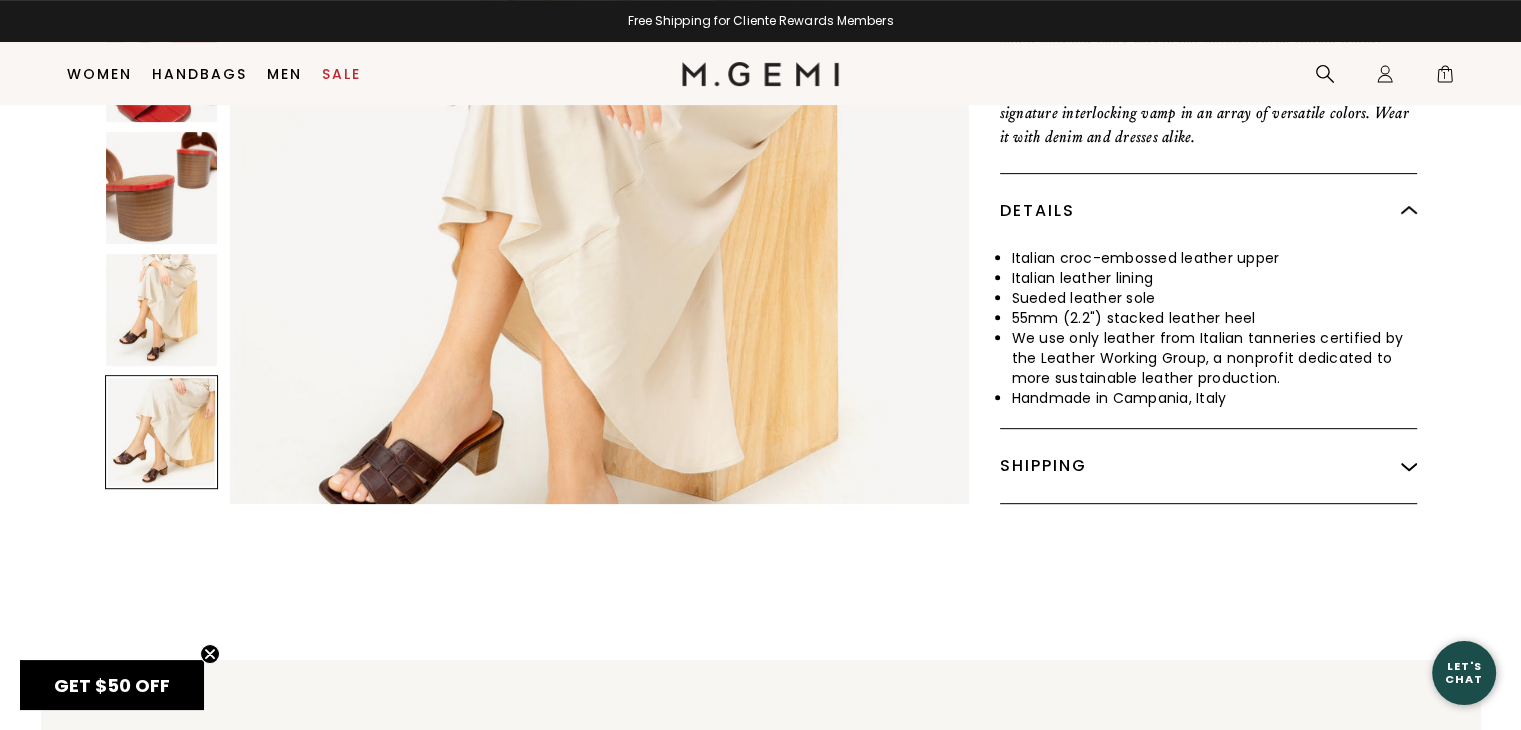 scroll, scrollTop: 3715, scrollLeft: 0, axis: vertical 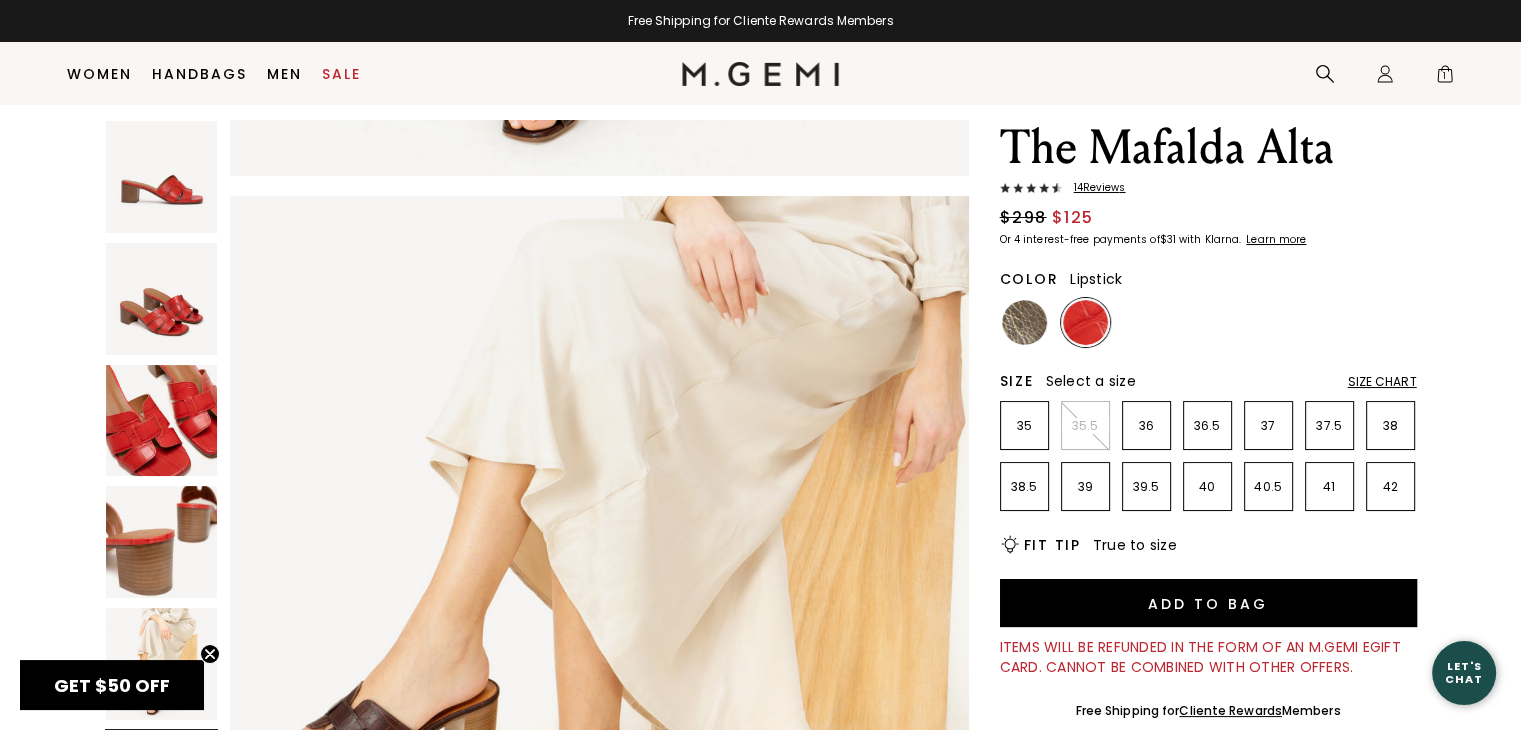 click on "14  Review s" at bounding box center [1094, 188] 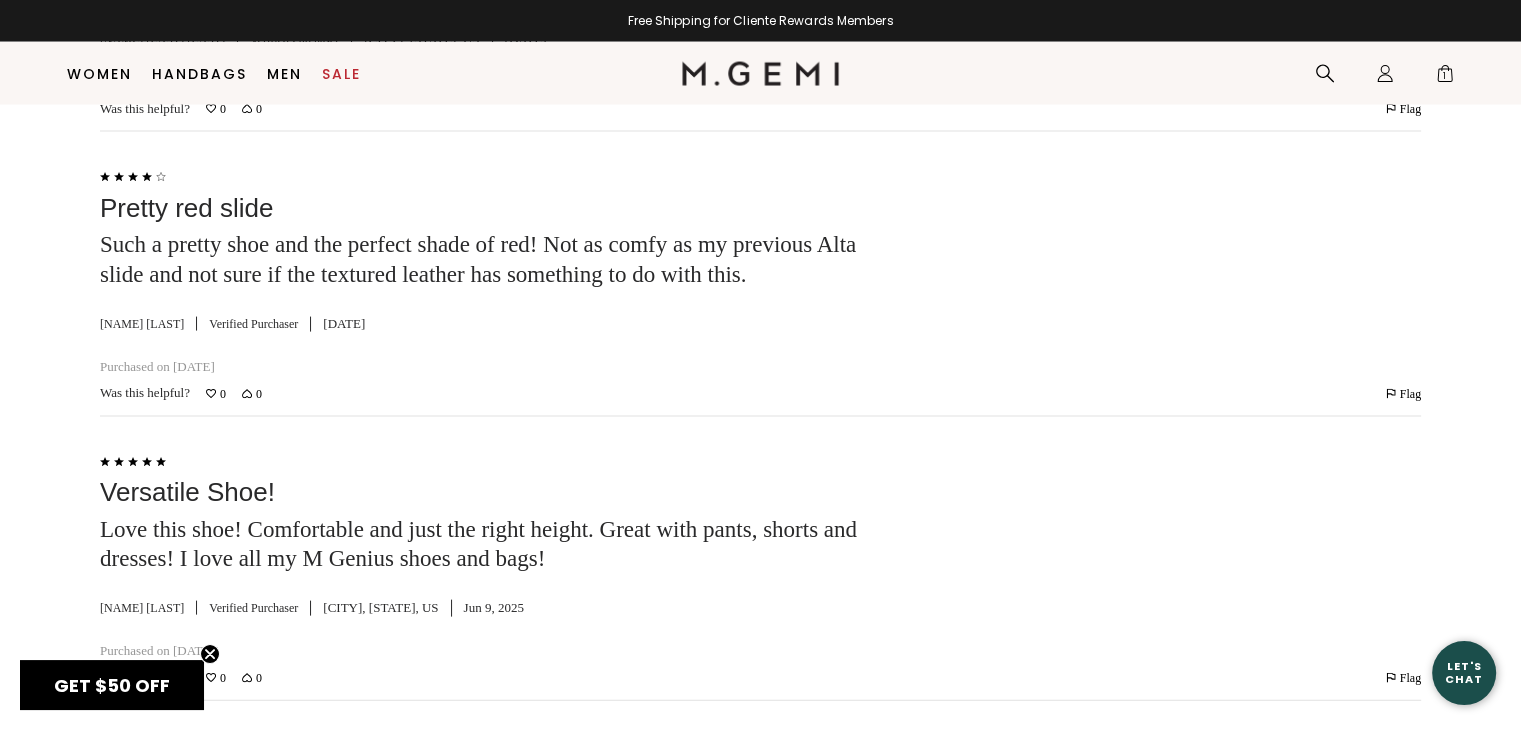 scroll, scrollTop: 4132, scrollLeft: 0, axis: vertical 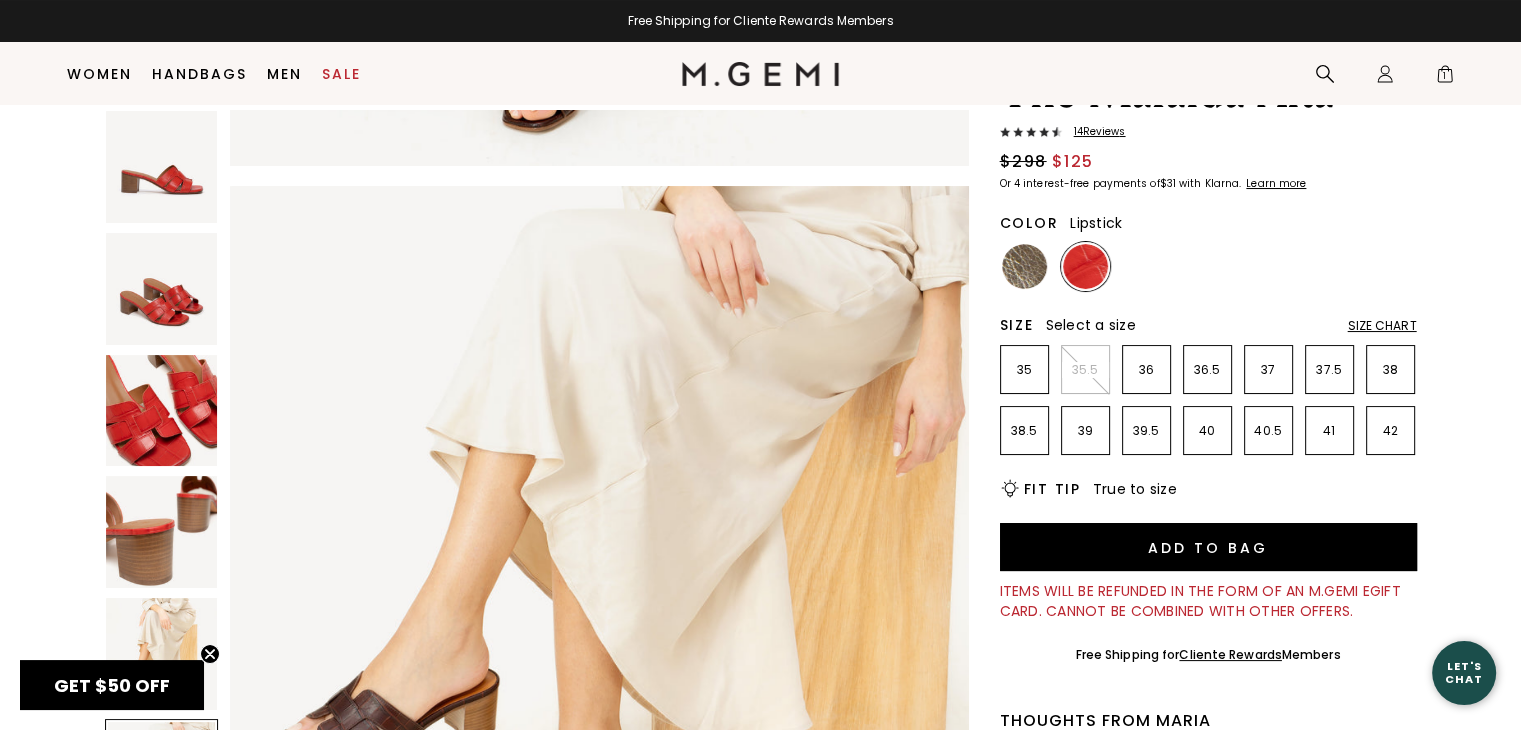 click at bounding box center [162, 411] 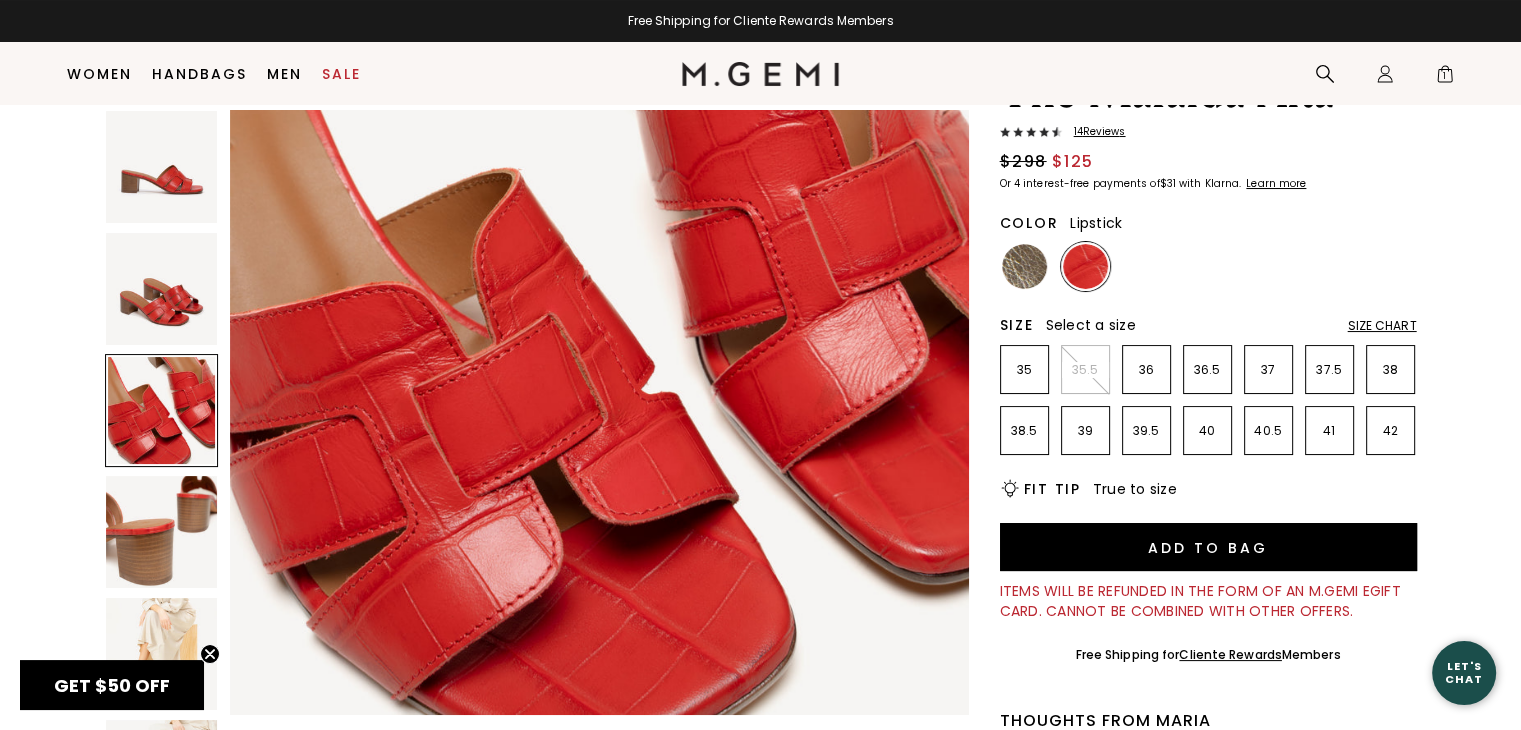 scroll, scrollTop: 1486, scrollLeft: 0, axis: vertical 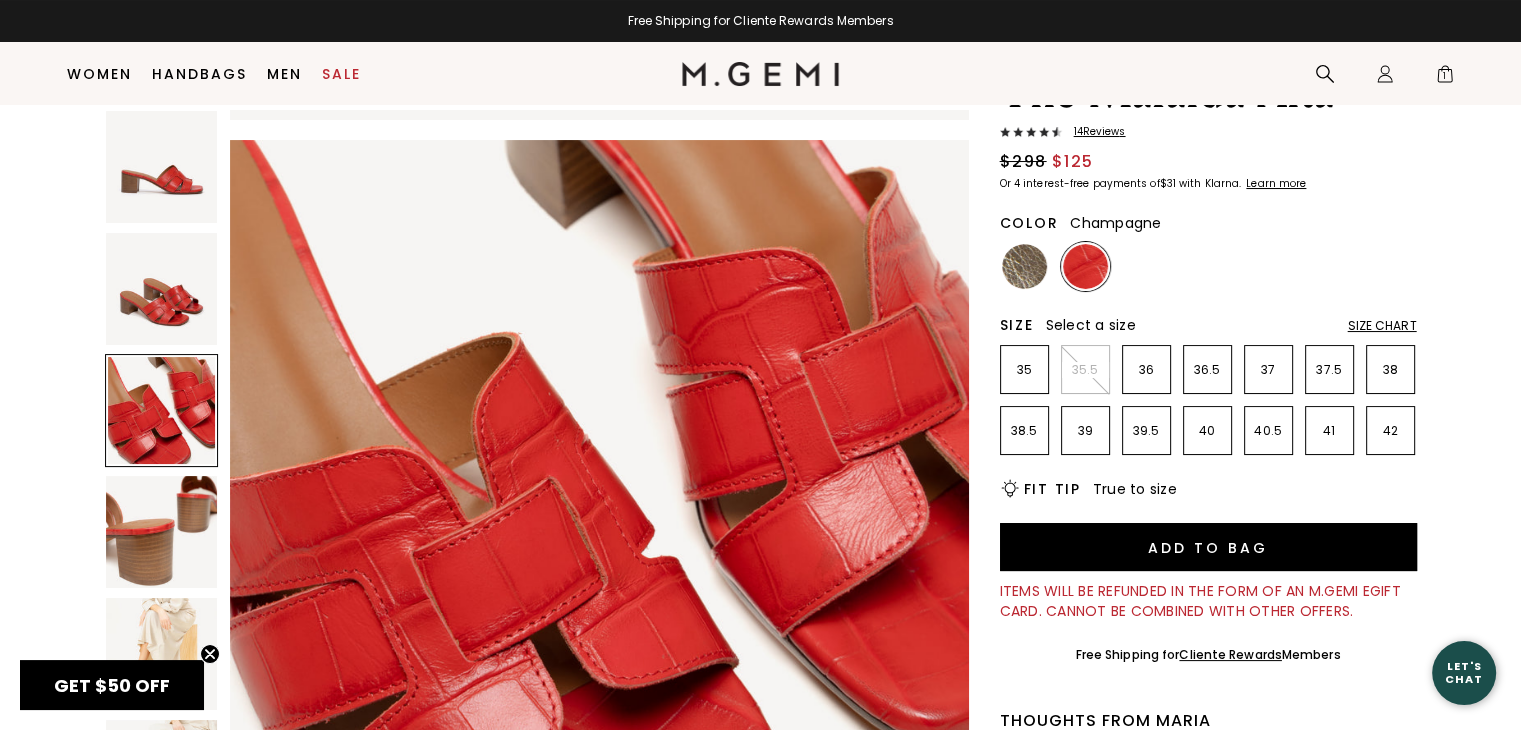 click at bounding box center [1024, 266] 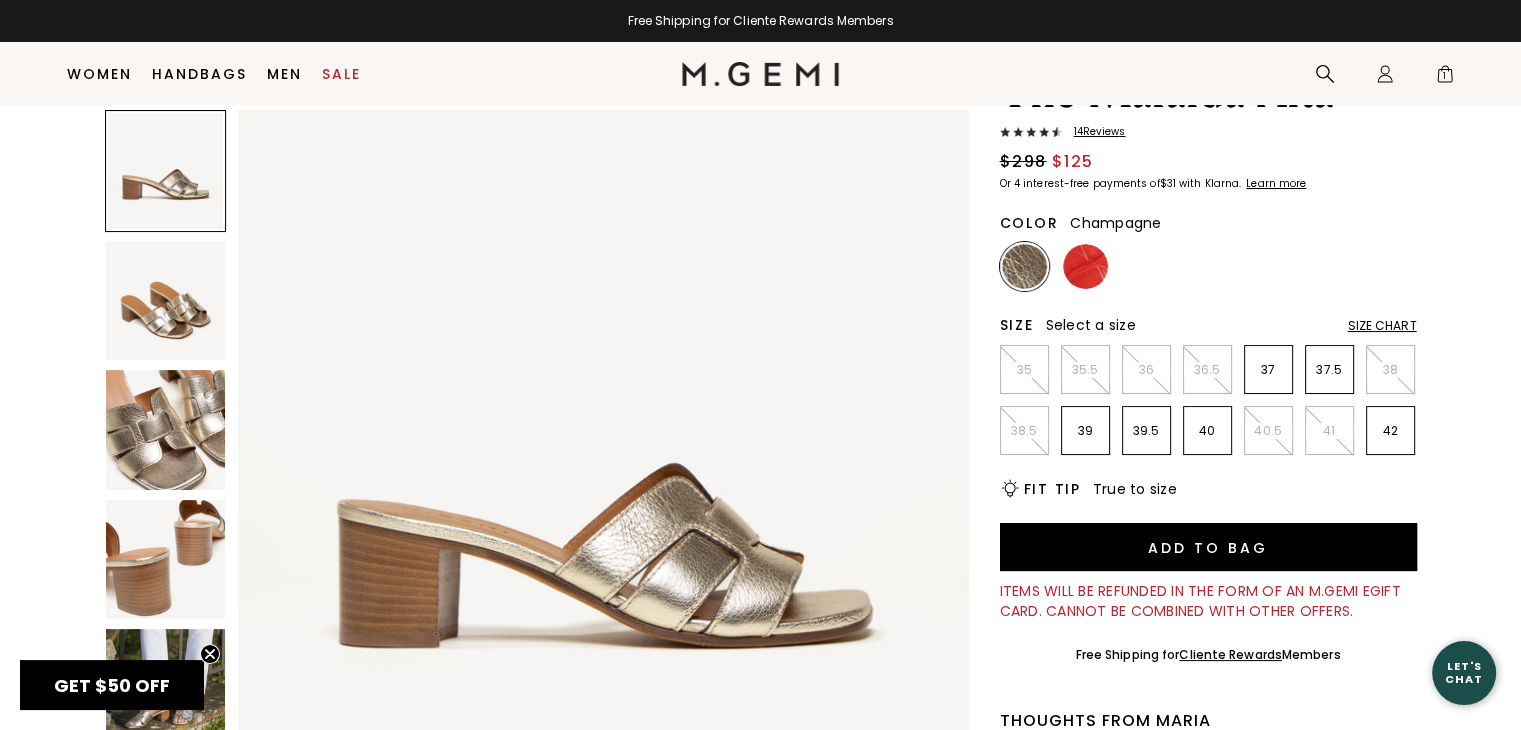 scroll, scrollTop: 0, scrollLeft: 0, axis: both 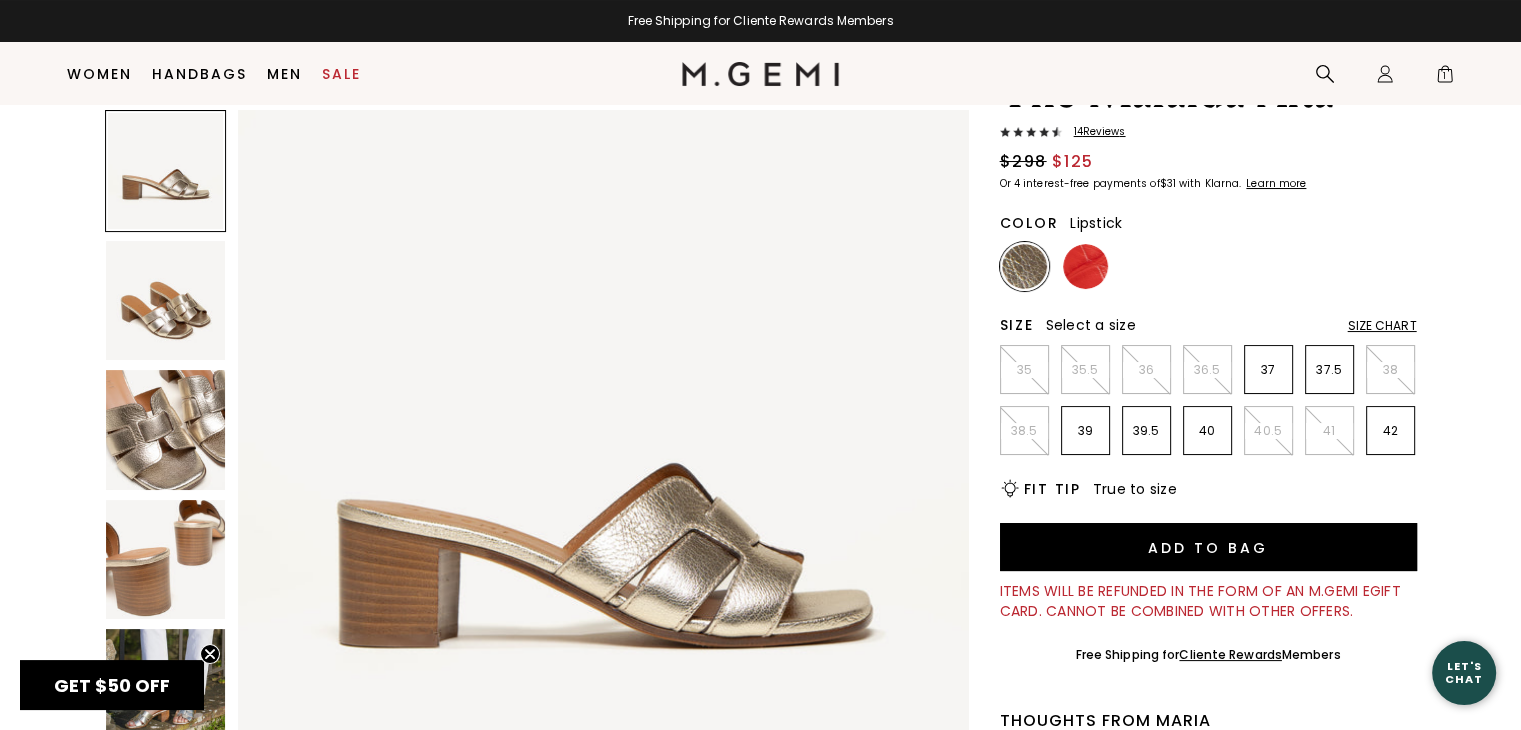 click at bounding box center [1085, 266] 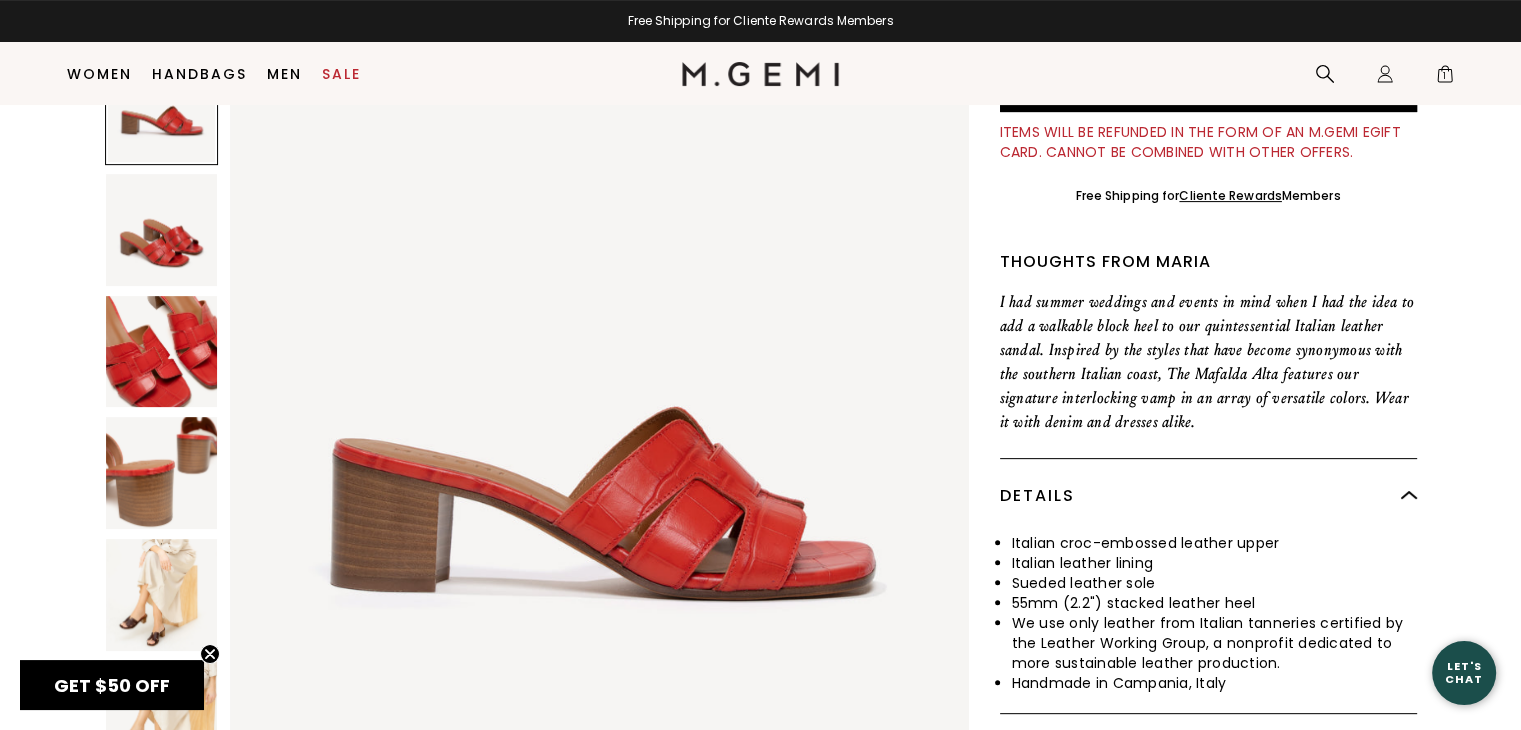 scroll, scrollTop: 813, scrollLeft: 0, axis: vertical 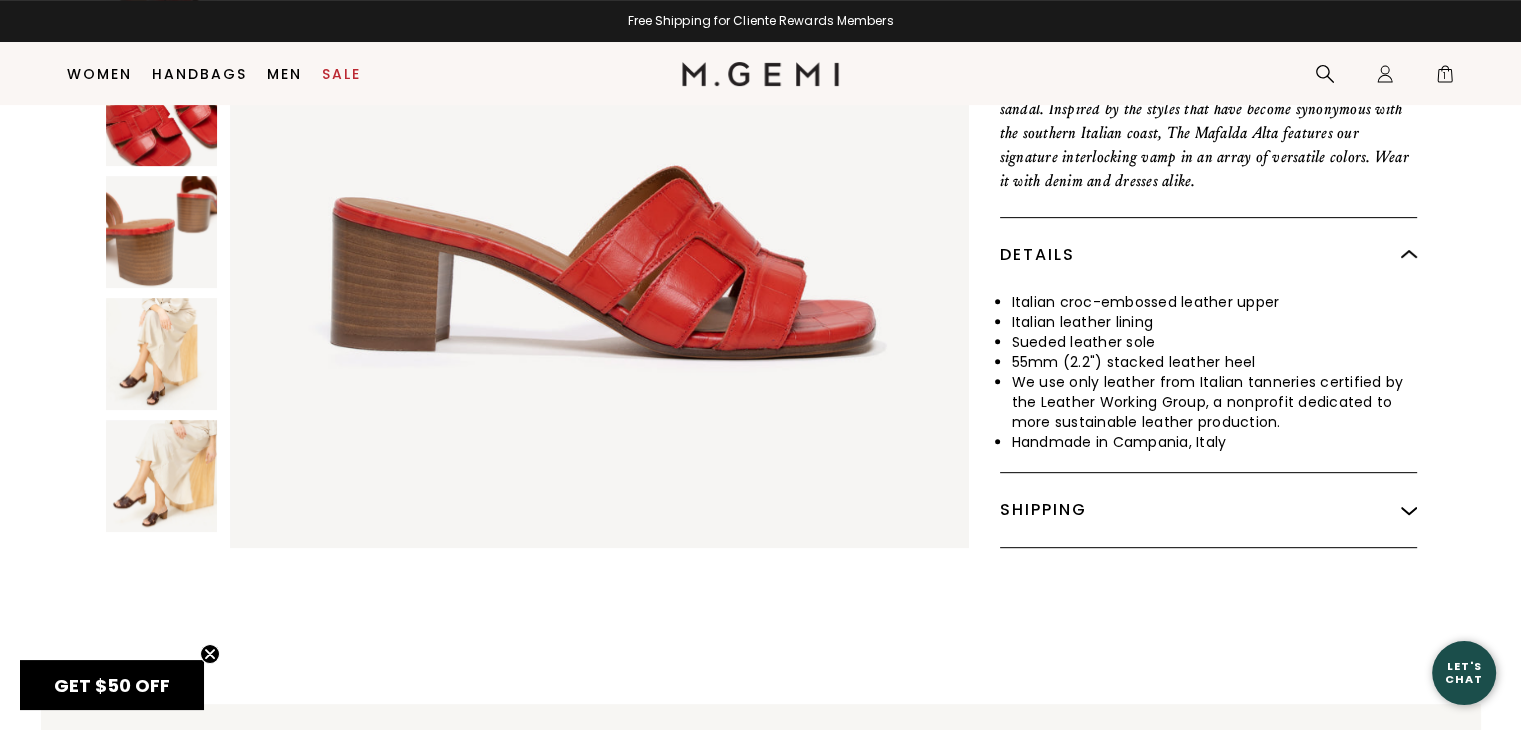 click at bounding box center [162, 476] 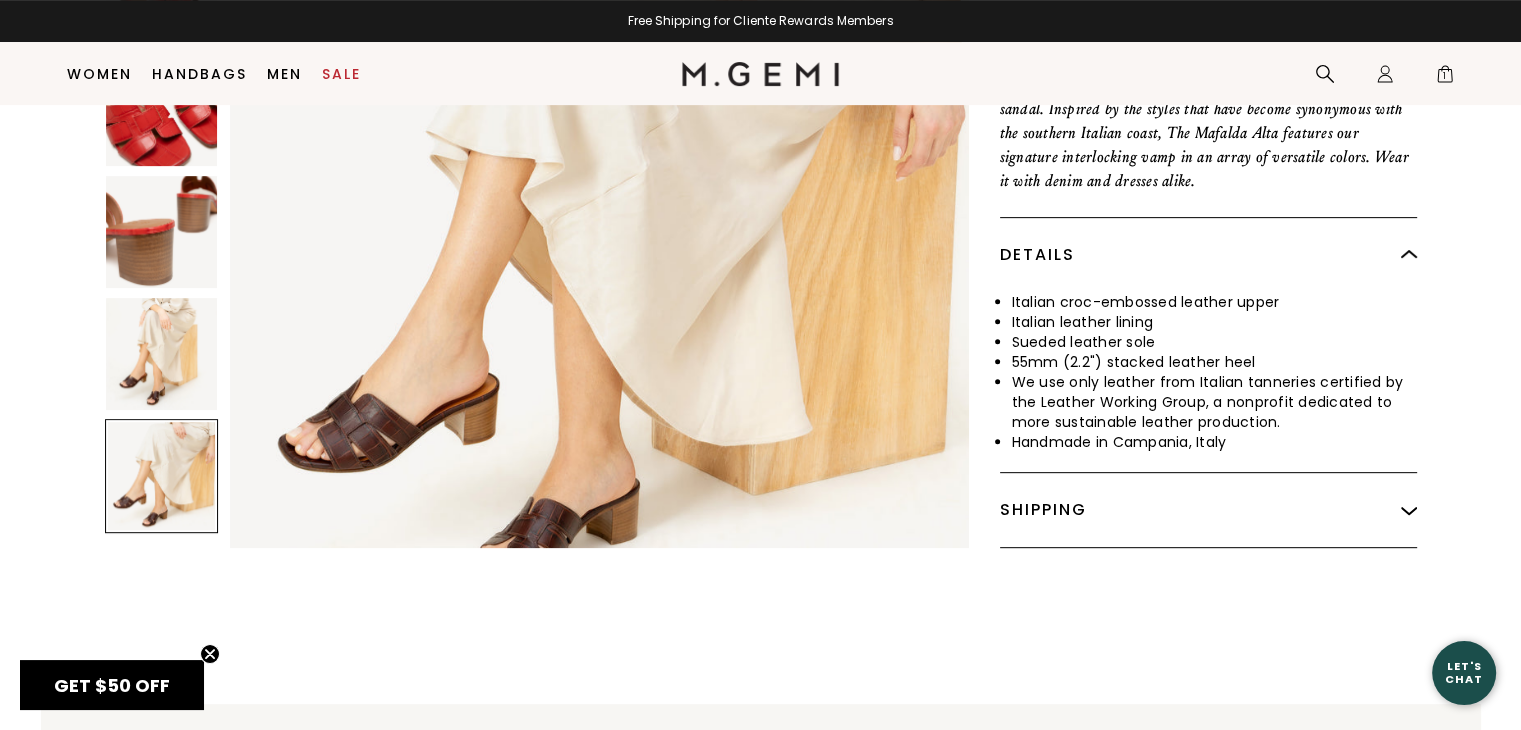 scroll, scrollTop: 3715, scrollLeft: 0, axis: vertical 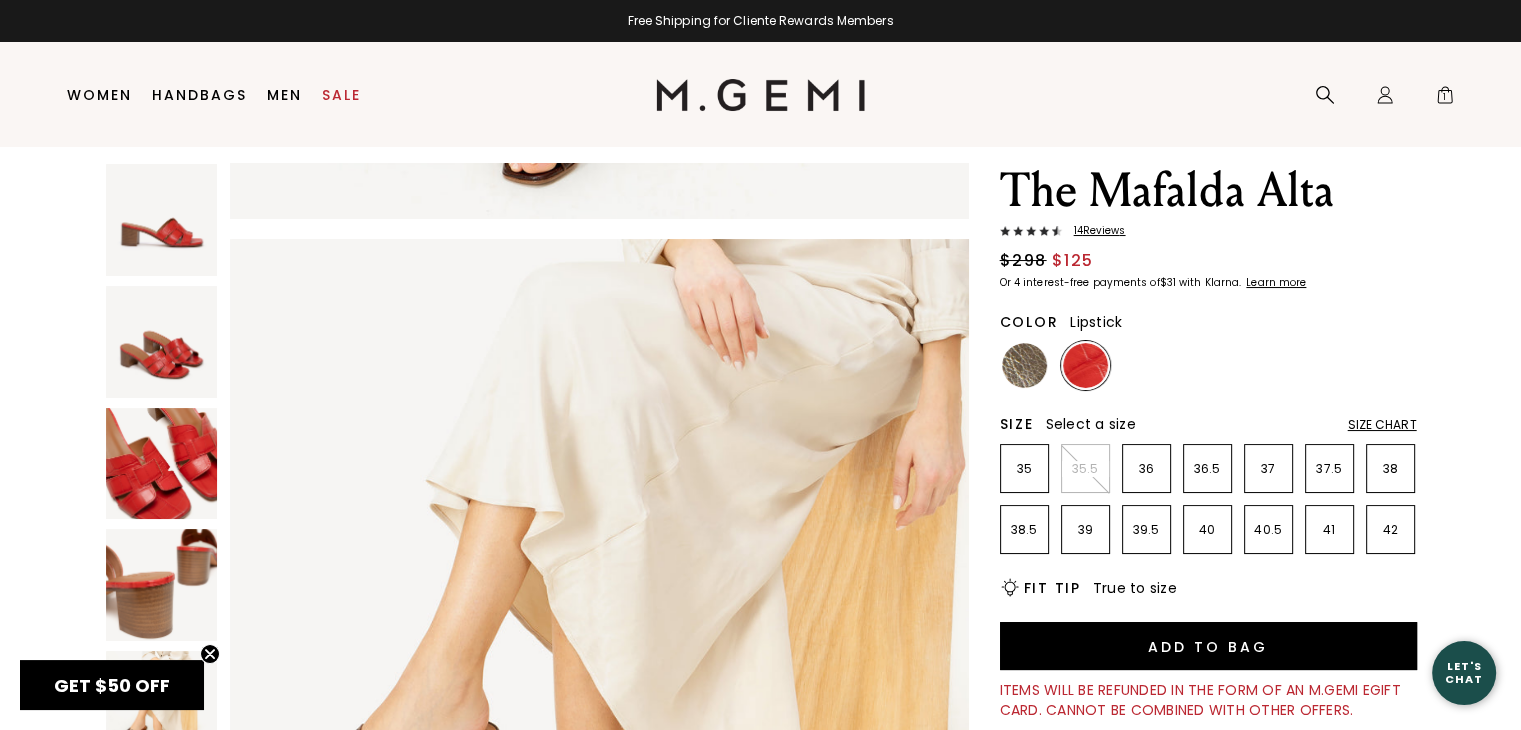 click at bounding box center [162, 464] 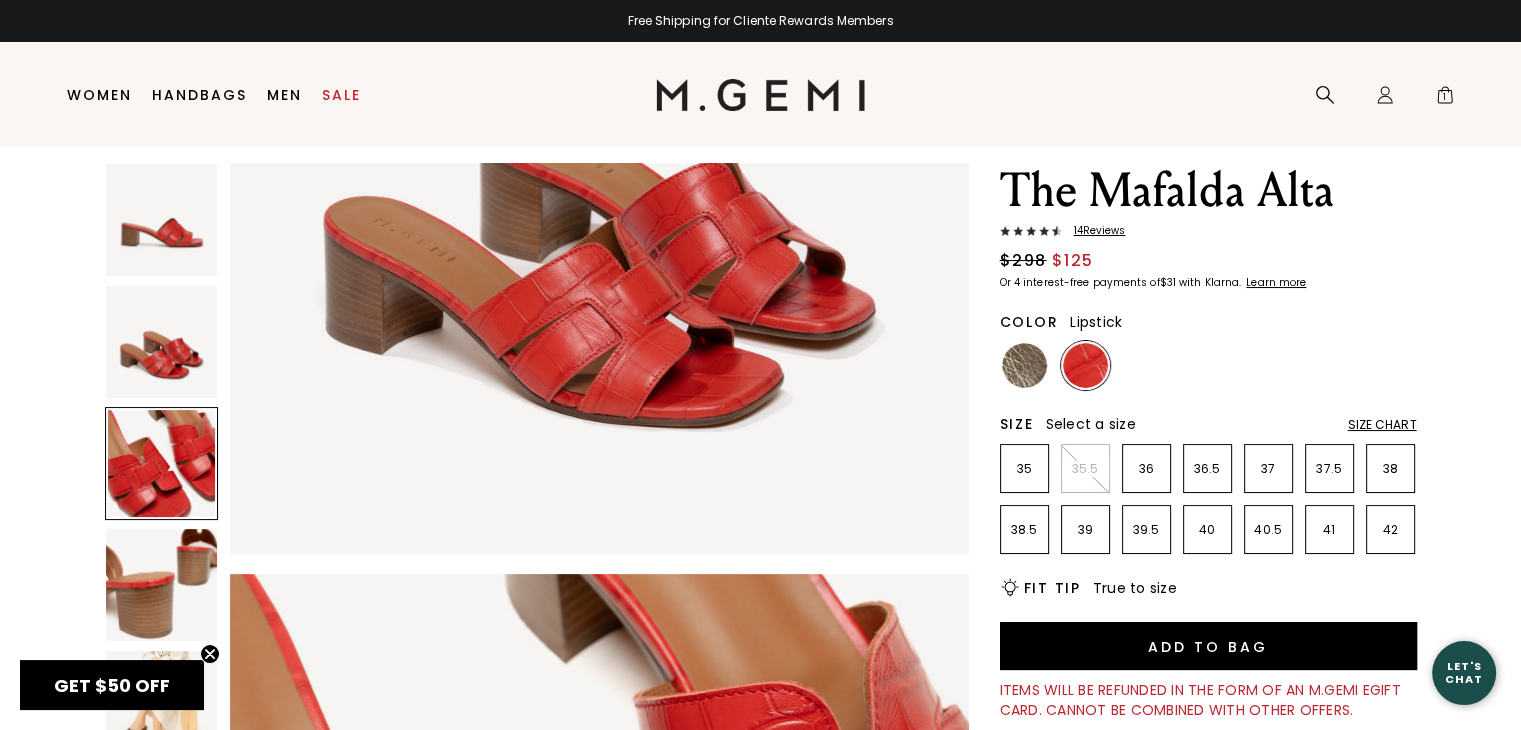 scroll, scrollTop: 986, scrollLeft: 0, axis: vertical 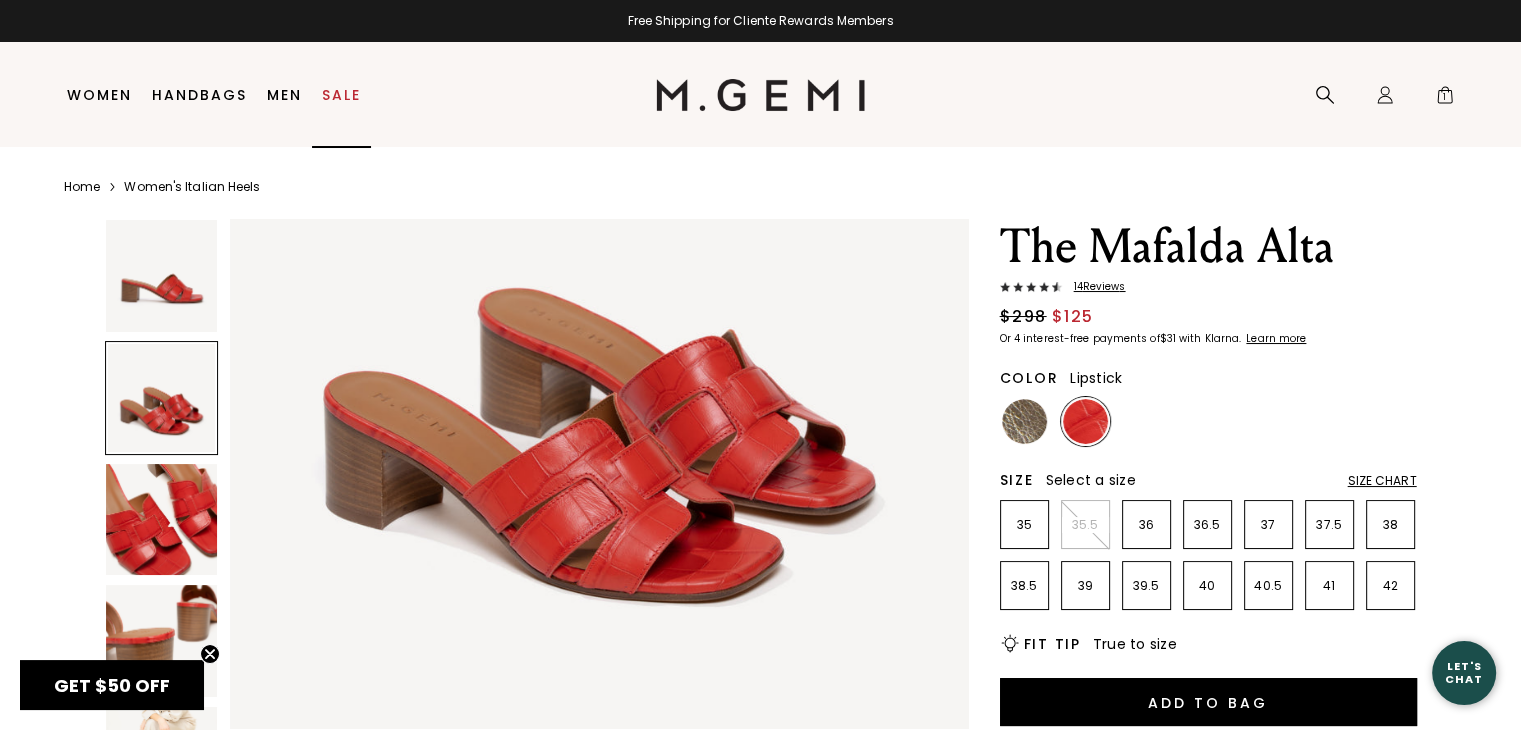click on "Sale" at bounding box center (341, 95) 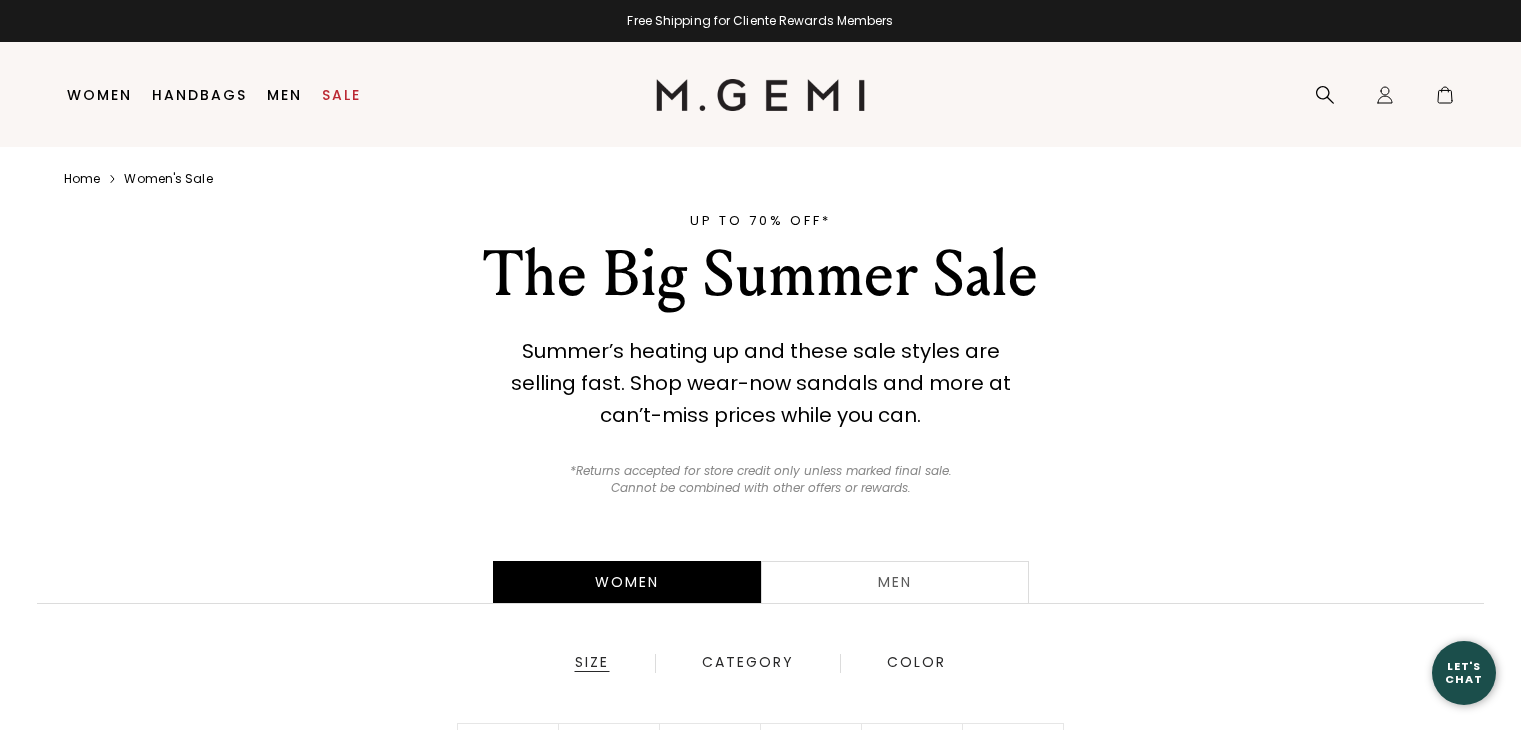 scroll, scrollTop: 0, scrollLeft: 0, axis: both 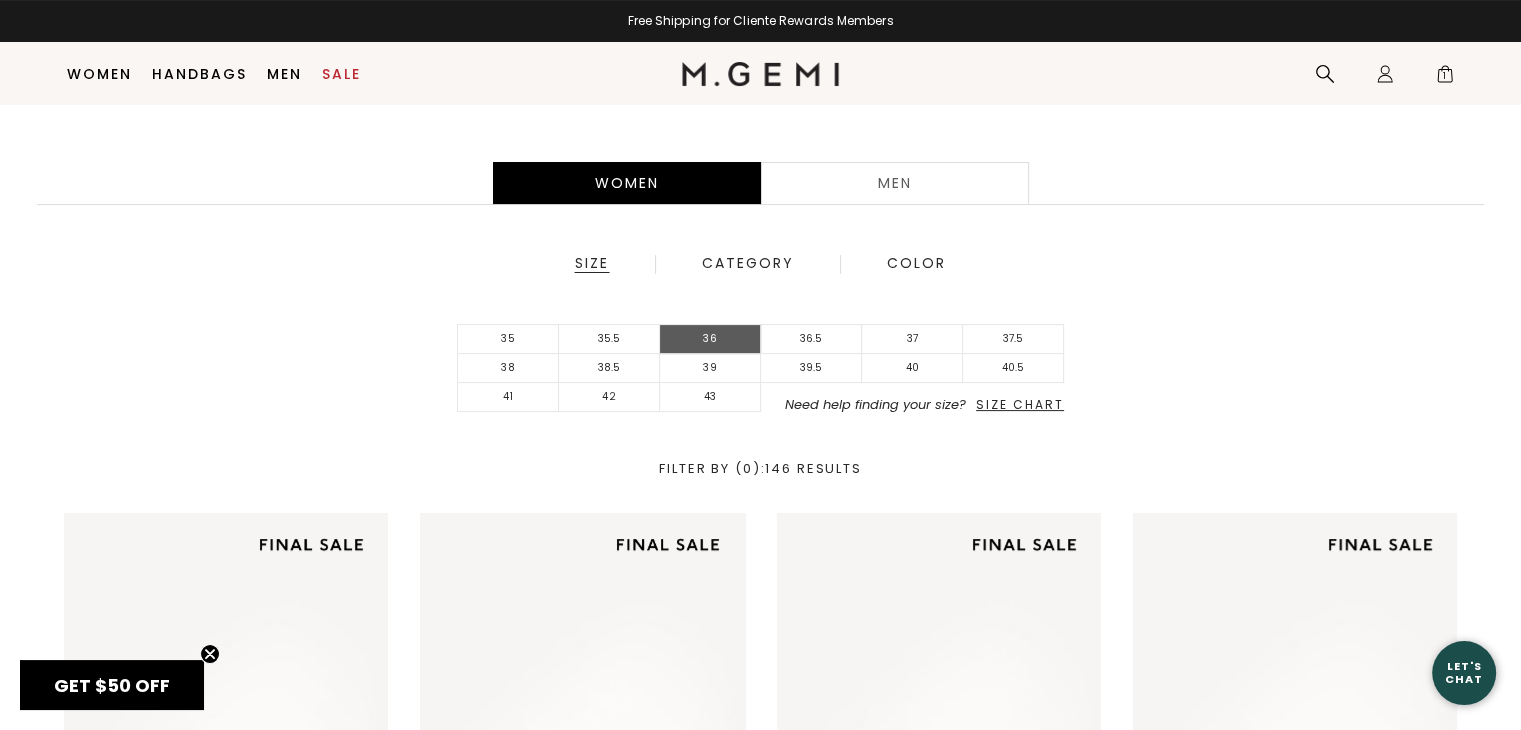 click on "36" at bounding box center [710, 339] 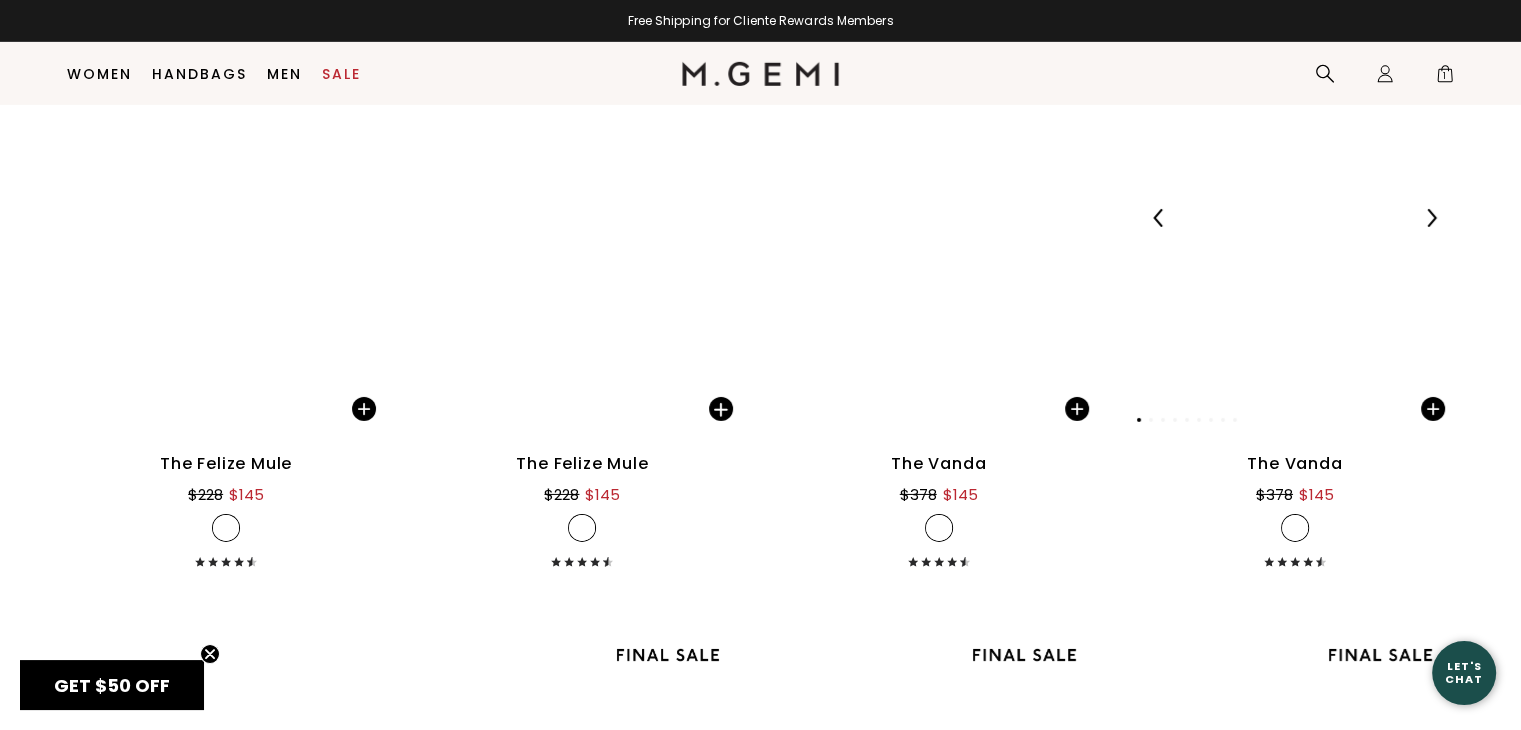 scroll, scrollTop: 6857, scrollLeft: 0, axis: vertical 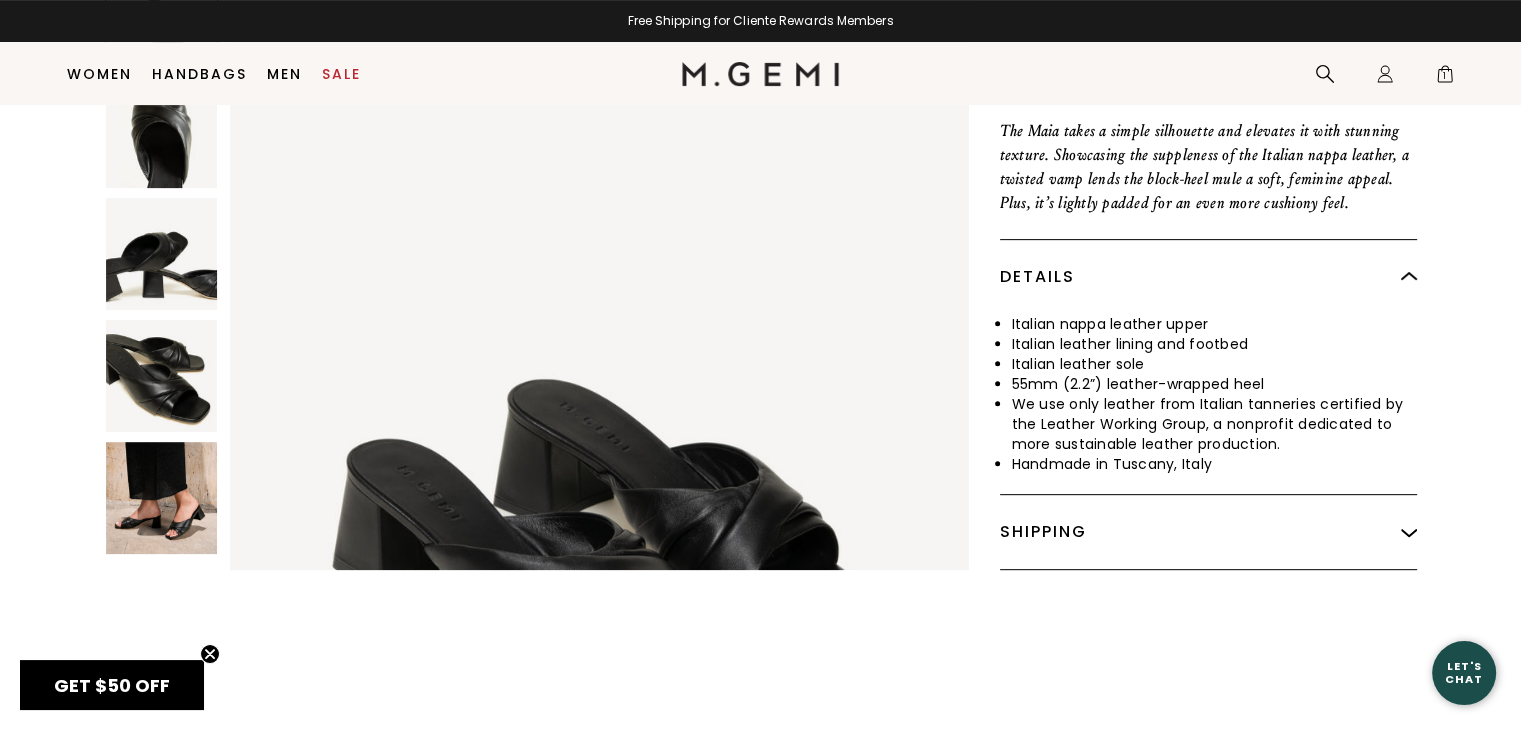 click at bounding box center [162, 498] 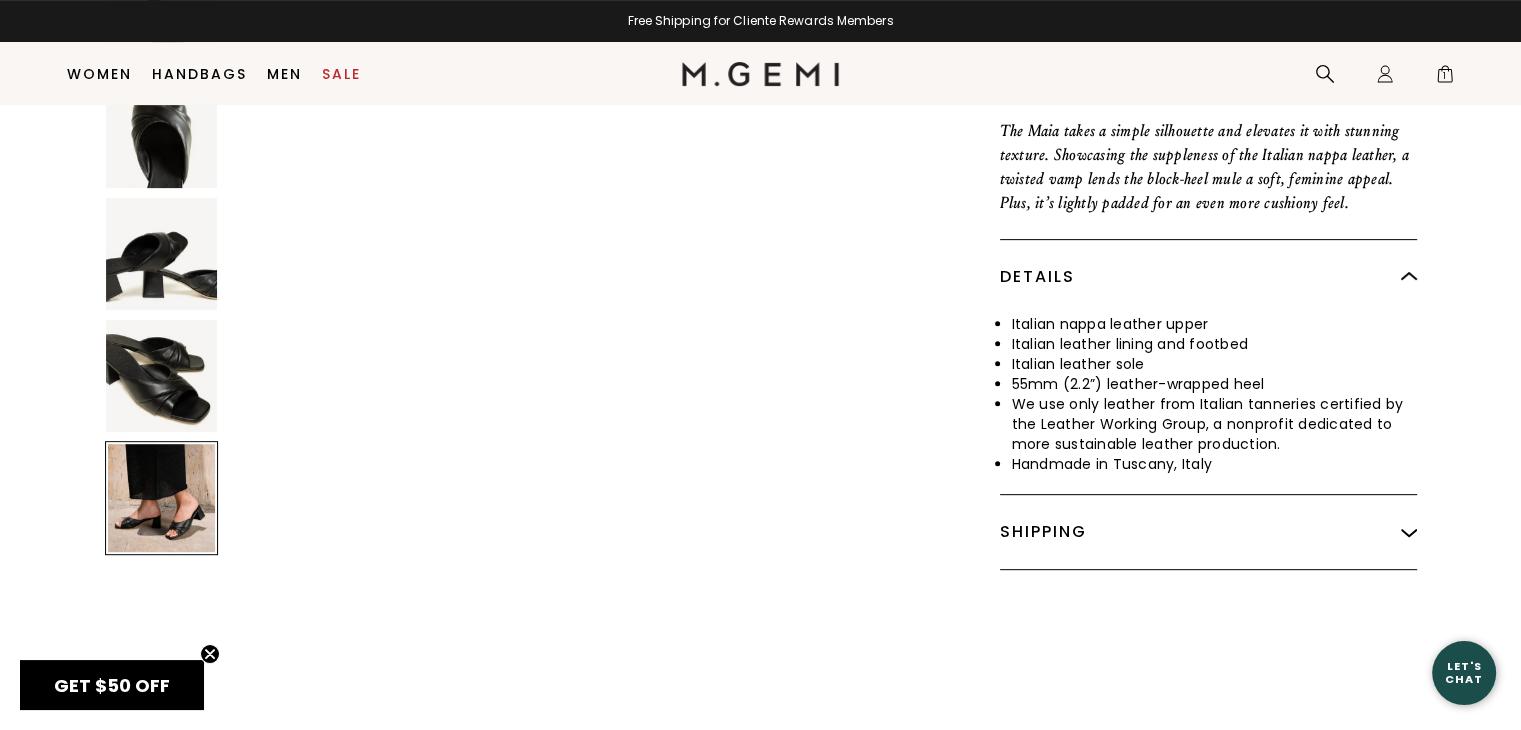 scroll, scrollTop: 3715, scrollLeft: 0, axis: vertical 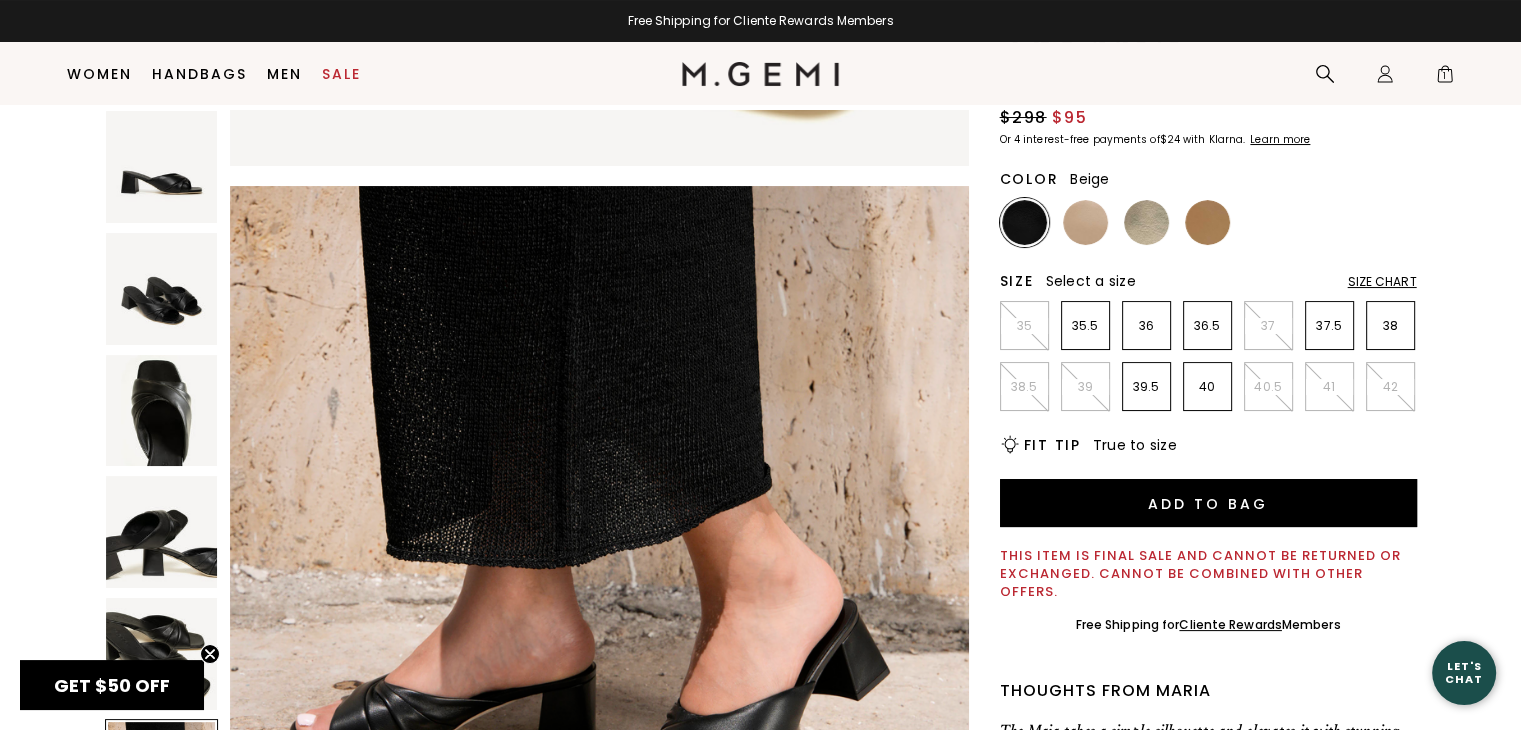 click at bounding box center (1085, 222) 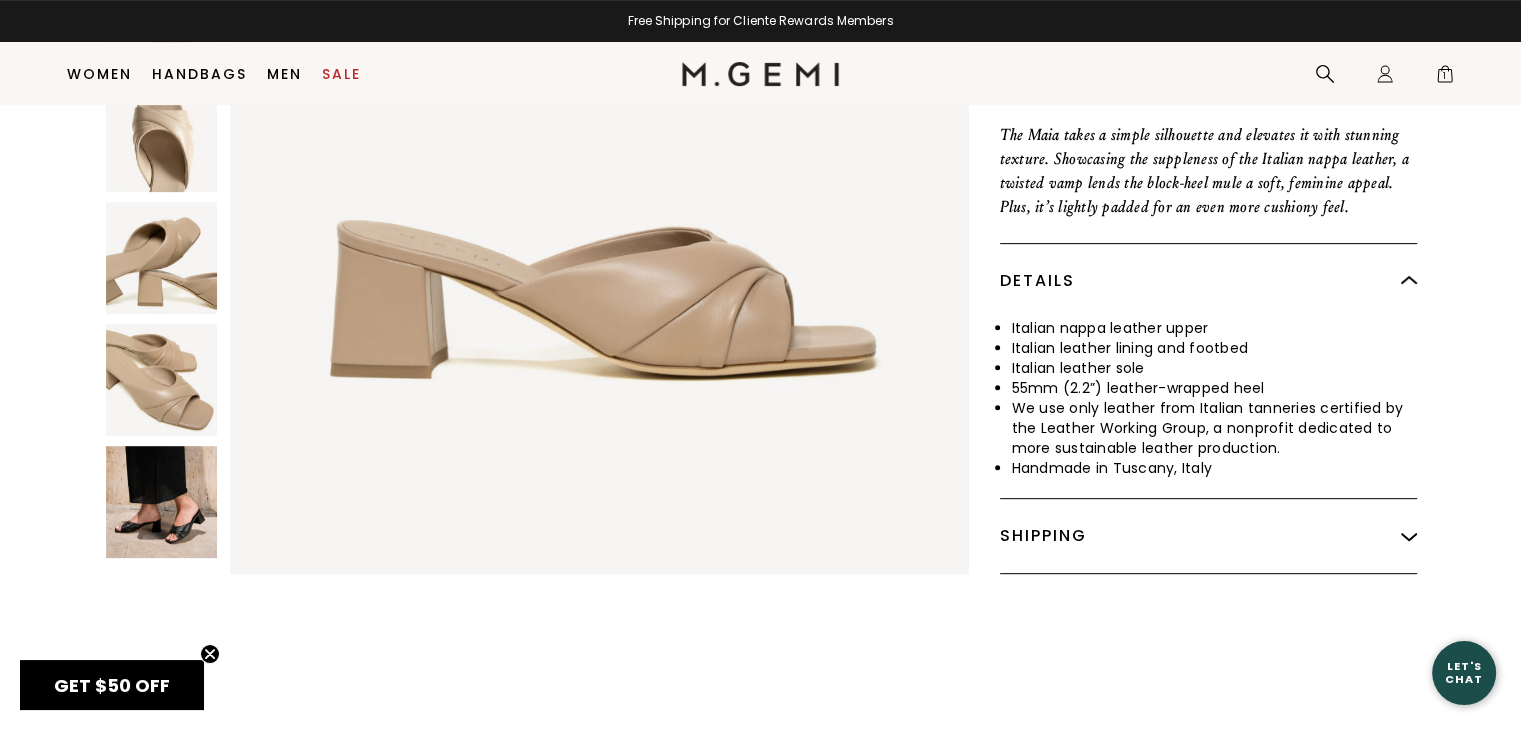 scroll, scrollTop: 757, scrollLeft: 0, axis: vertical 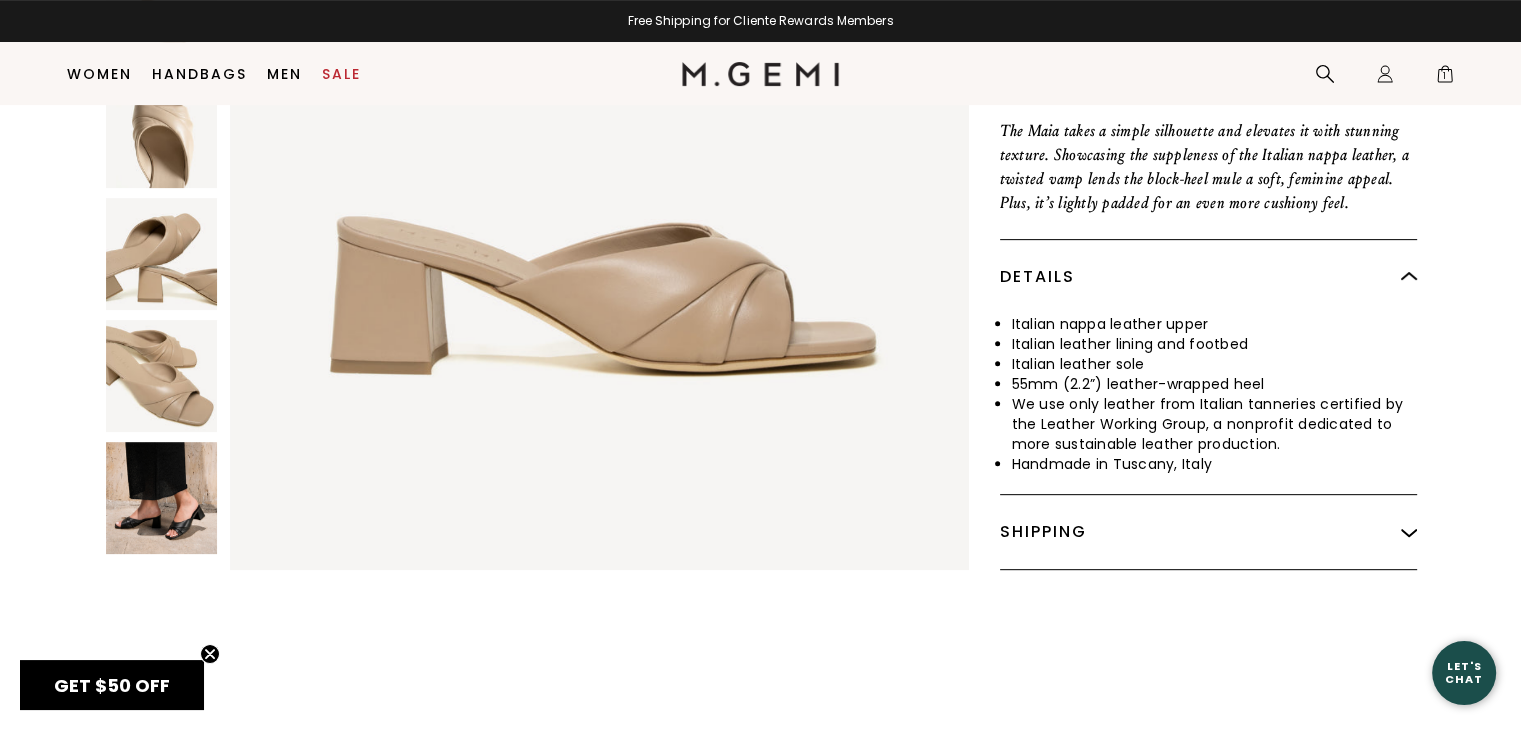 click at bounding box center (162, 498) 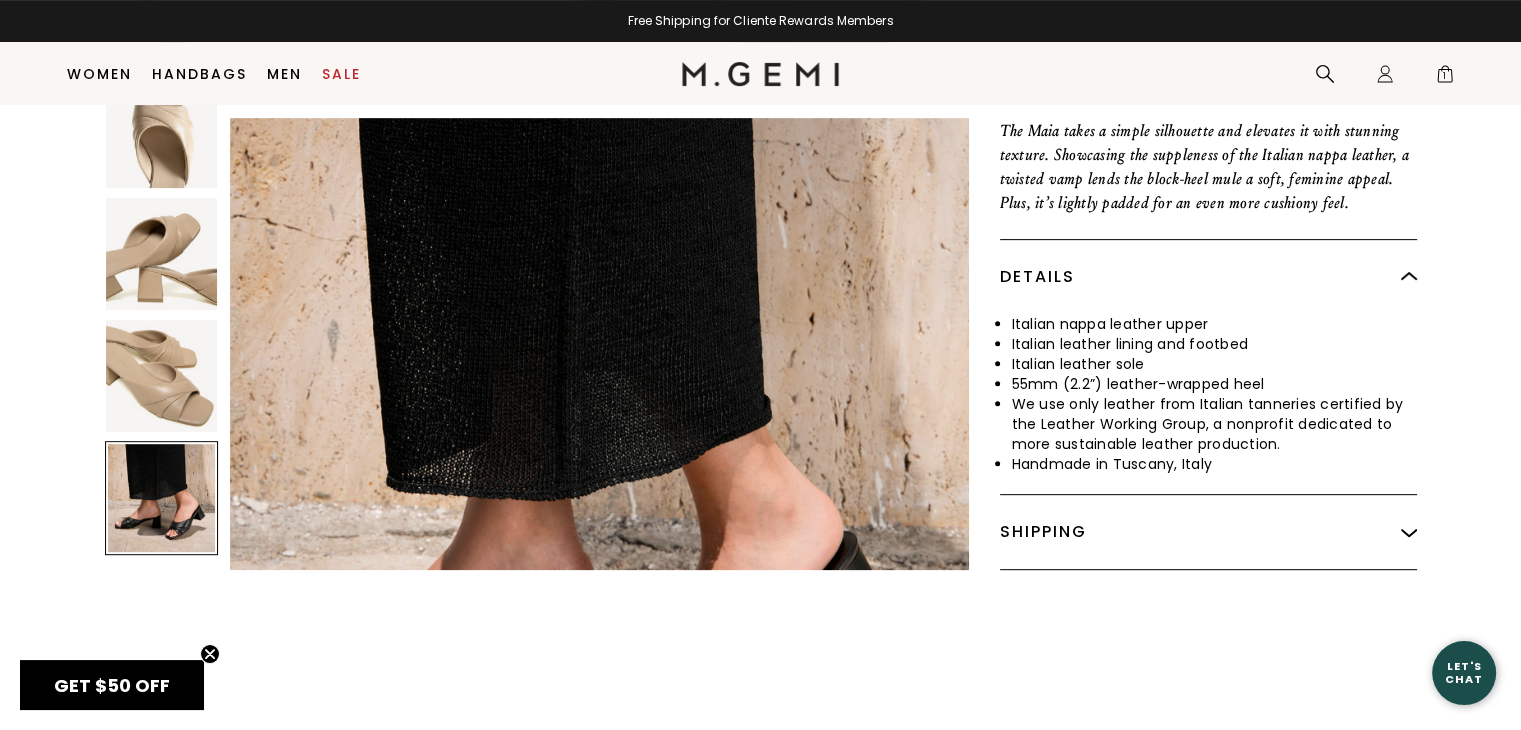 scroll, scrollTop: 3715, scrollLeft: 0, axis: vertical 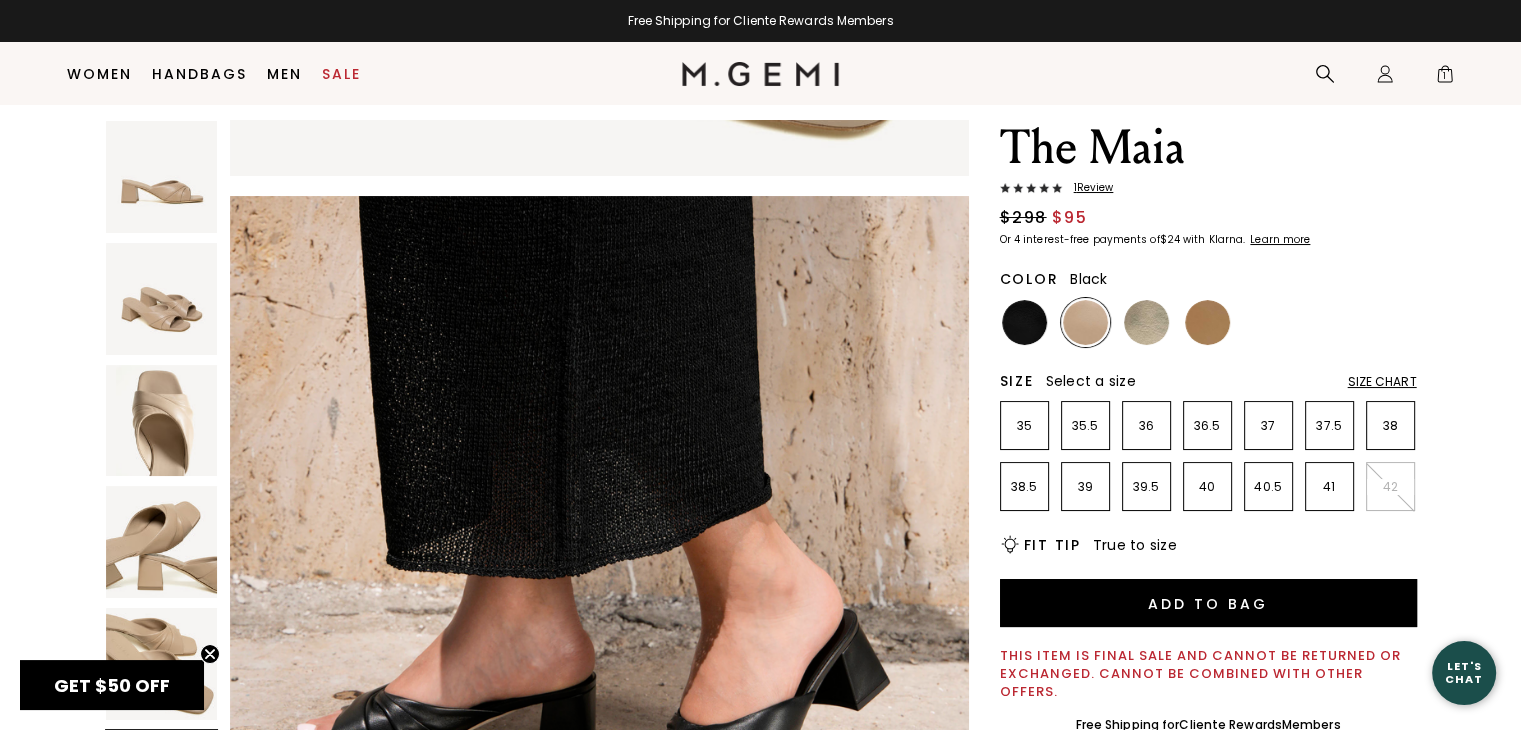 click at bounding box center [1024, 322] 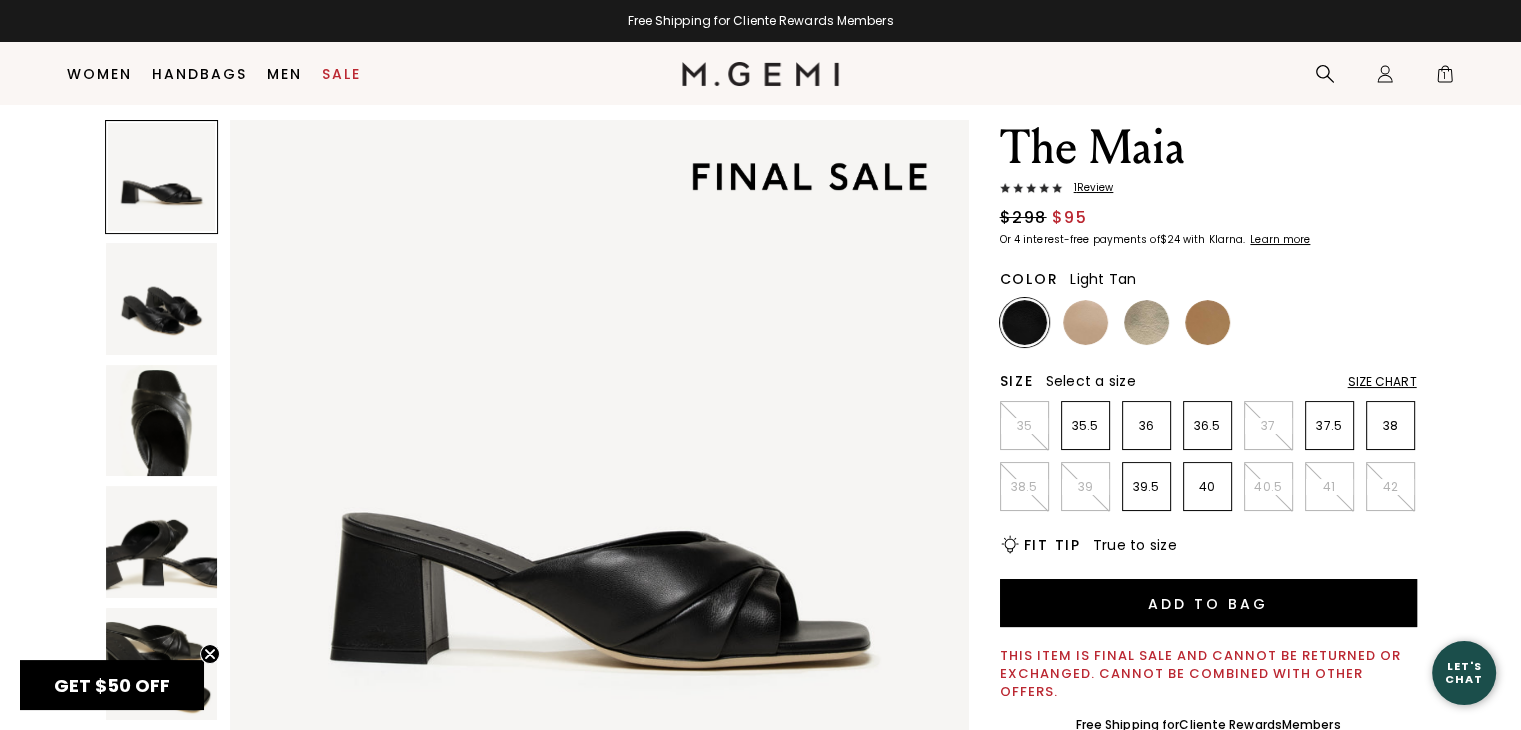 click at bounding box center [1207, 322] 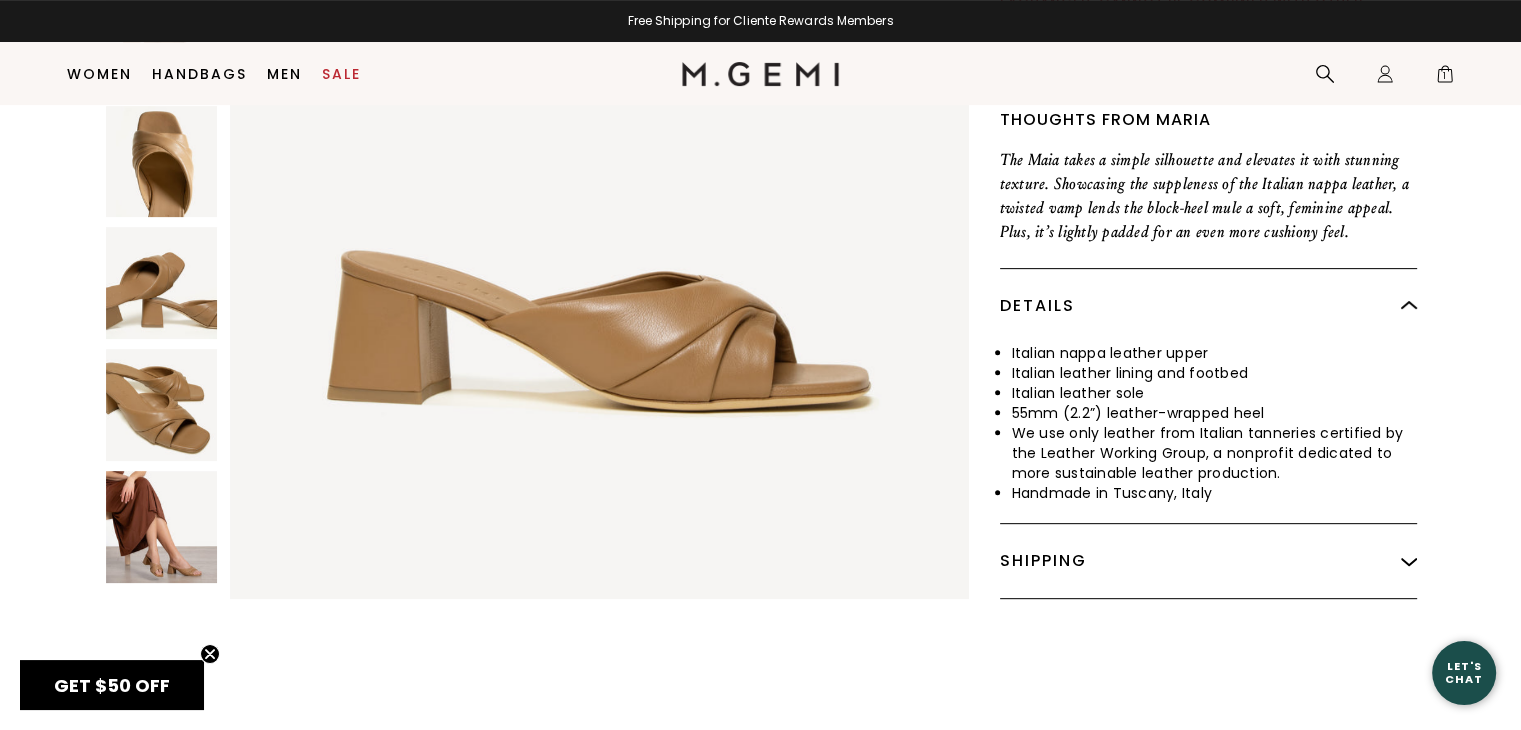 scroll, scrollTop: 857, scrollLeft: 0, axis: vertical 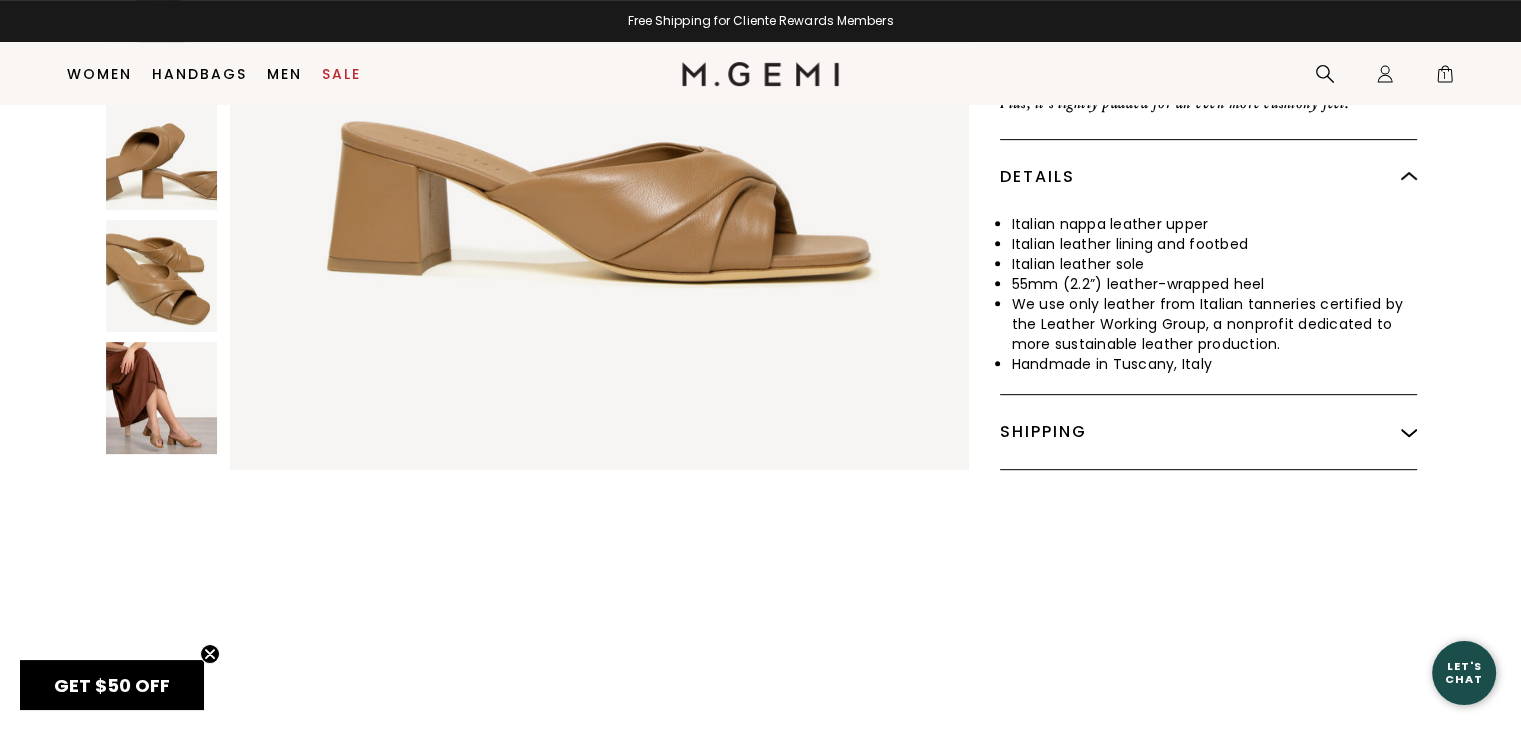 click at bounding box center [162, 398] 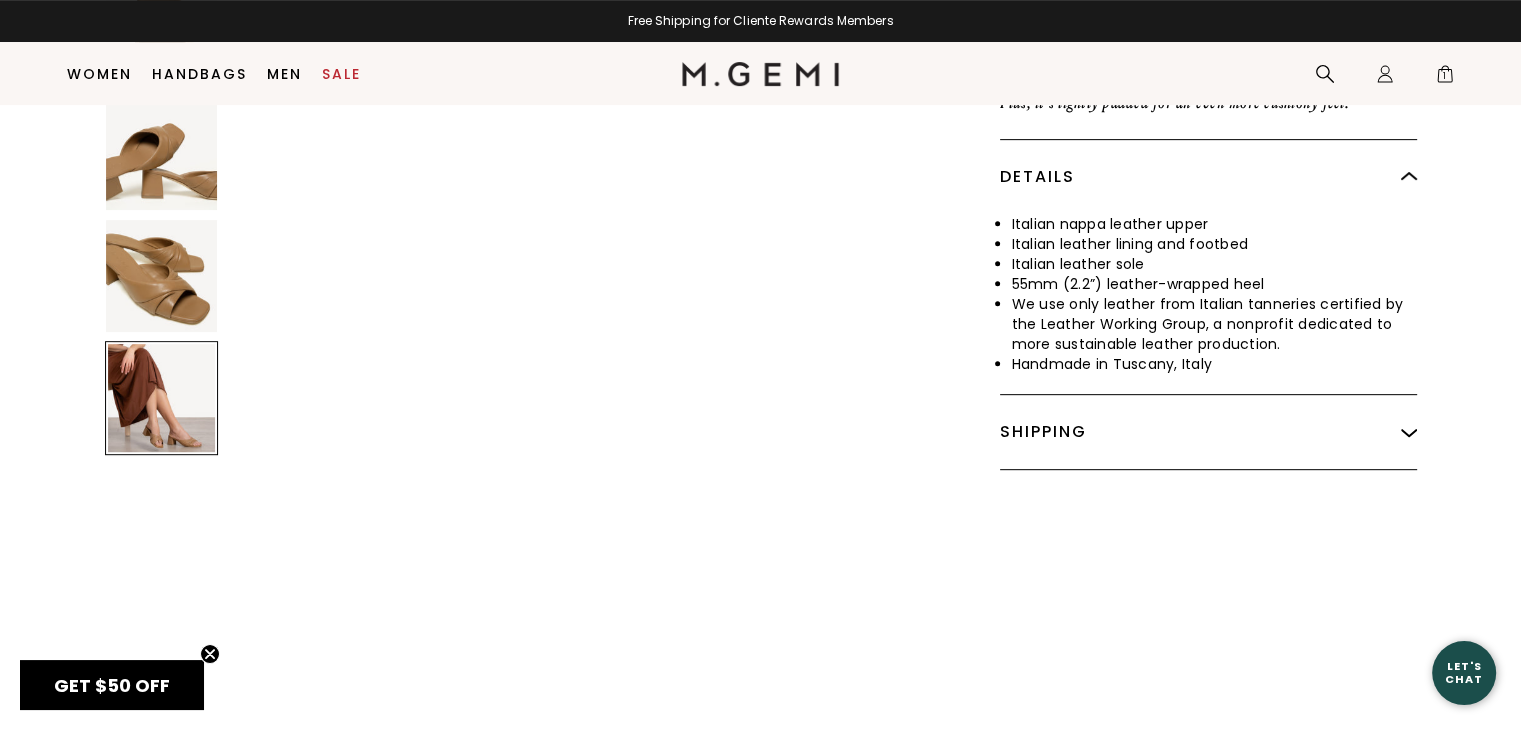 scroll, scrollTop: 3715, scrollLeft: 0, axis: vertical 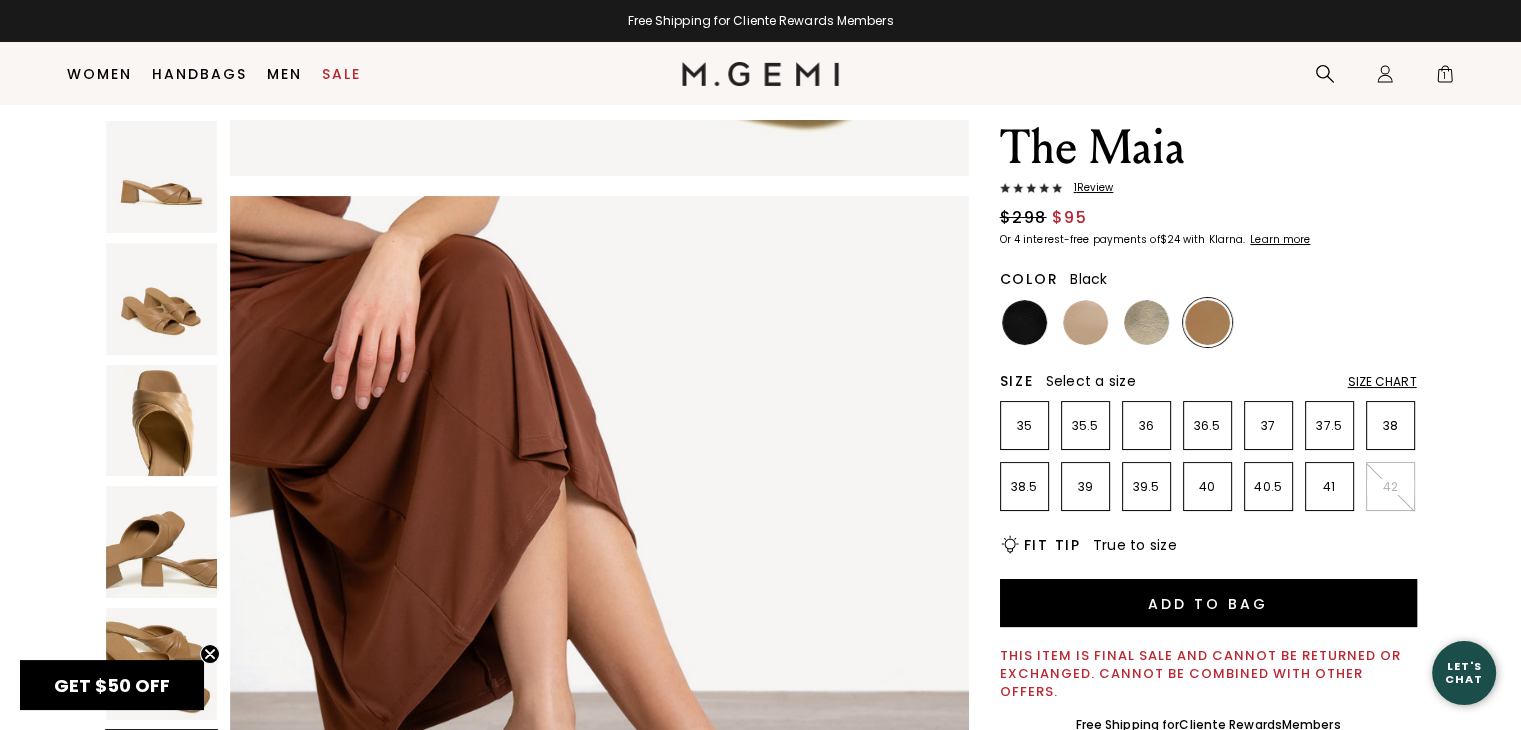 click at bounding box center [1024, 322] 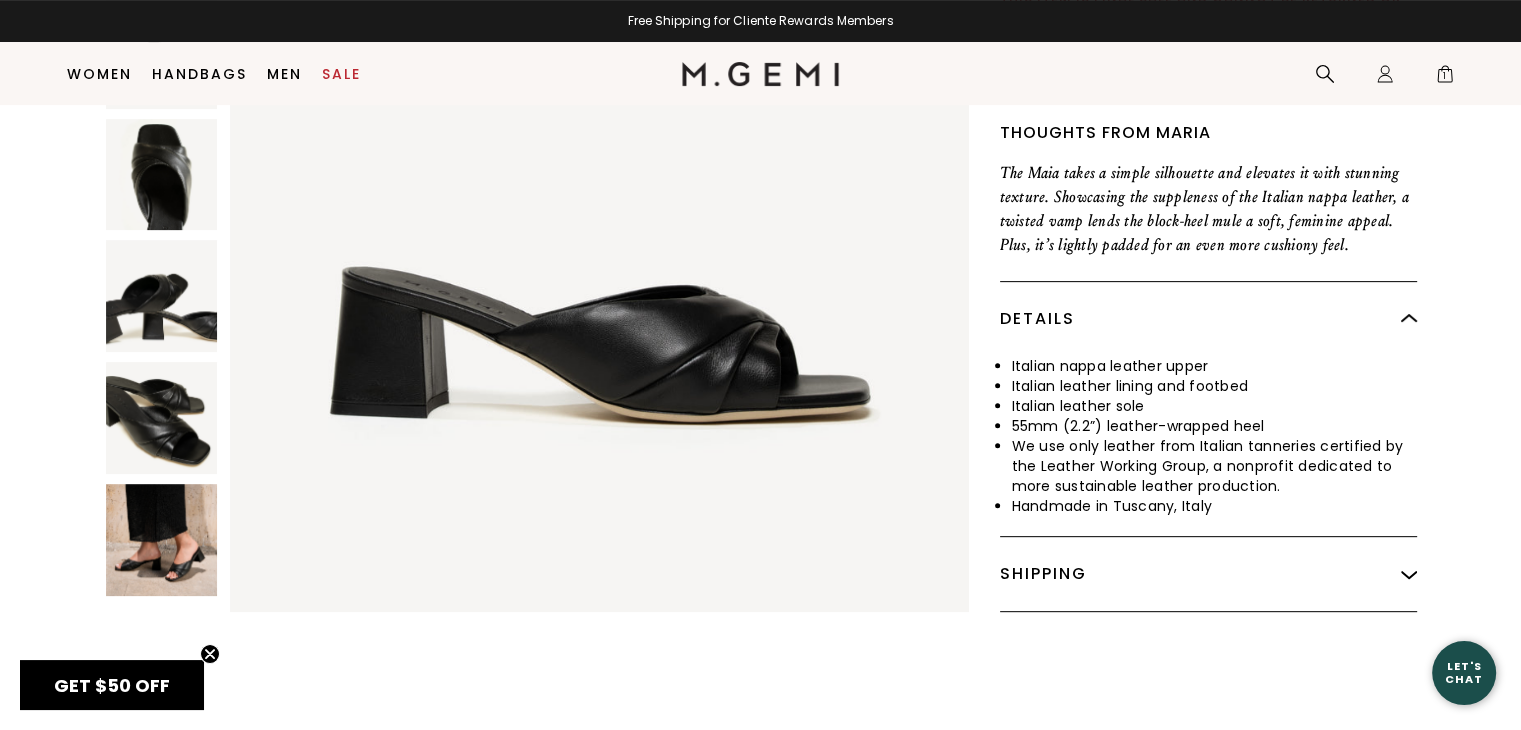 scroll, scrollTop: 757, scrollLeft: 0, axis: vertical 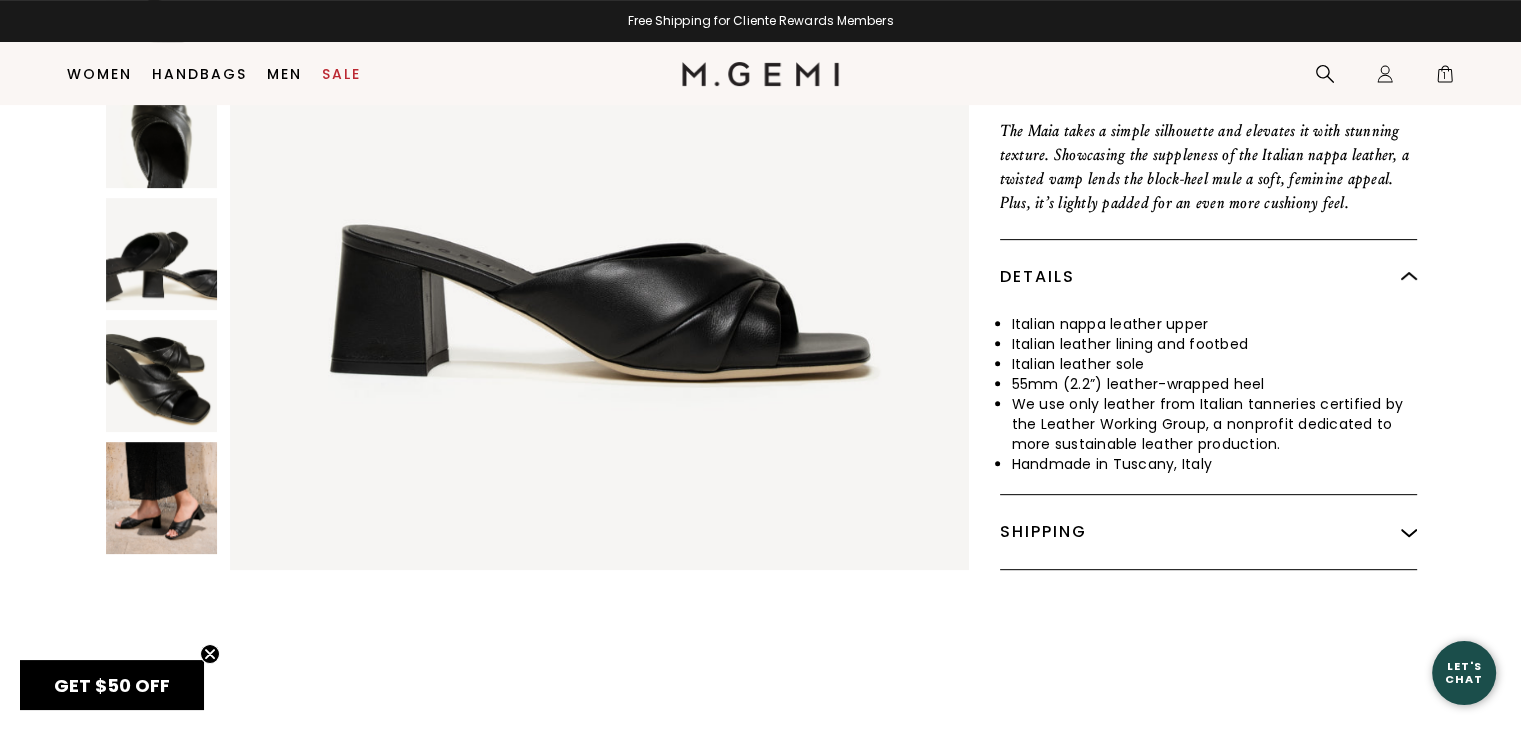 click at bounding box center (162, 498) 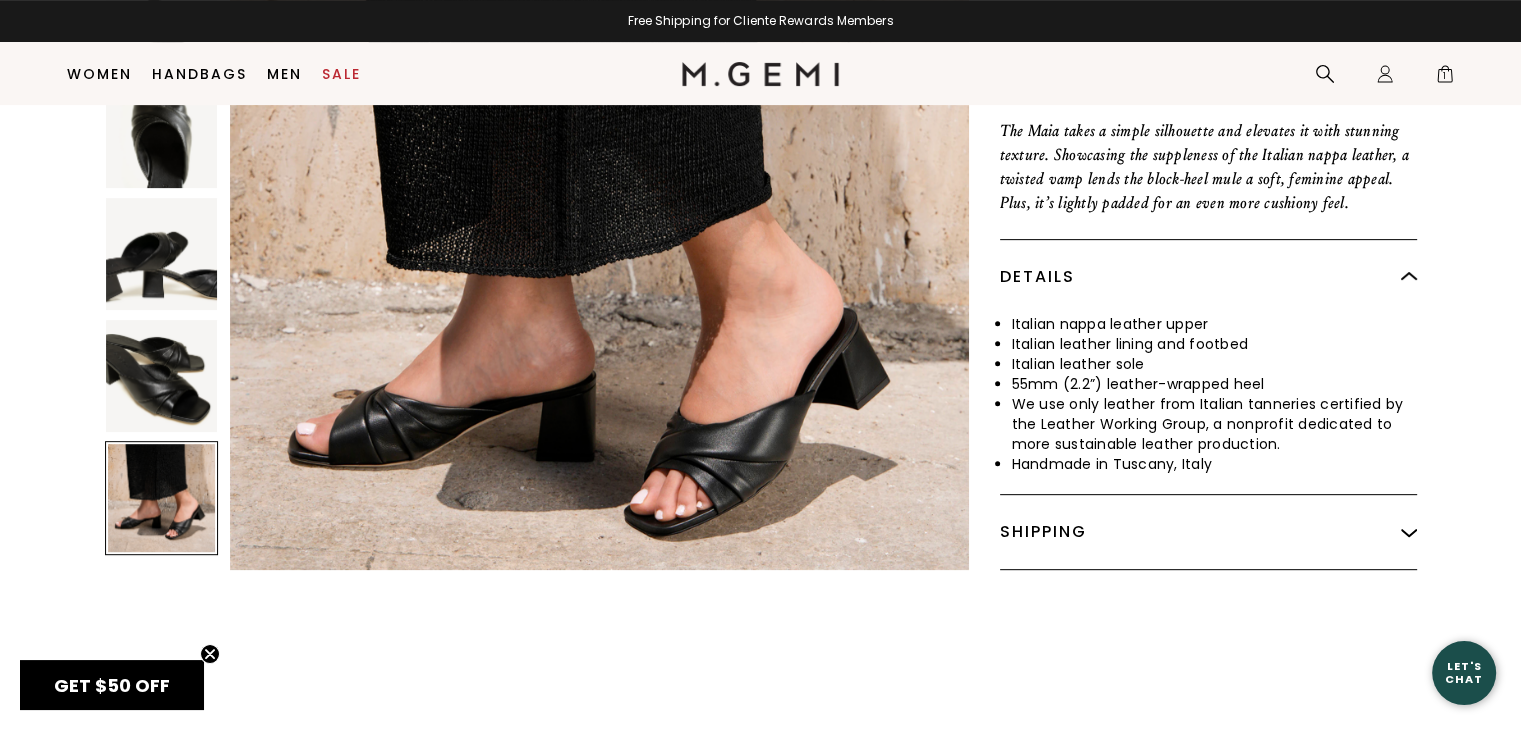 scroll, scrollTop: 3734, scrollLeft: 0, axis: vertical 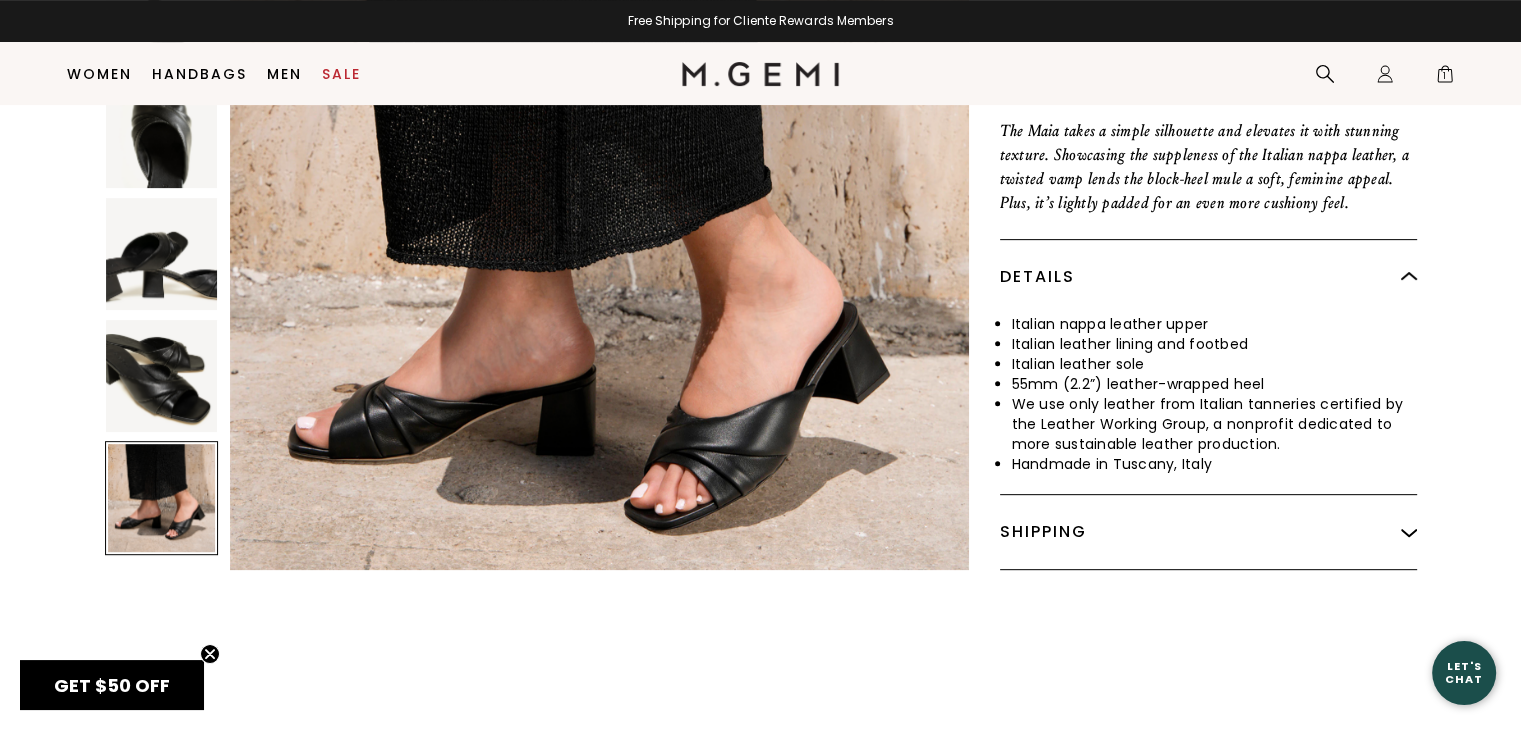 click on "GET $50 OFF" at bounding box center [112, 685] 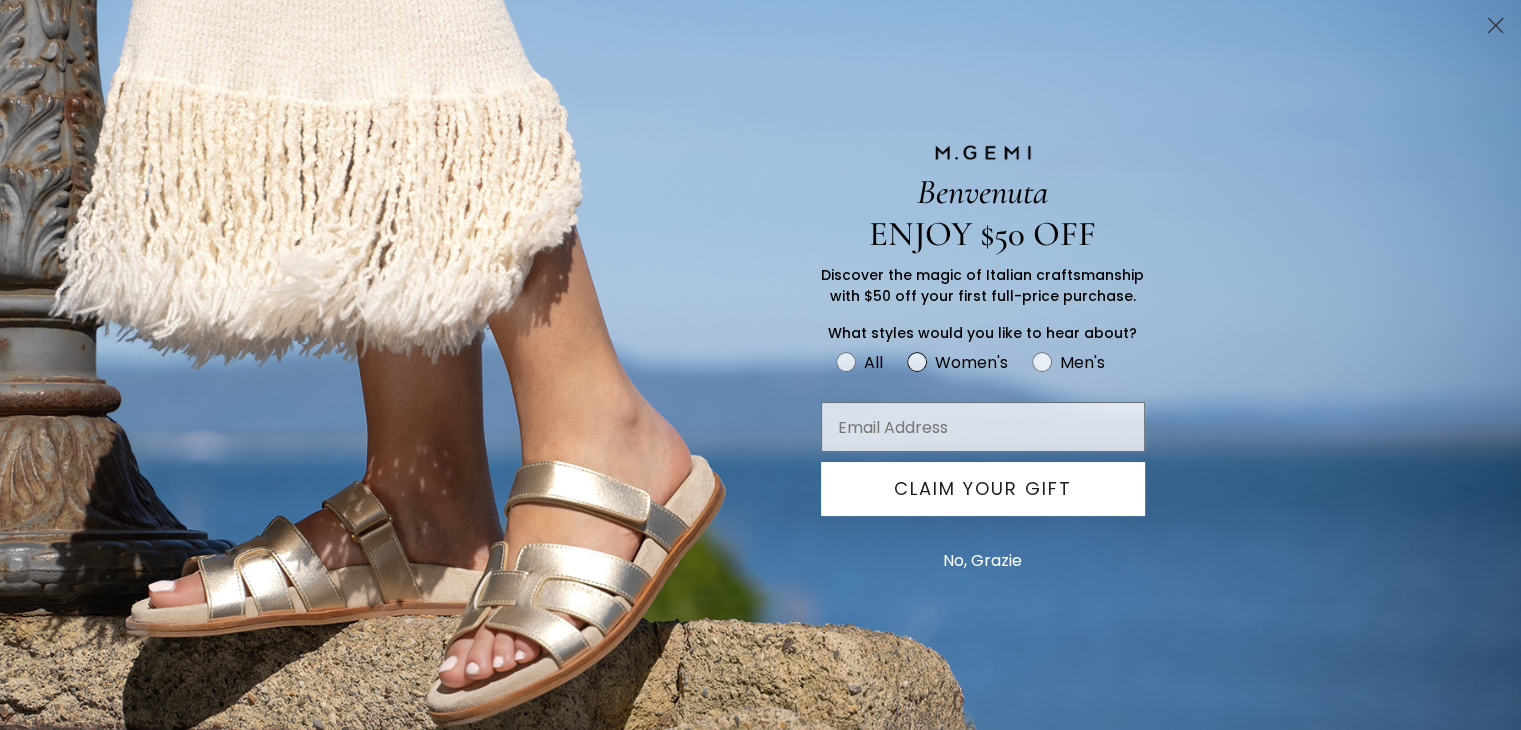 click 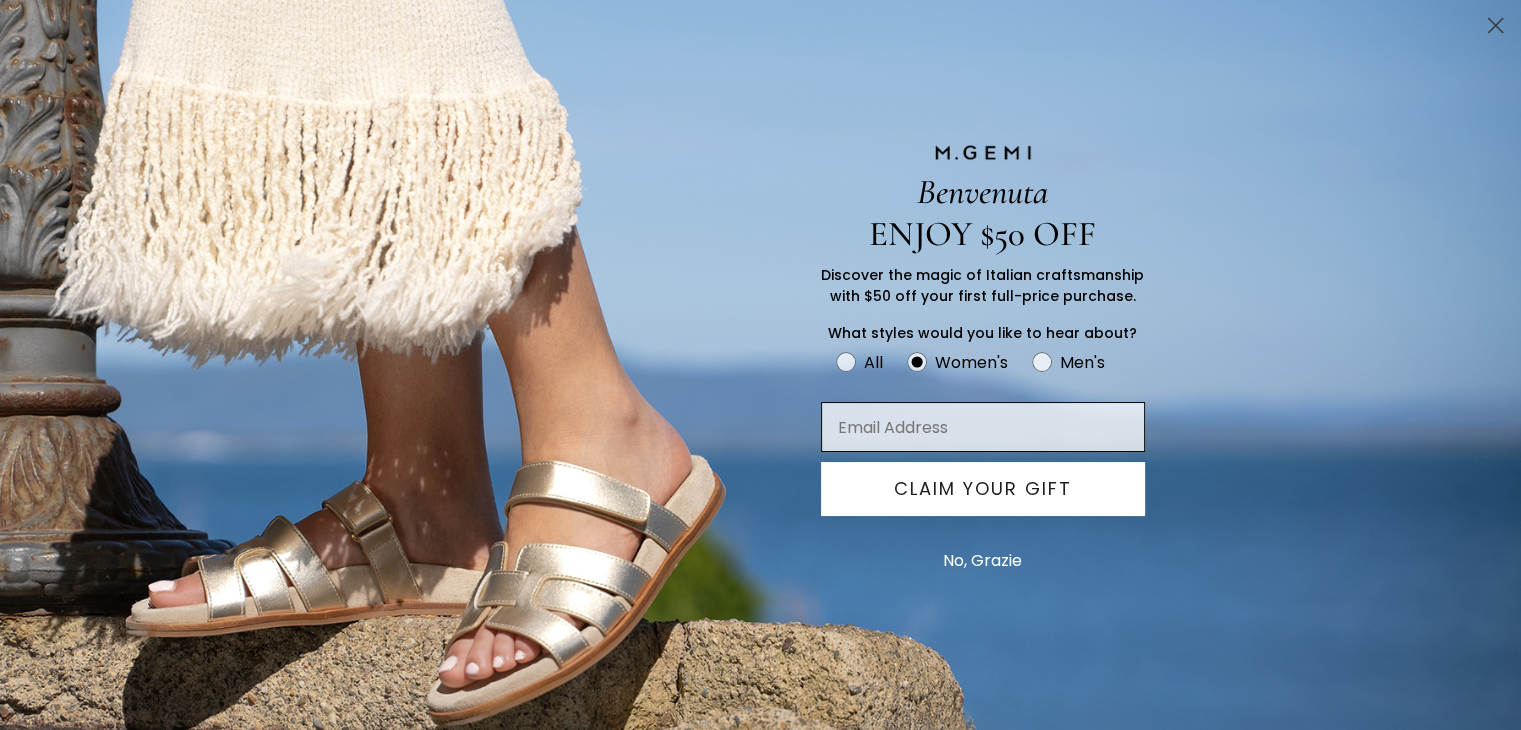 click at bounding box center [983, 427] 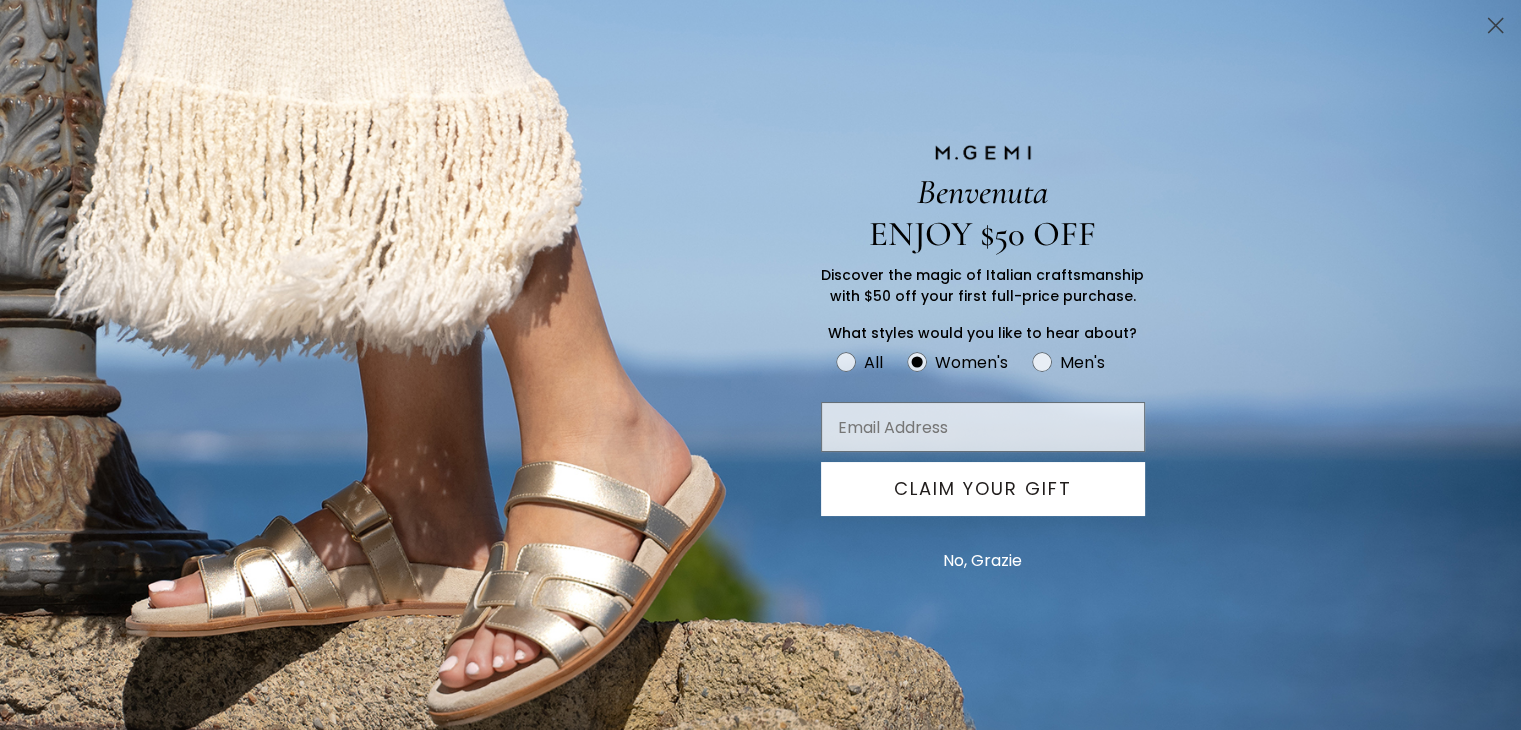 type on "csqrobinson@gmail.com" 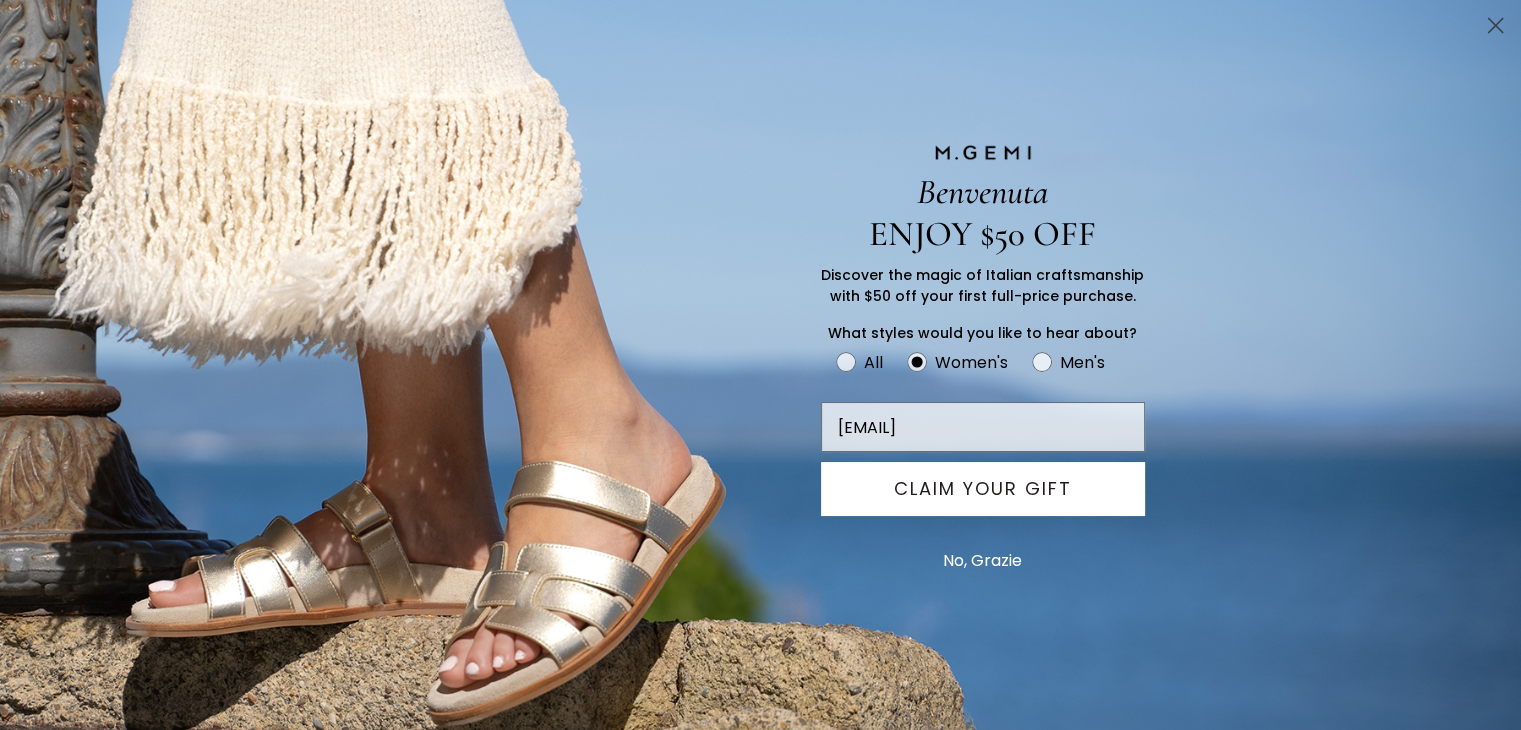 click on "CLAIM YOUR GIFT" at bounding box center (983, 489) 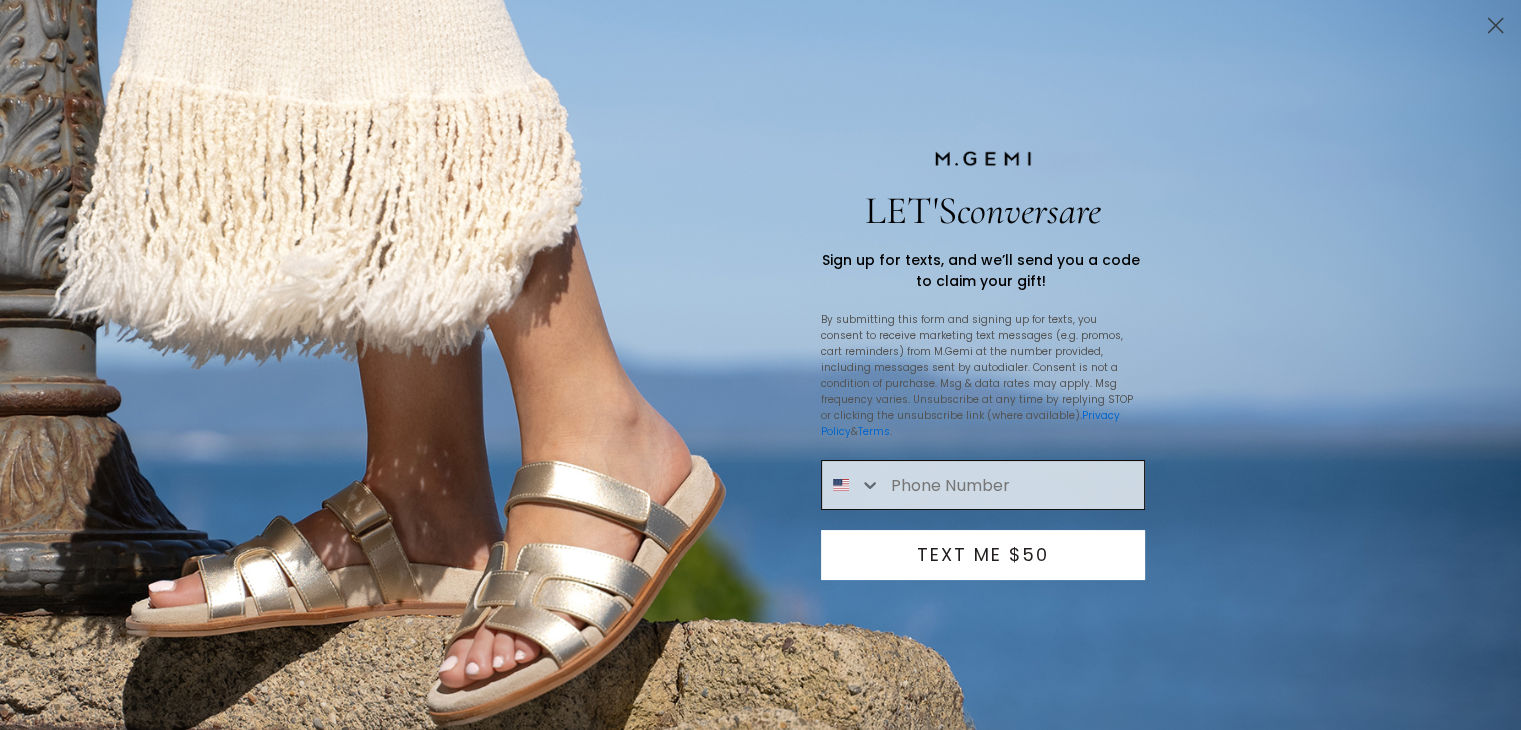 click at bounding box center [1012, 485] 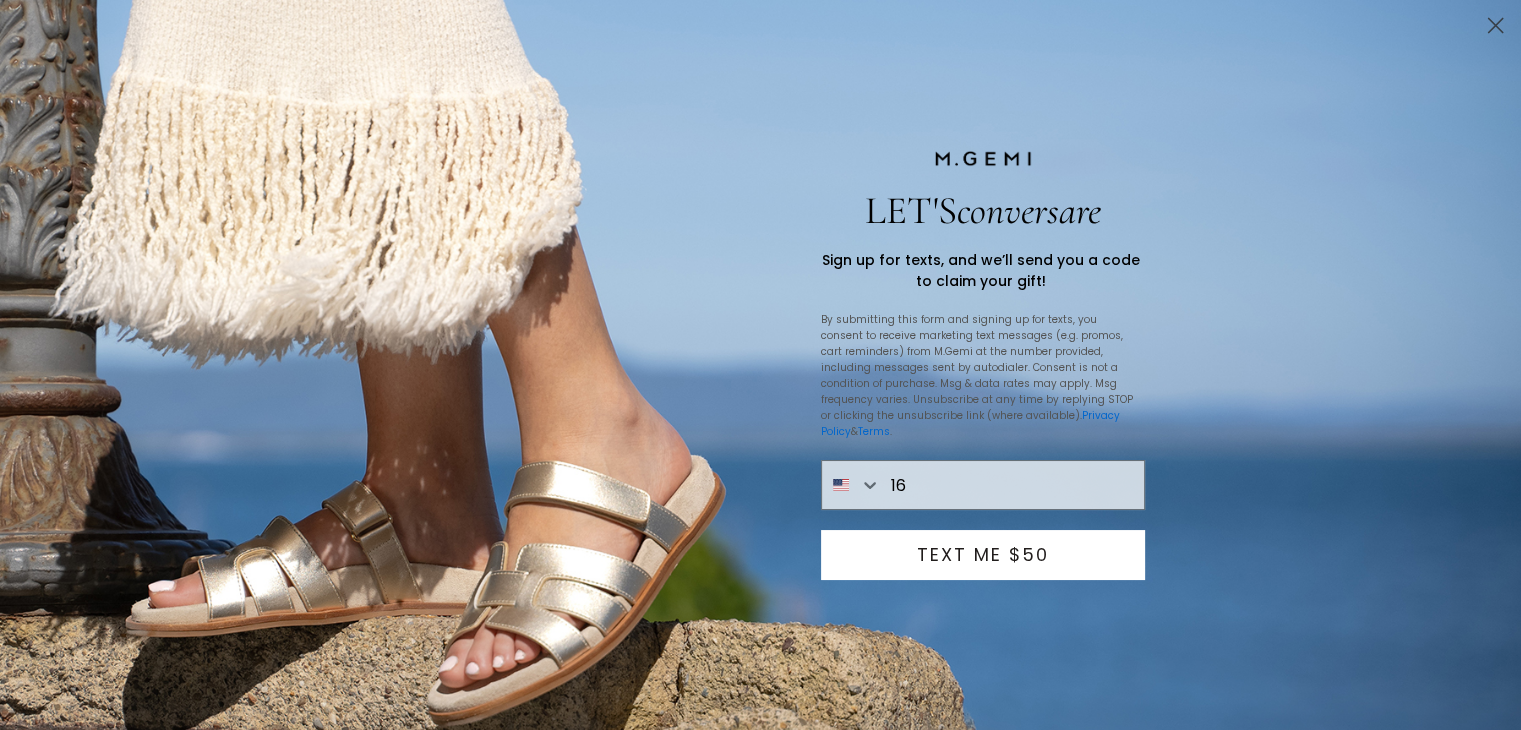 type on "1" 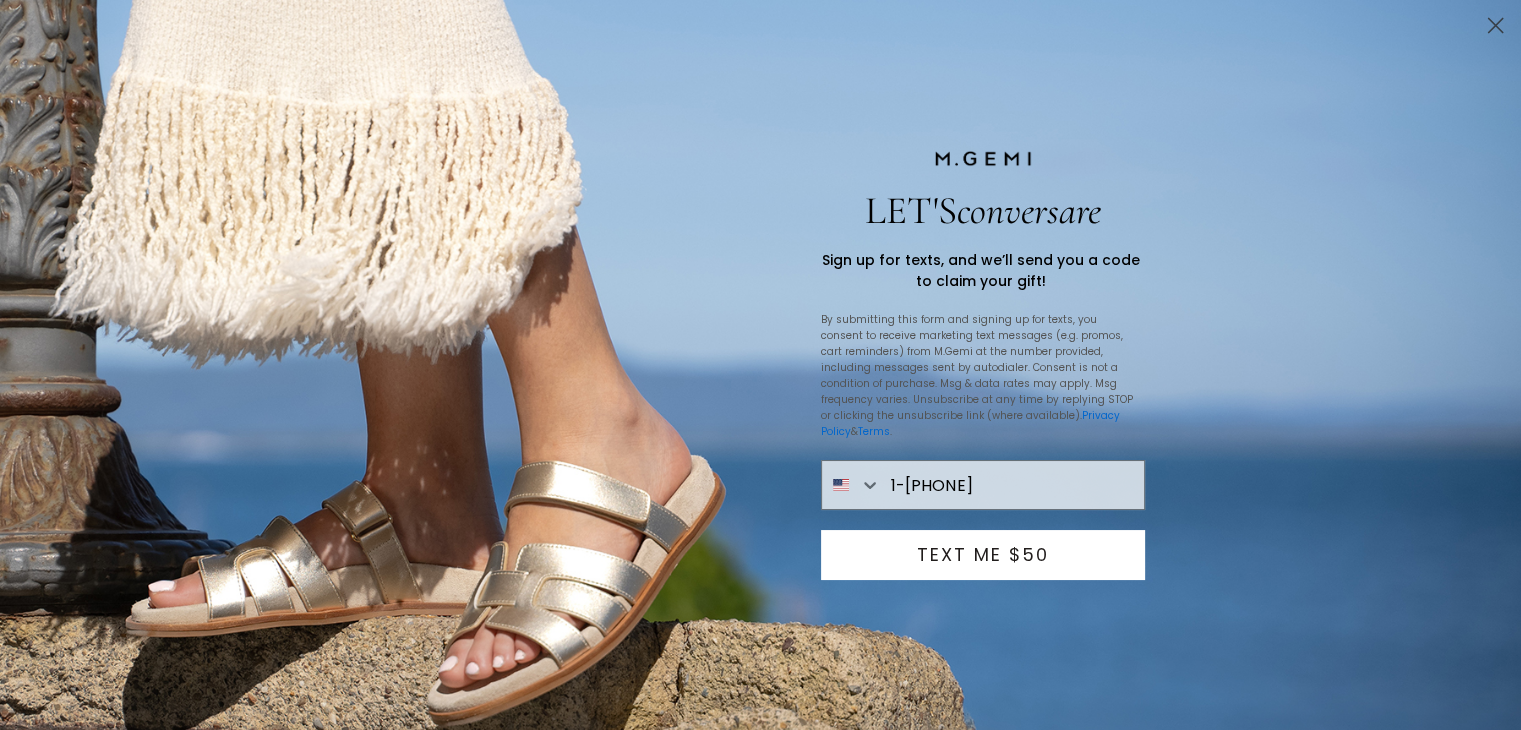 type on "1-415-497-4124" 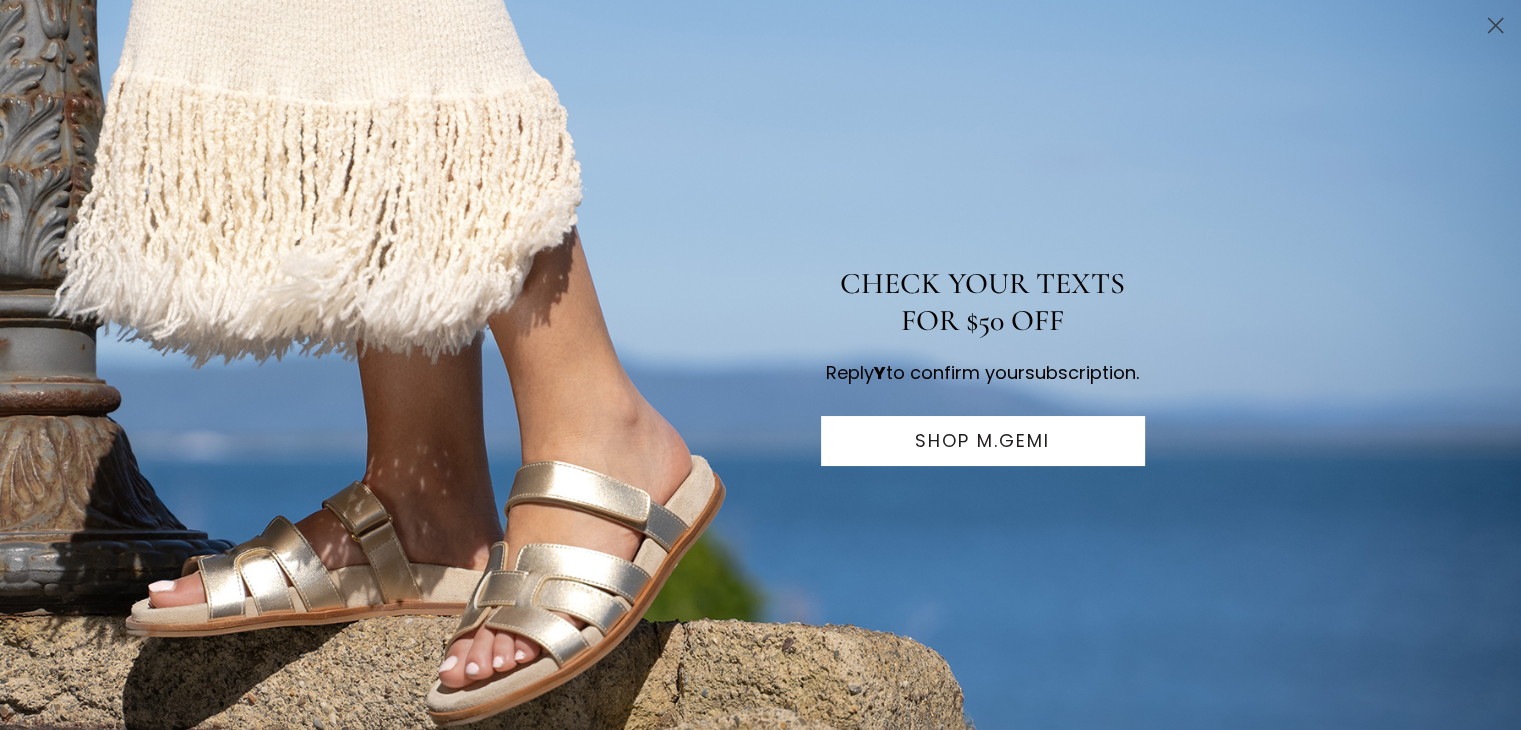 click on "SHOP M.GEMI" at bounding box center [983, 441] 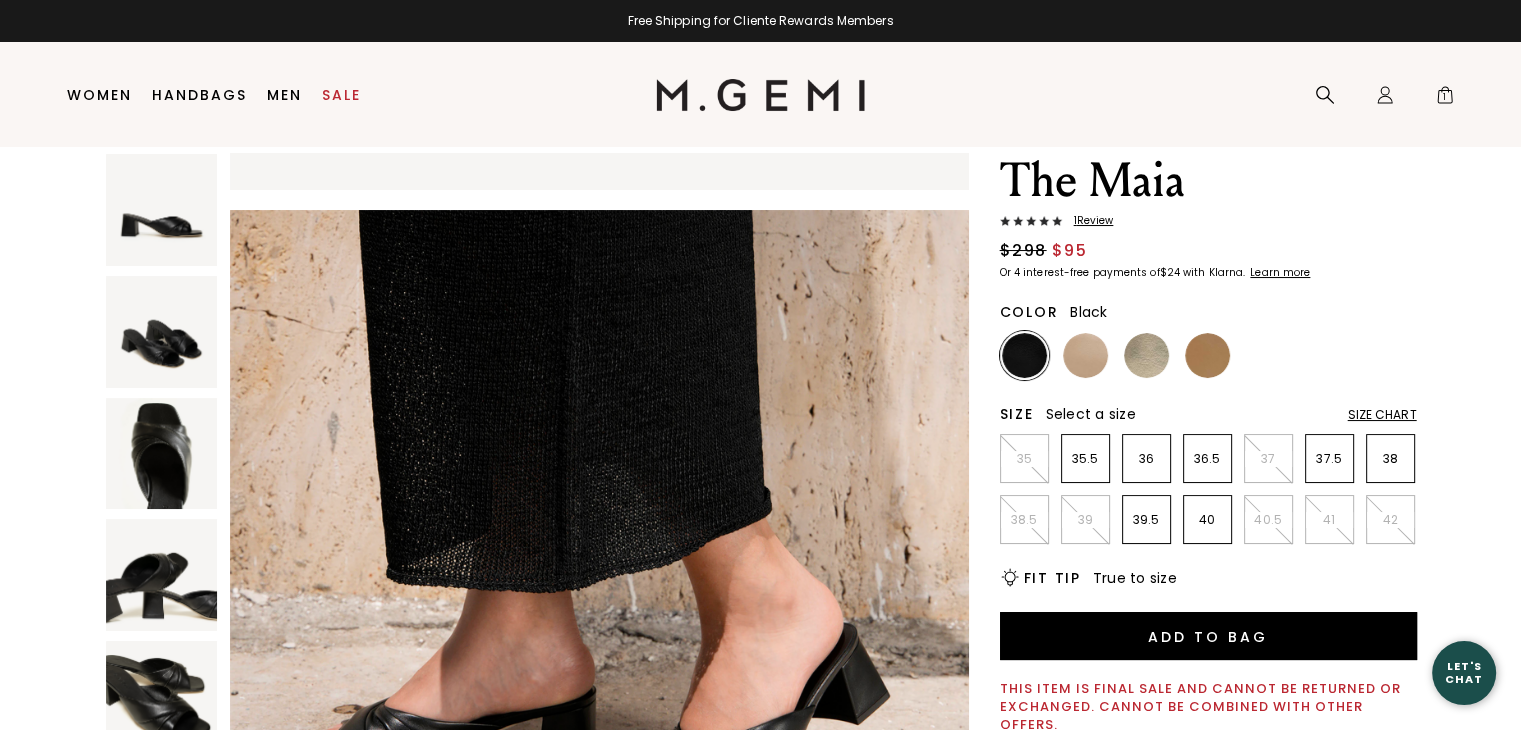 scroll, scrollTop: 42, scrollLeft: 0, axis: vertical 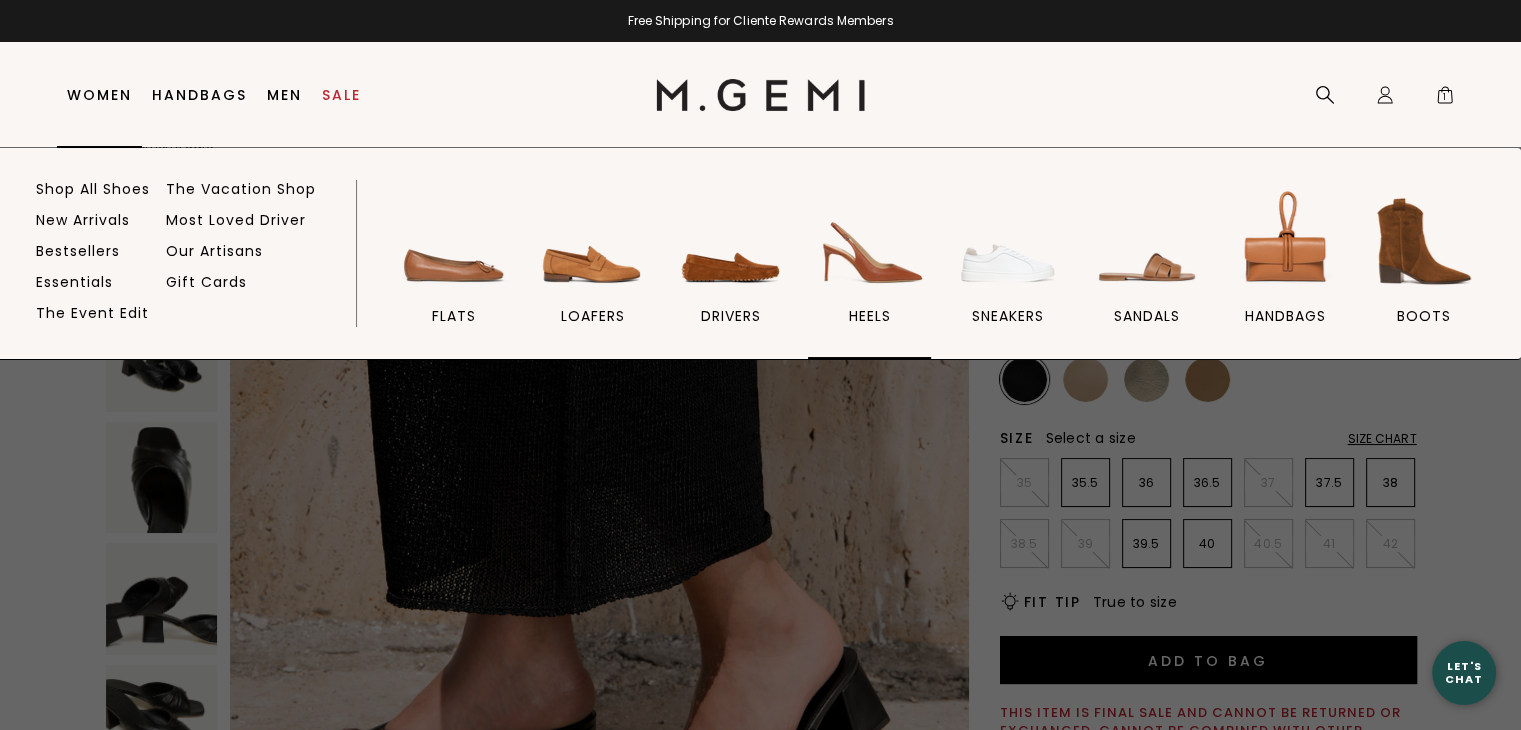 click at bounding box center (870, 241) 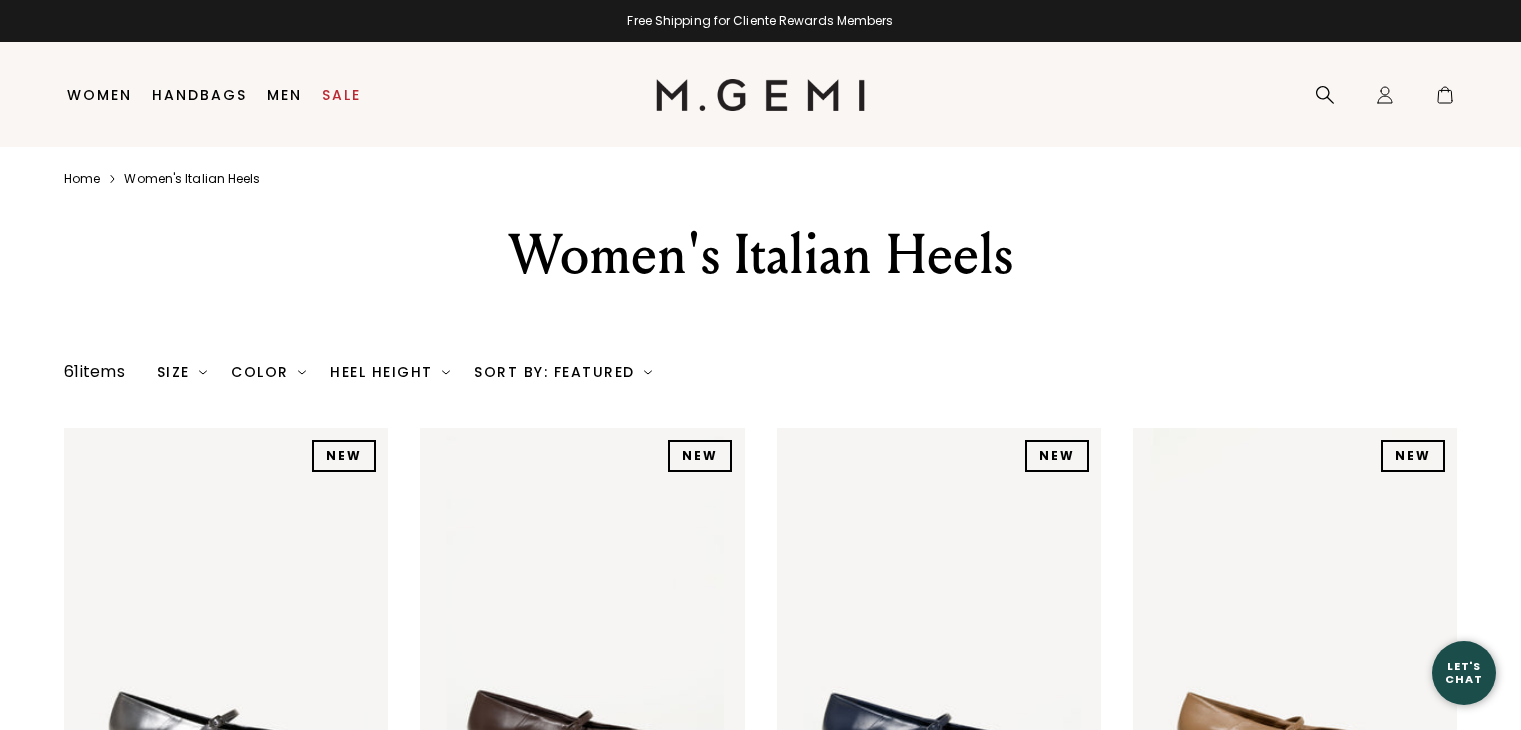 scroll, scrollTop: 0, scrollLeft: 0, axis: both 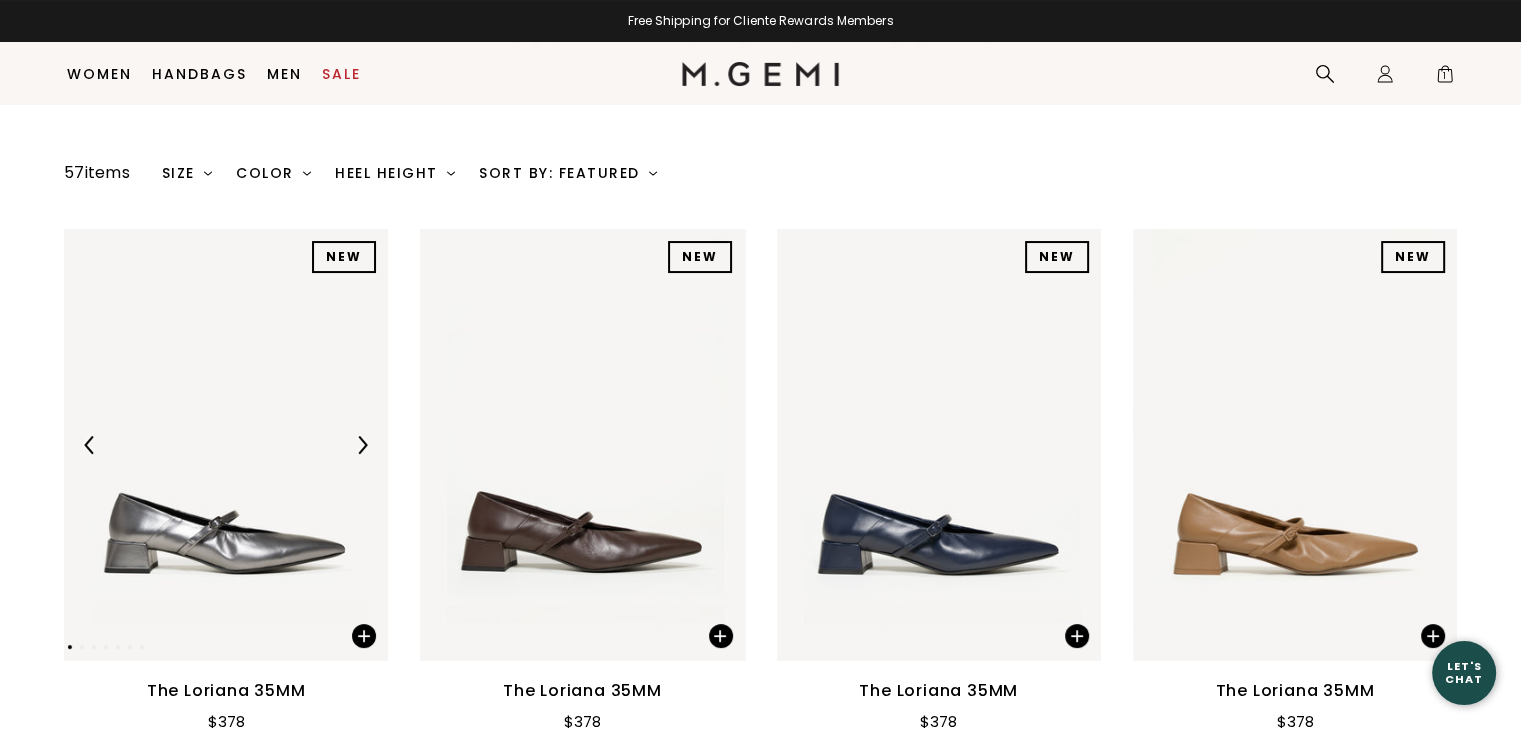 click on "Heel Height" at bounding box center (395, 173) 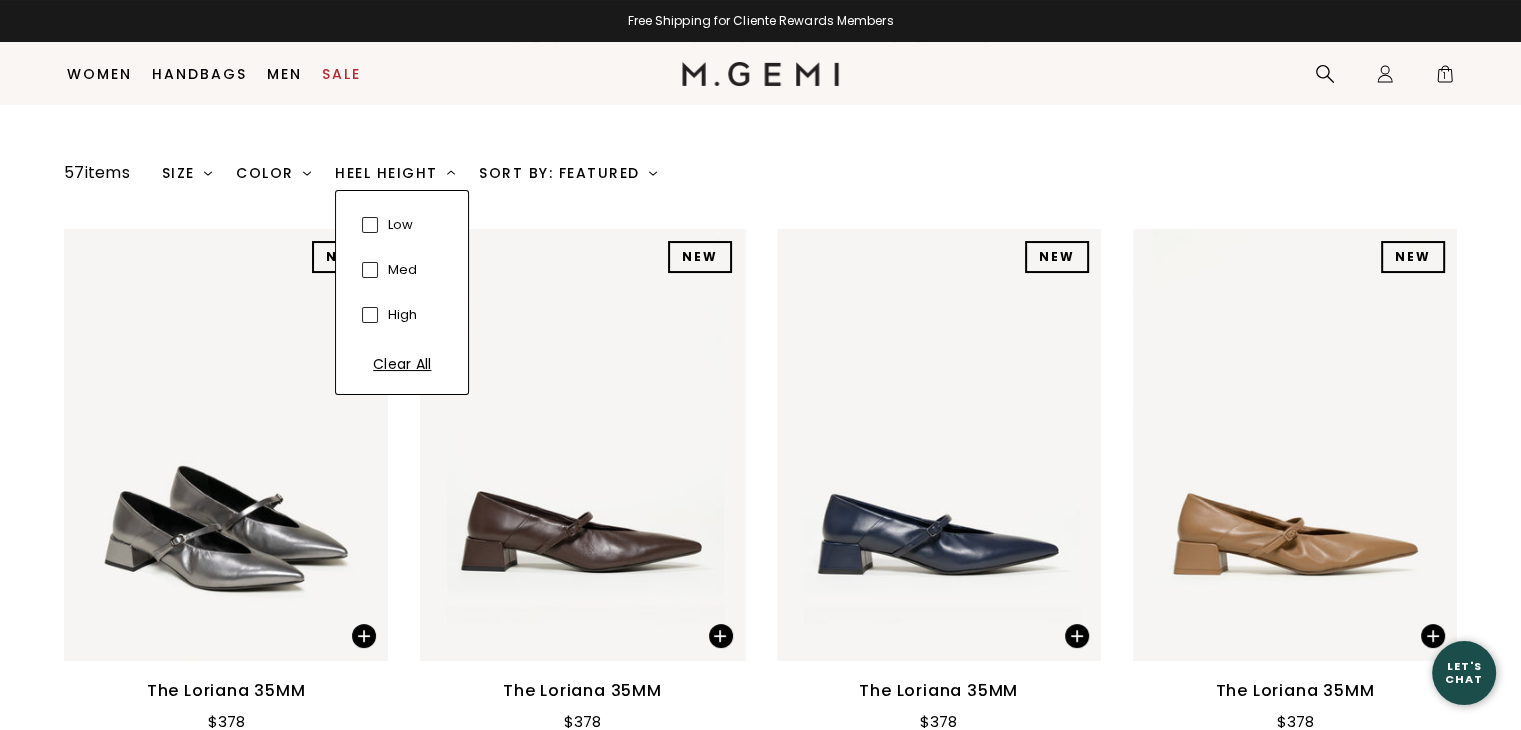 click on "high" at bounding box center [398, 315] 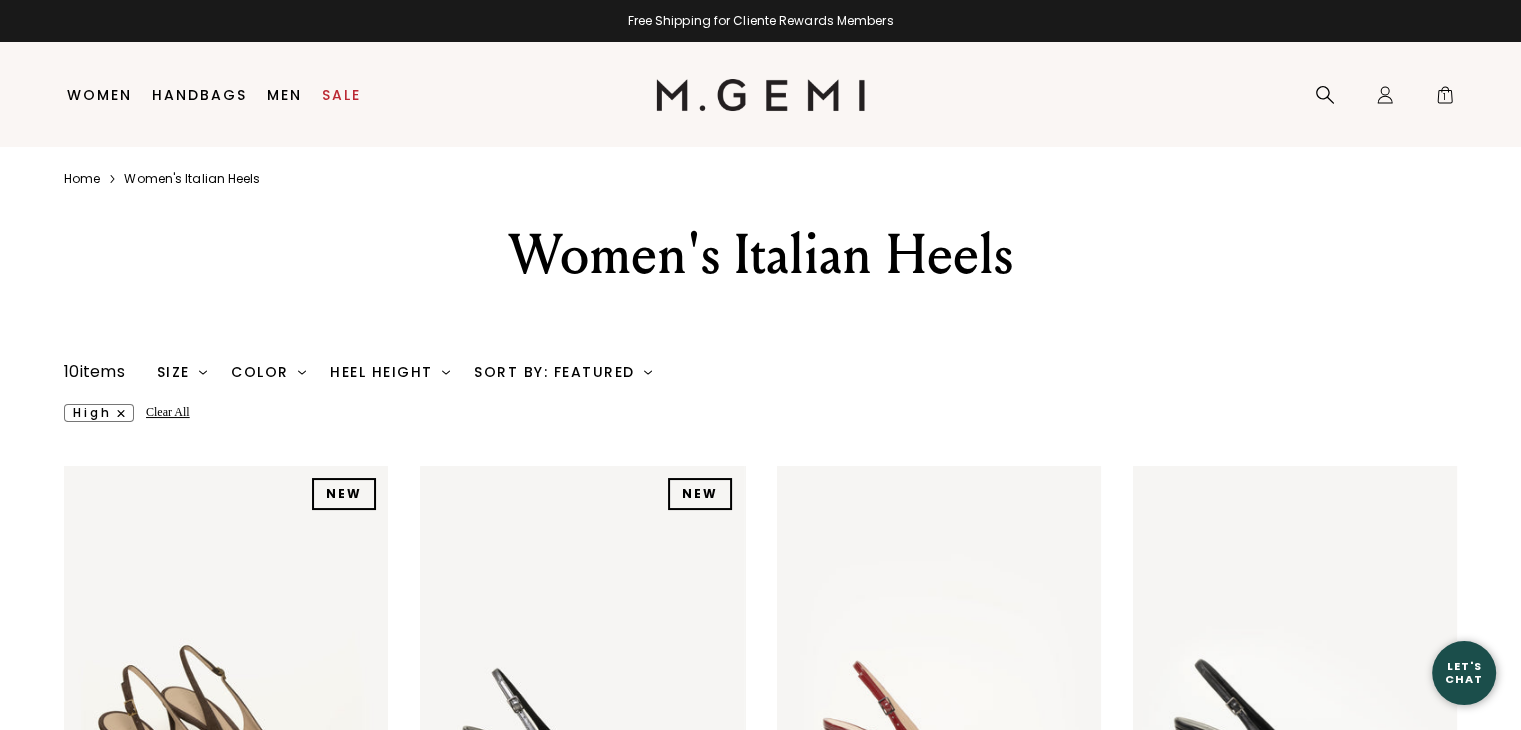 scroll, scrollTop: 0, scrollLeft: 0, axis: both 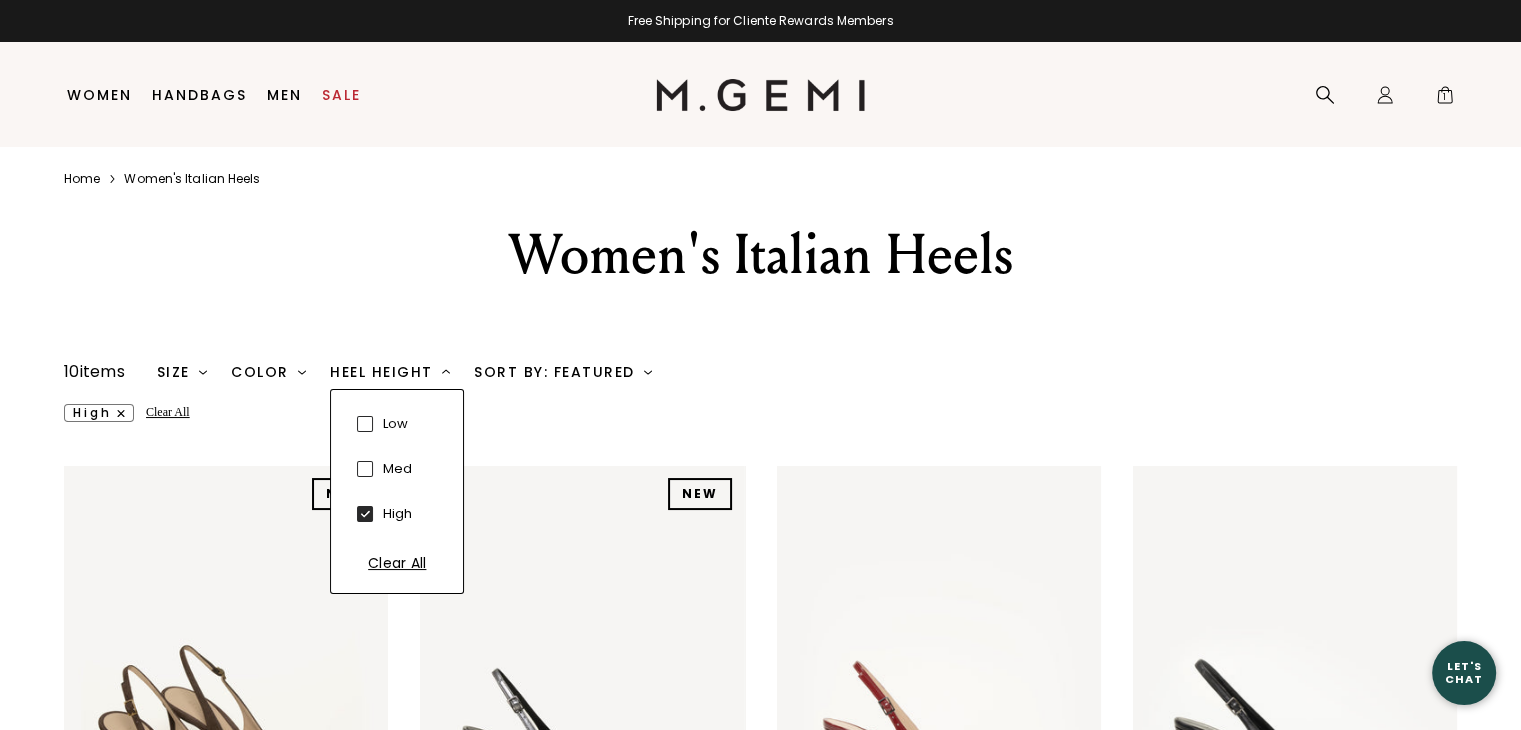 click on "med" at bounding box center [397, 469] 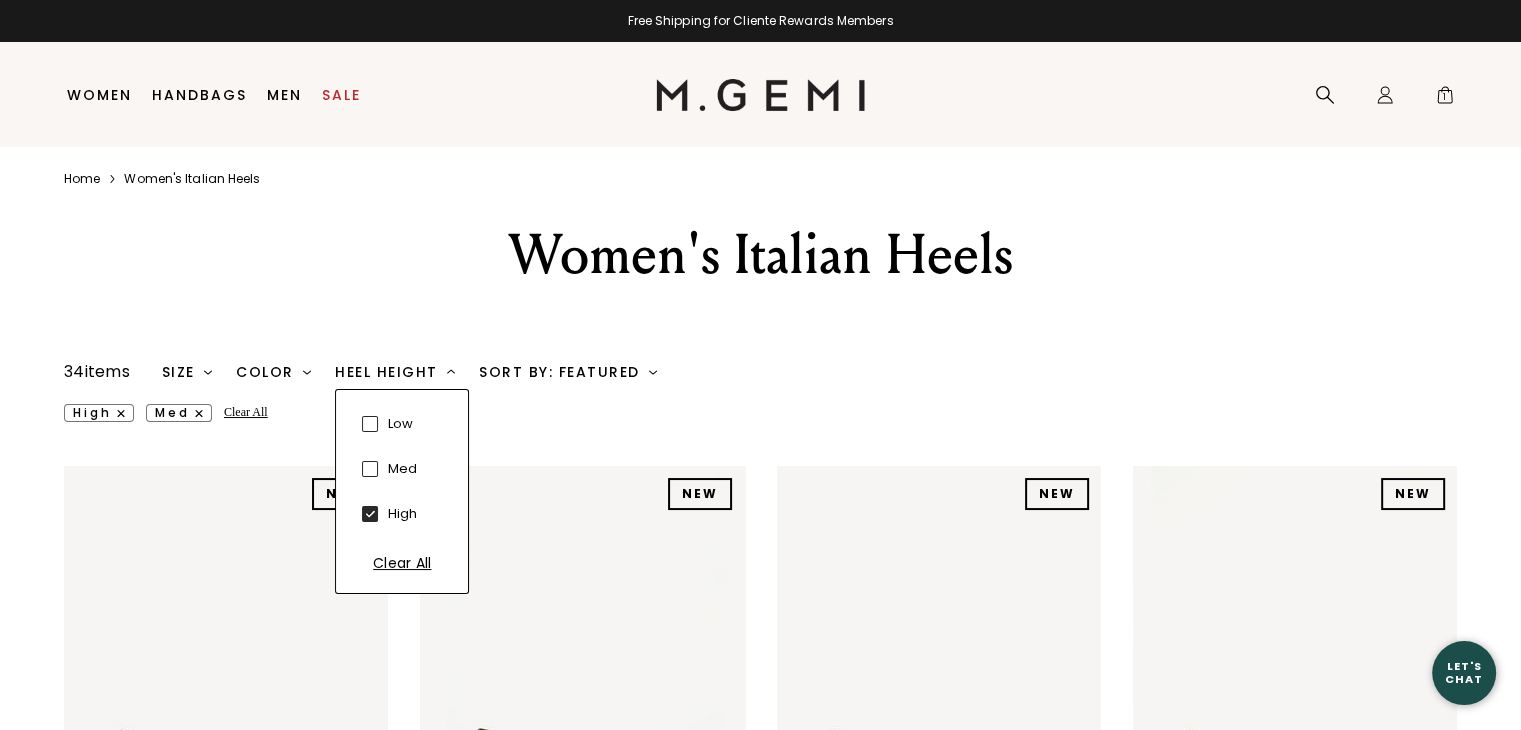scroll, scrollTop: 0, scrollLeft: 0, axis: both 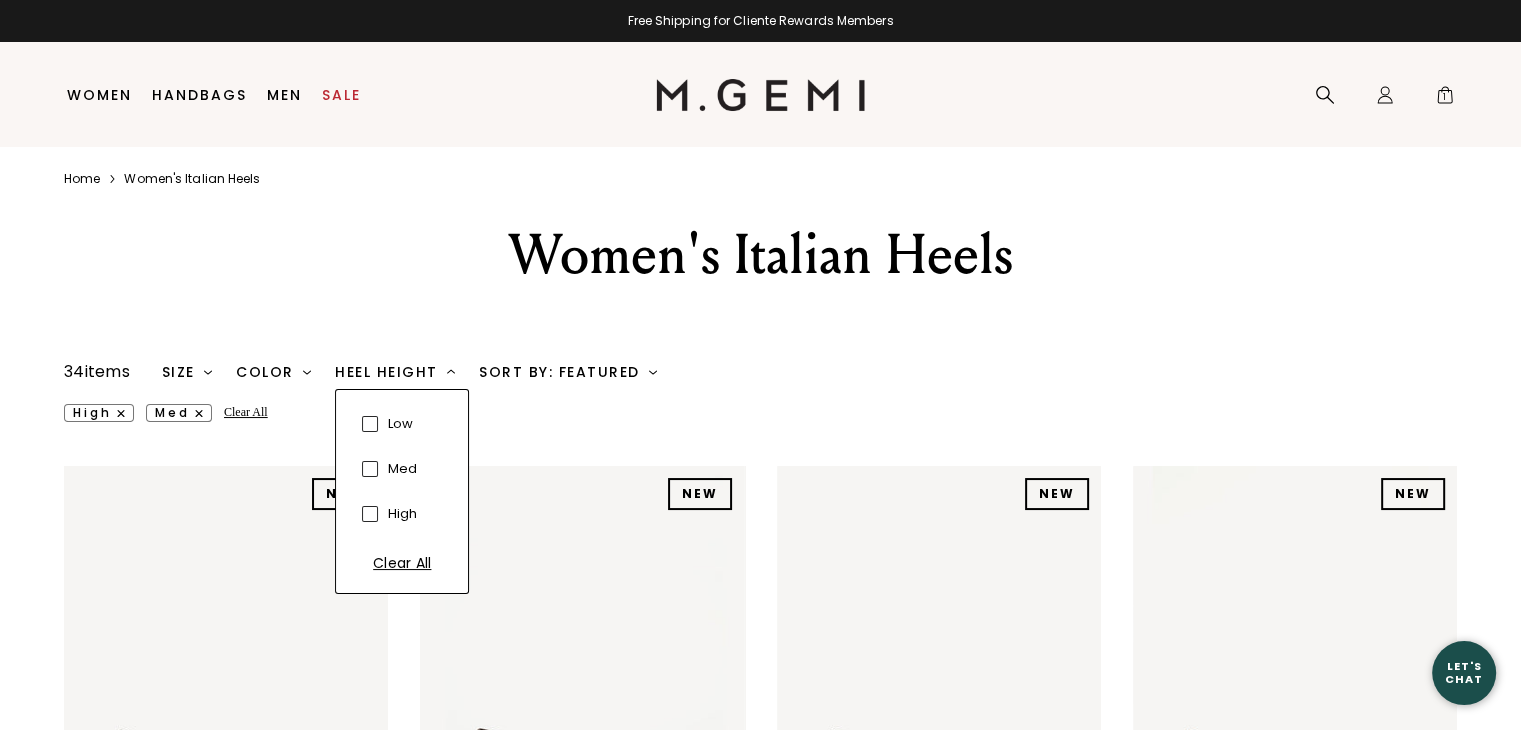 checkbox on "false" 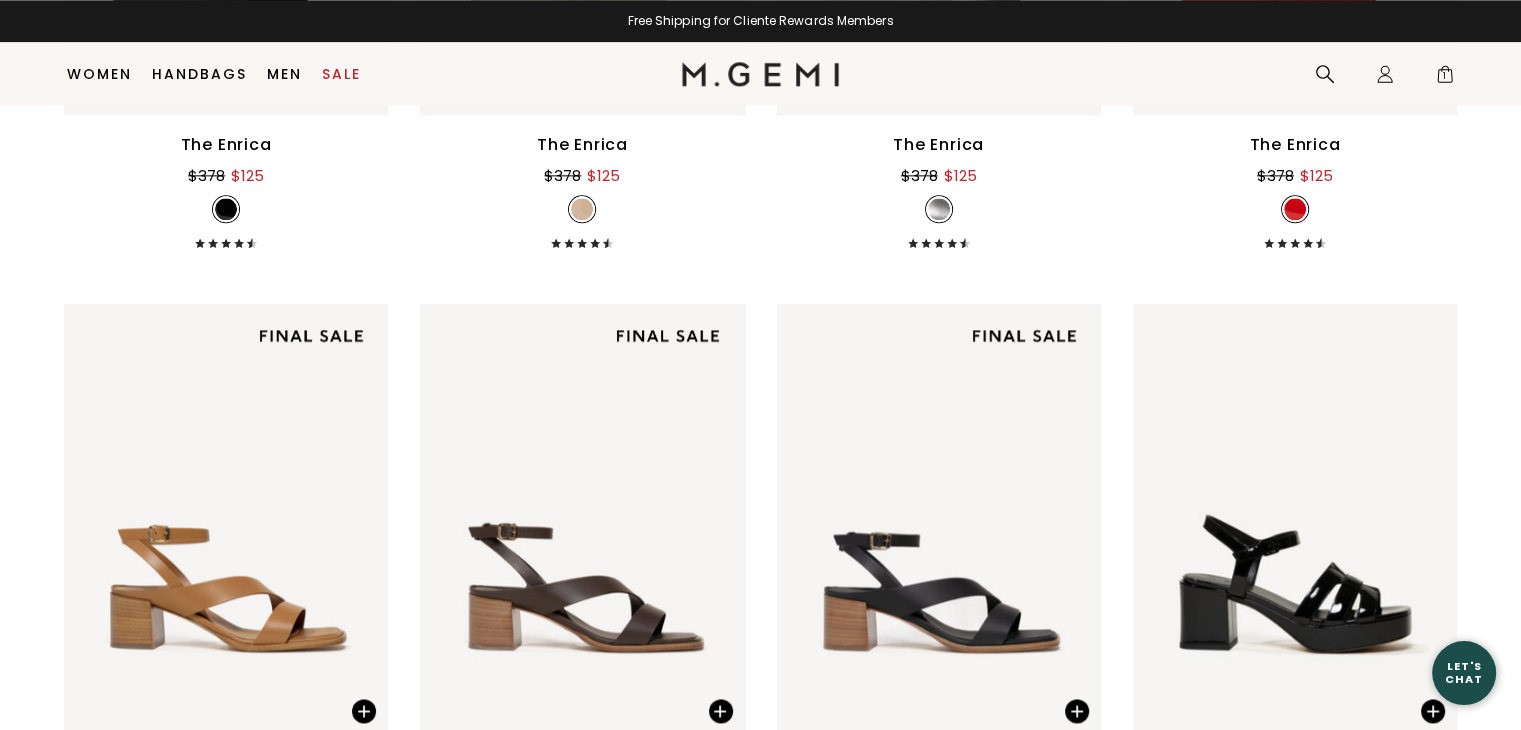 scroll, scrollTop: 2358, scrollLeft: 0, axis: vertical 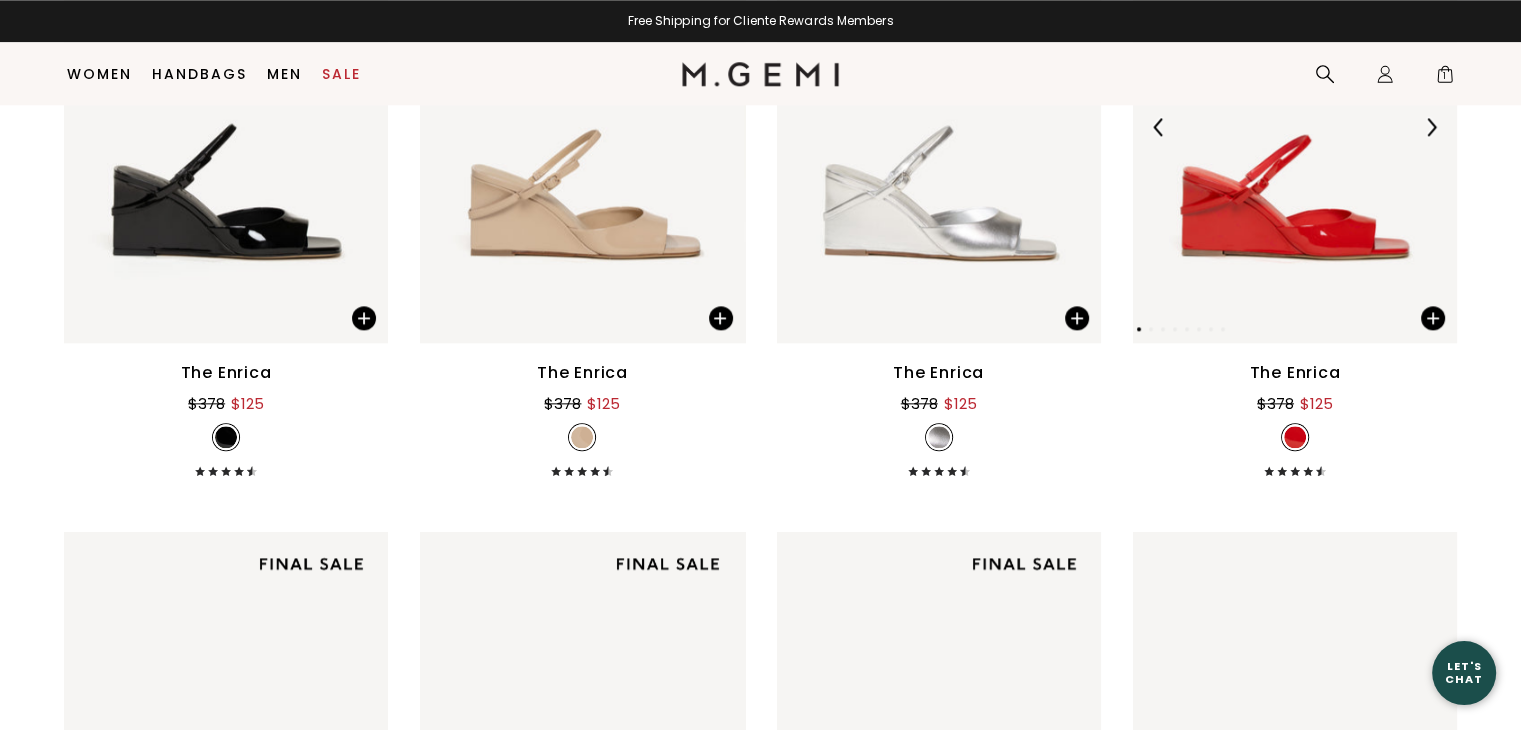 click at bounding box center (1295, 127) 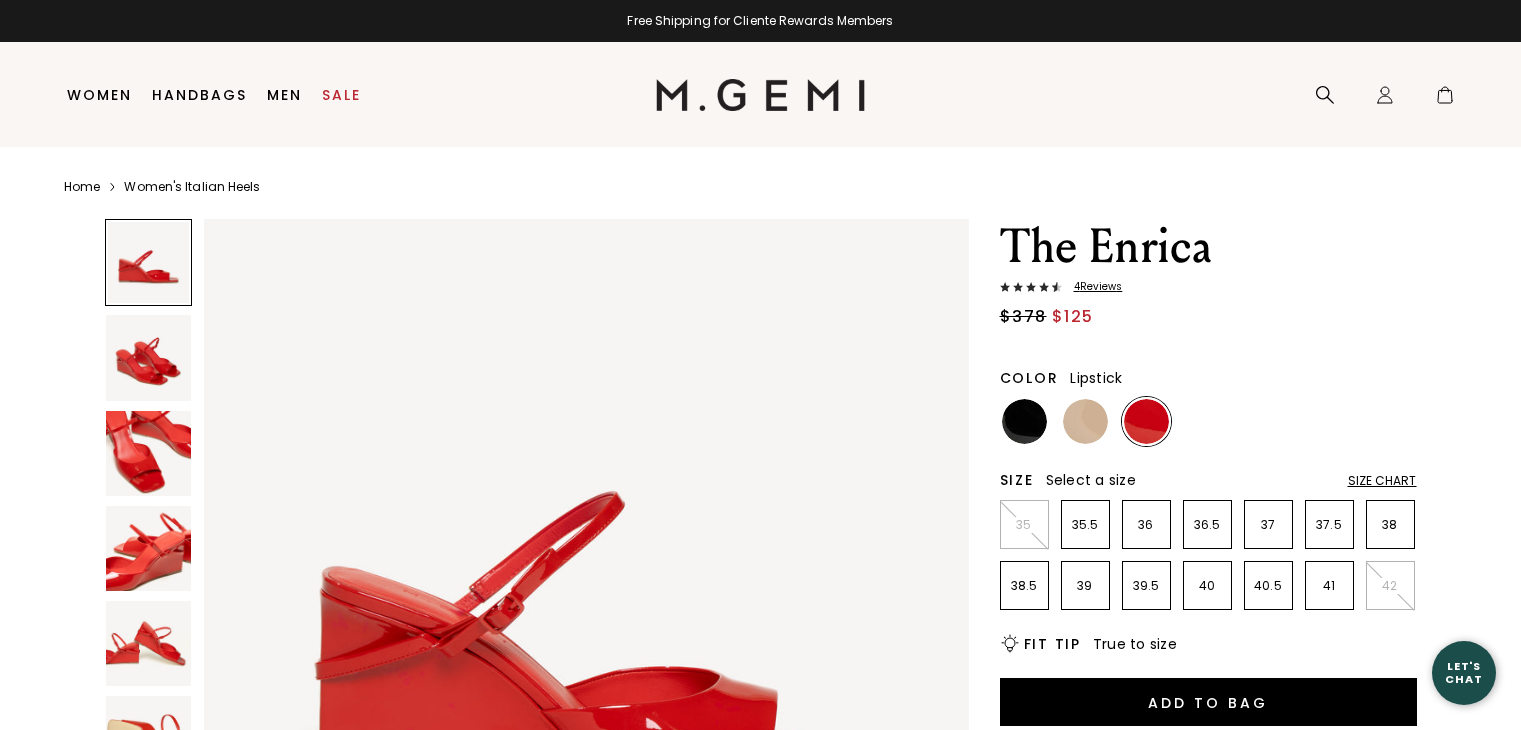 scroll, scrollTop: 0, scrollLeft: 0, axis: both 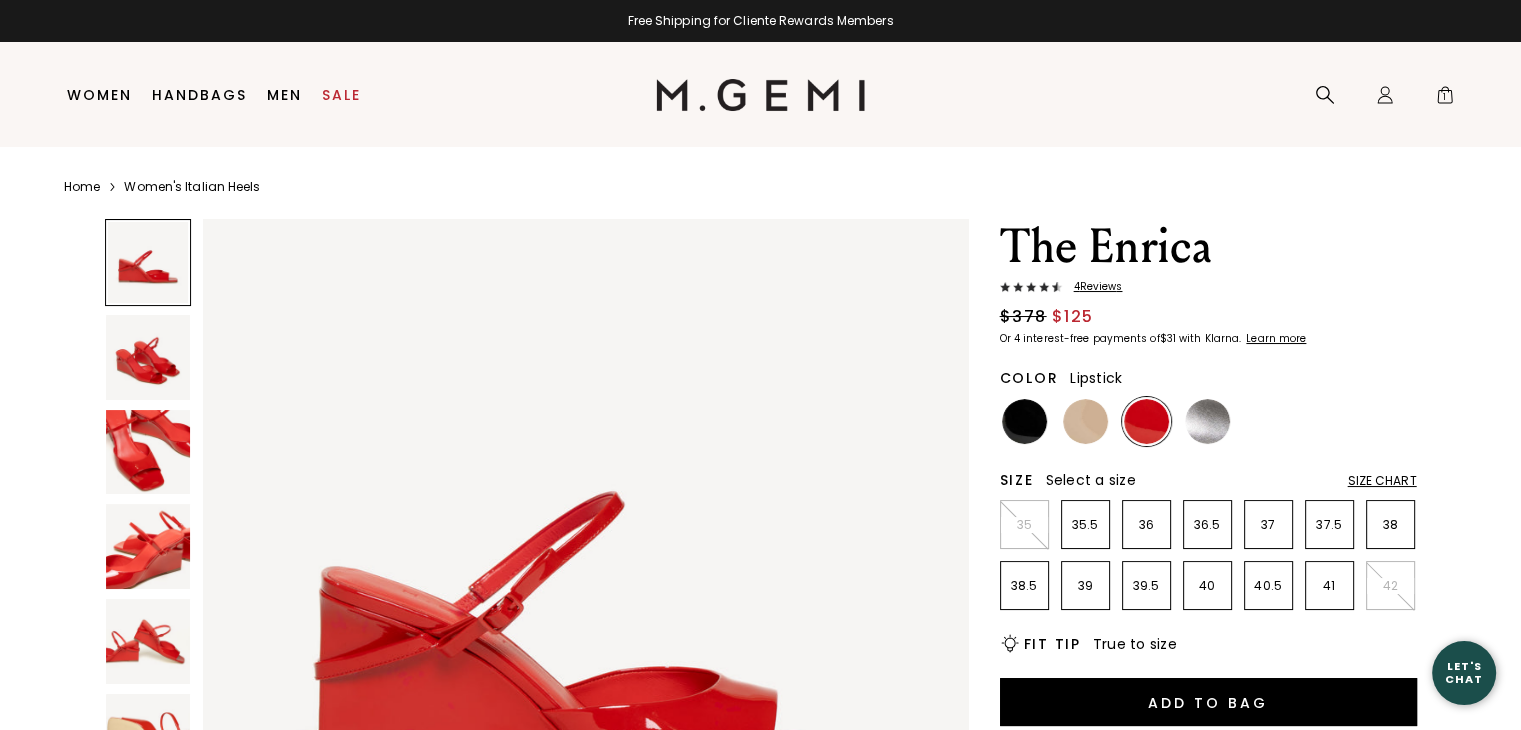 click at bounding box center [148, 452] 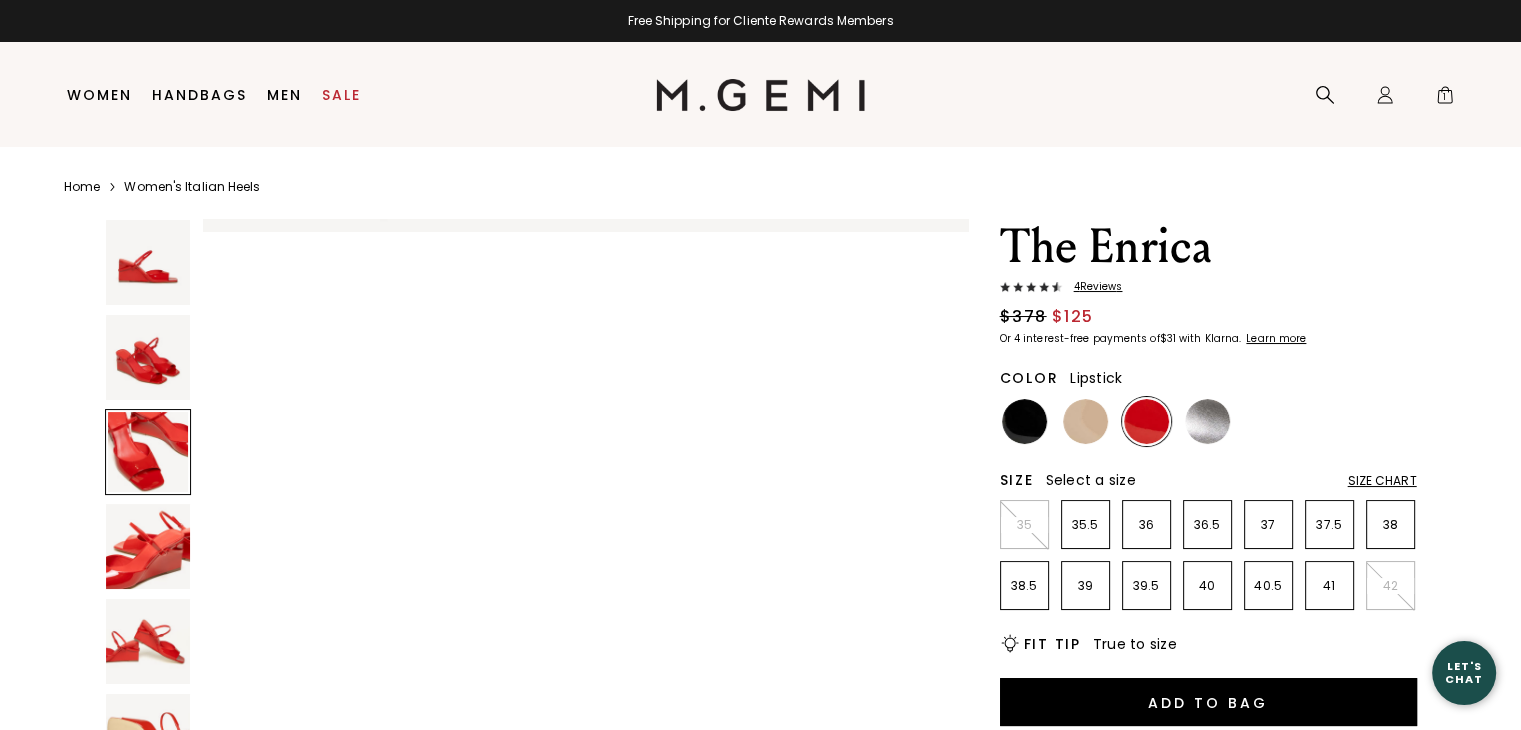 scroll, scrollTop: 1540, scrollLeft: 0, axis: vertical 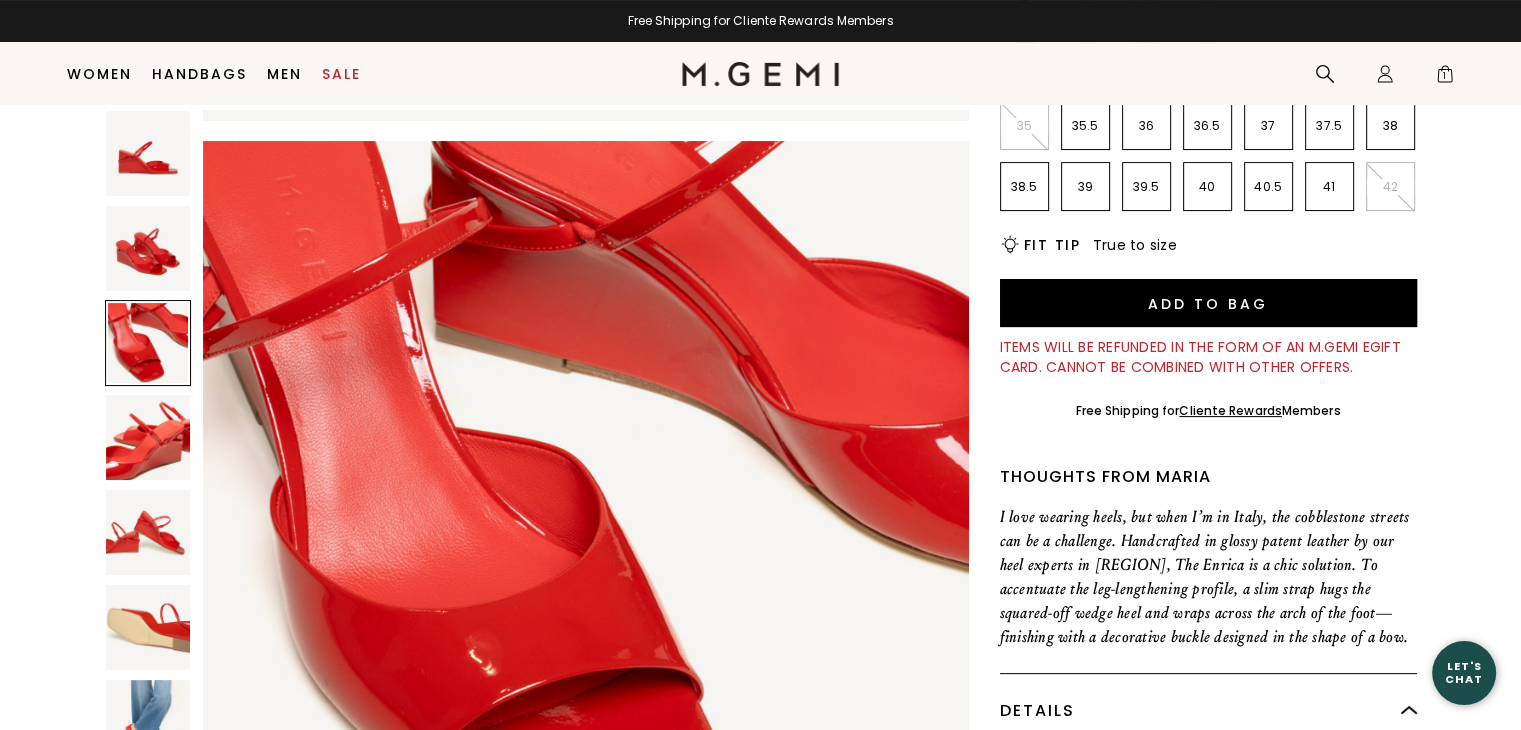 click at bounding box center [148, 722] 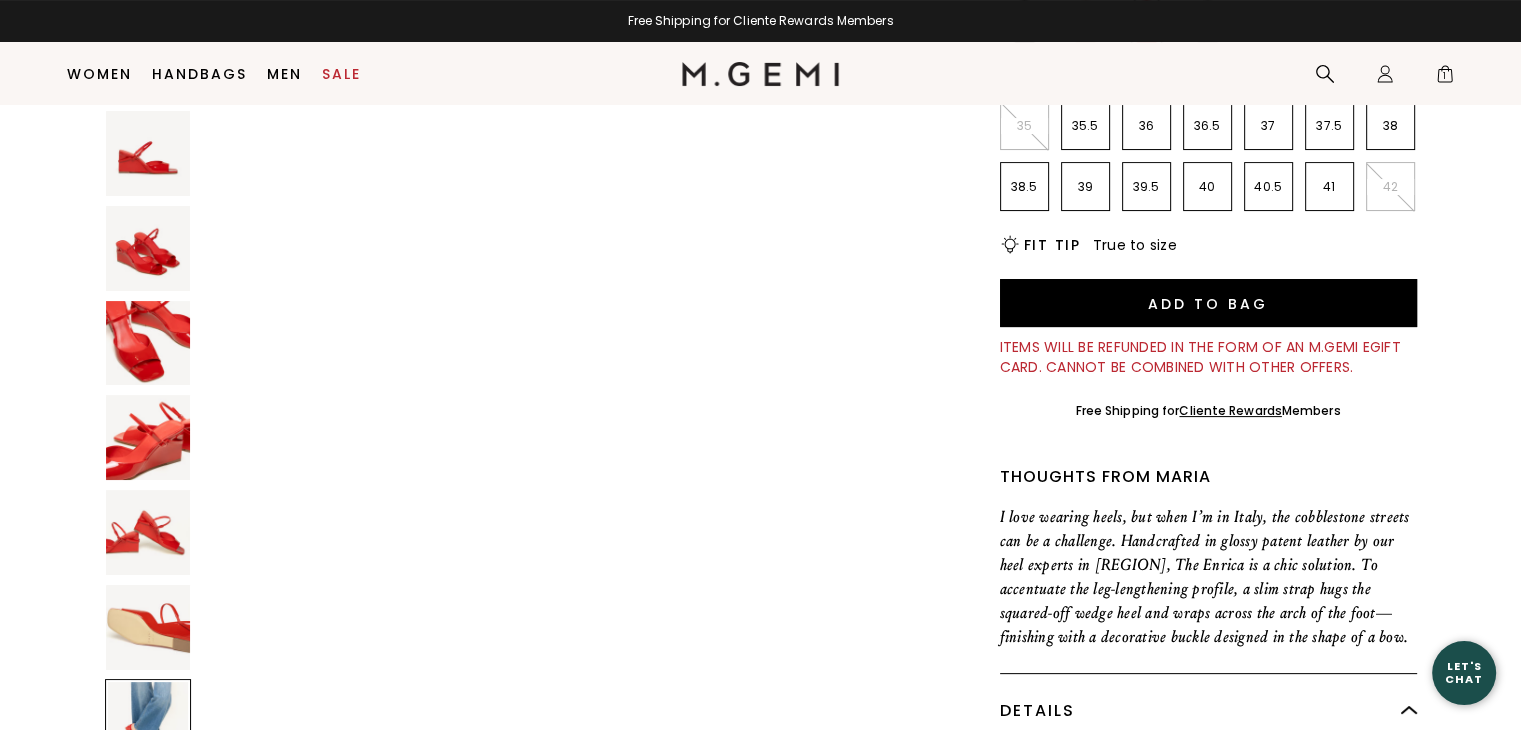 scroll, scrollTop: 4620, scrollLeft: 0, axis: vertical 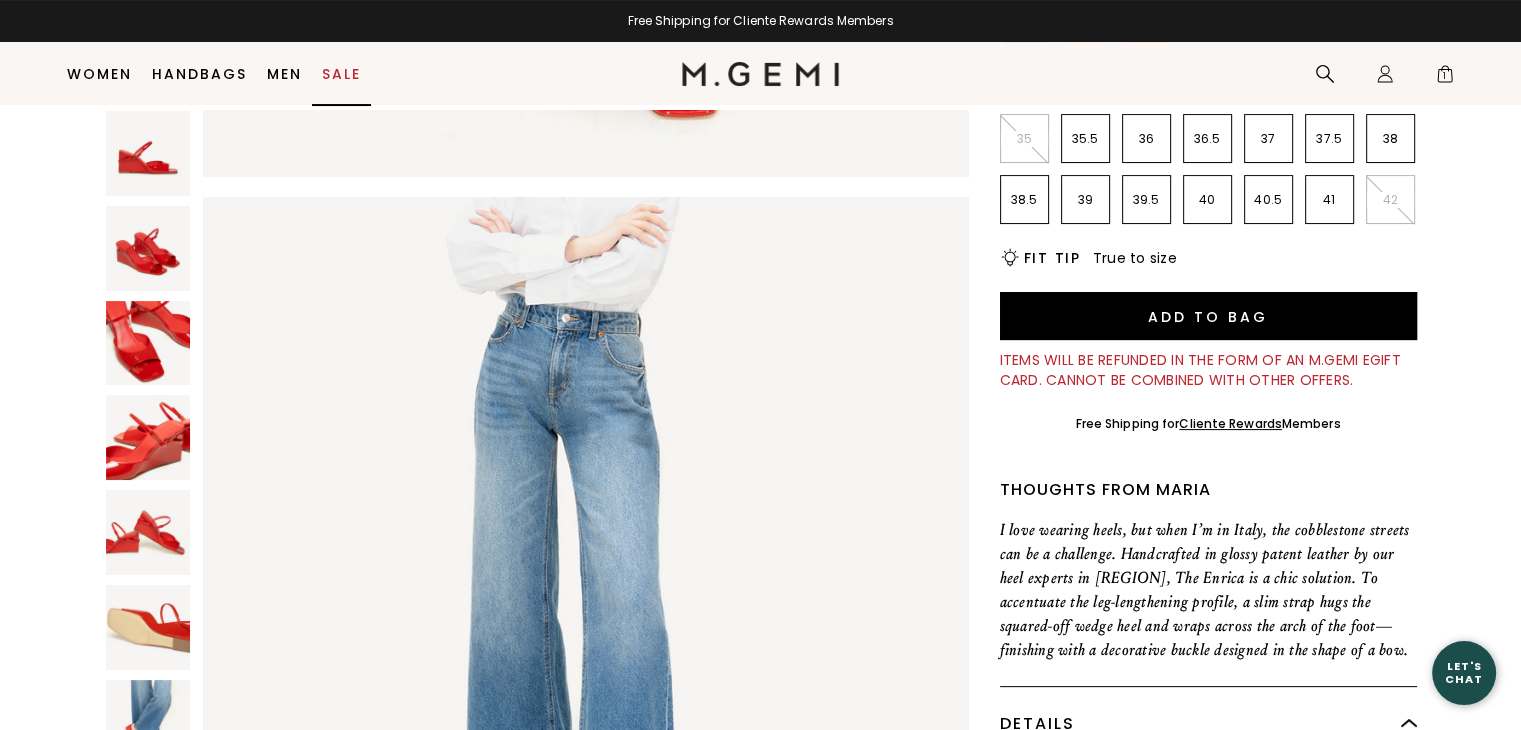 click on "Sale" at bounding box center [341, 74] 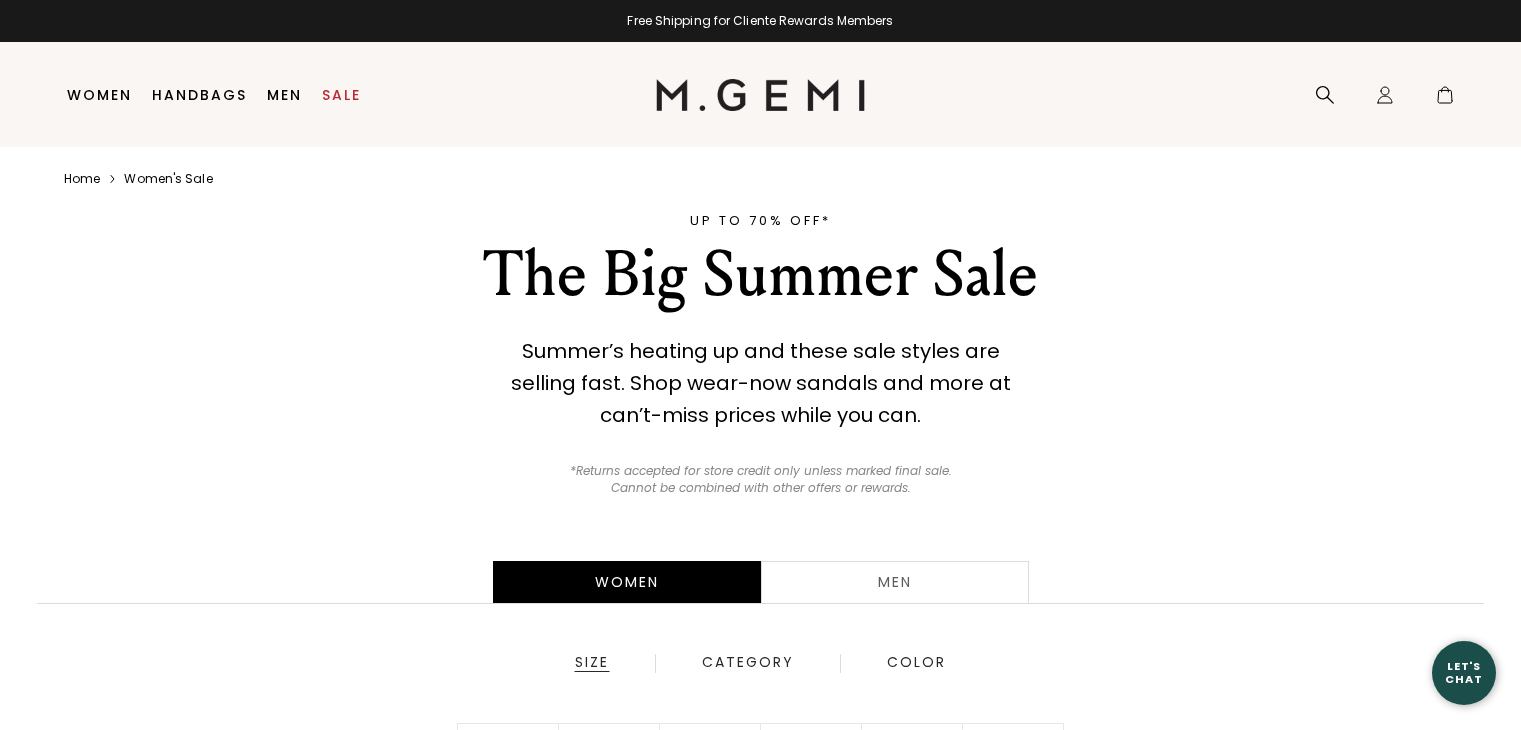 scroll, scrollTop: 0, scrollLeft: 0, axis: both 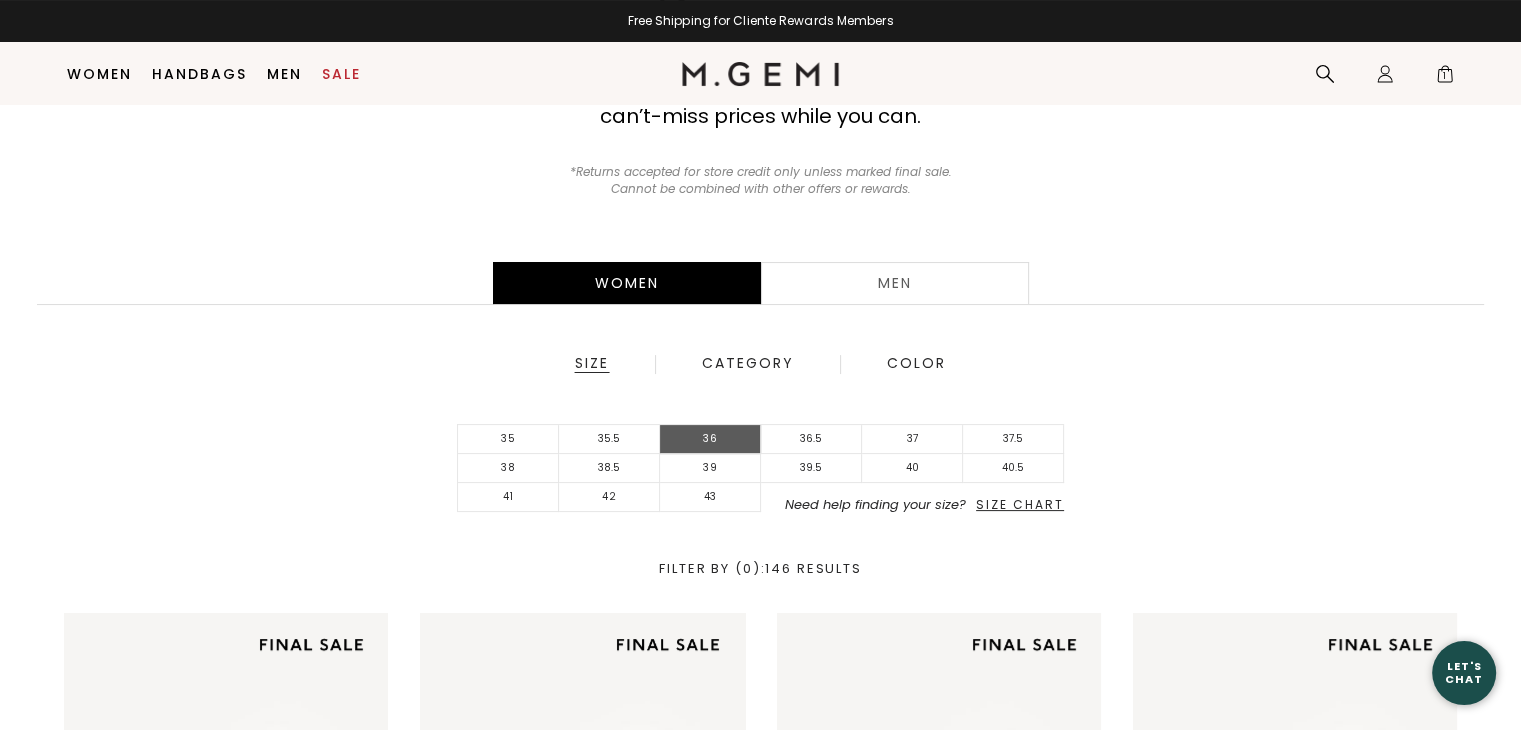 click on "36" at bounding box center [710, 439] 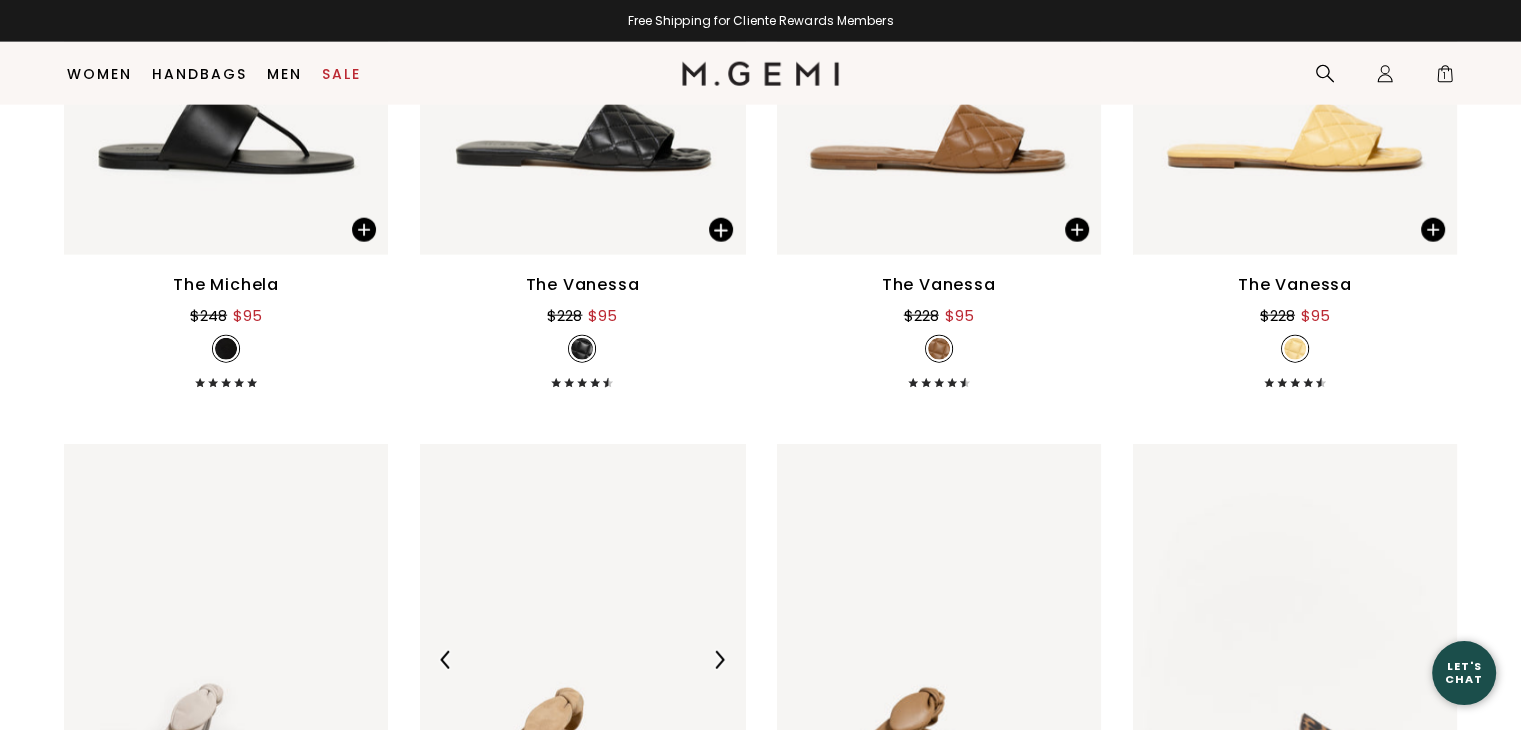 scroll, scrollTop: 4957, scrollLeft: 0, axis: vertical 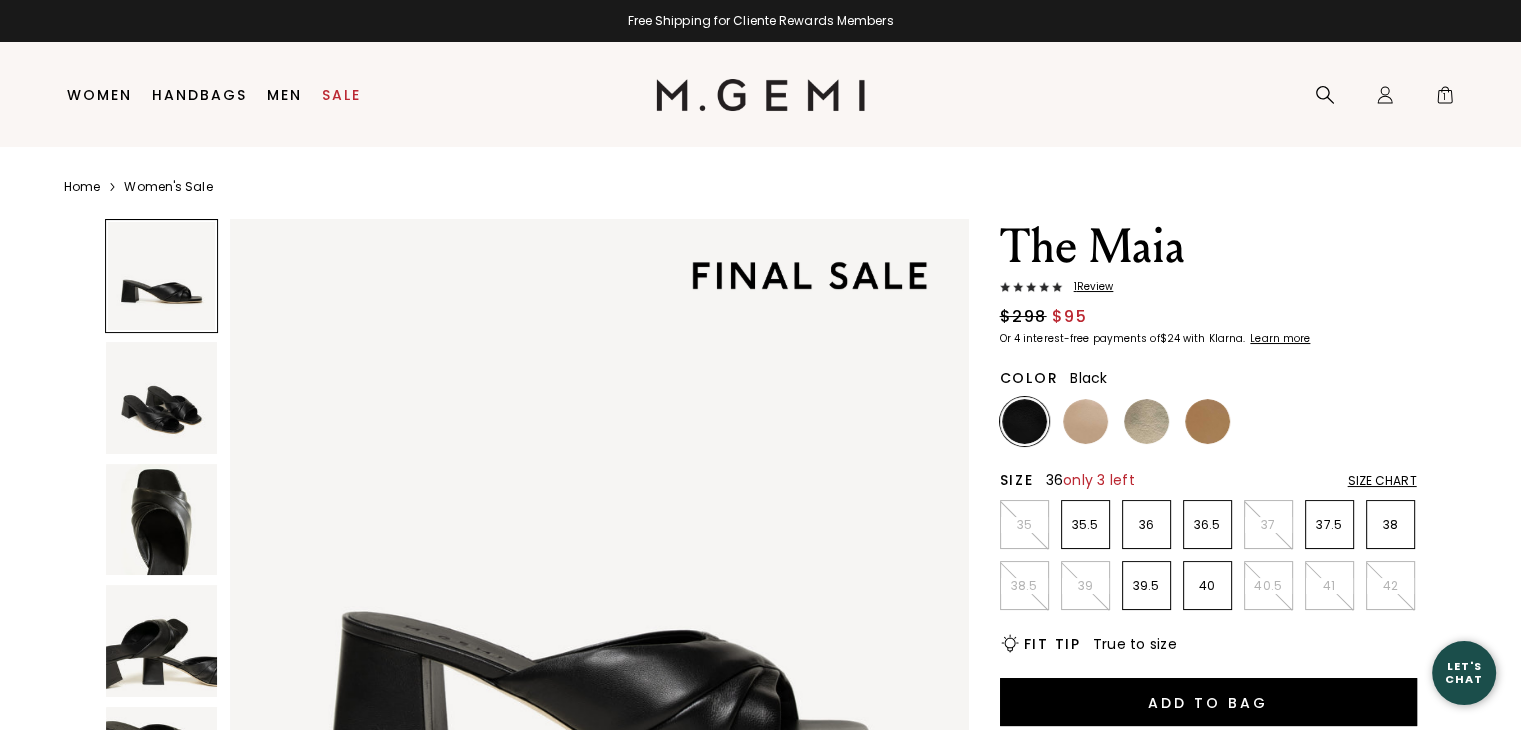 click on "36" at bounding box center [1146, 524] 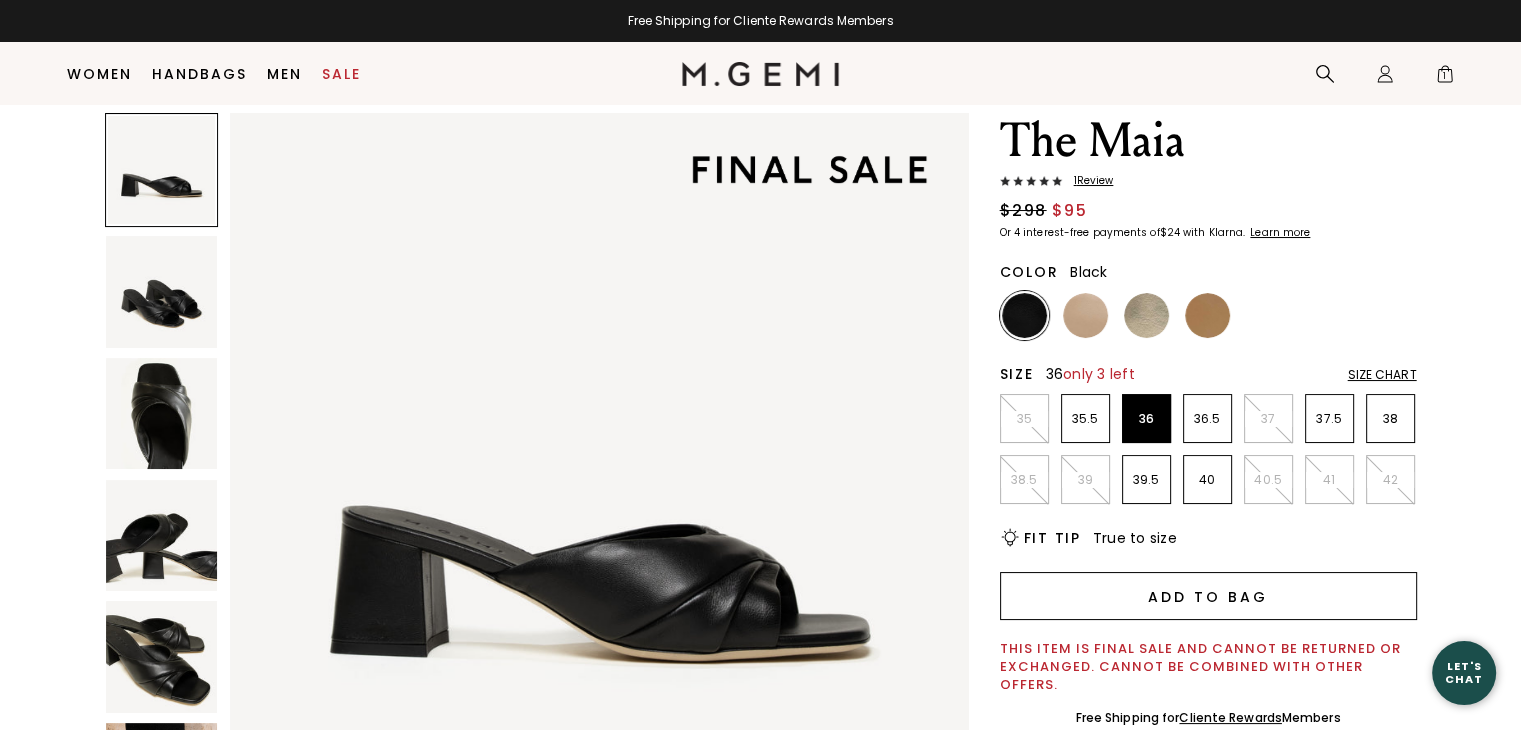 scroll, scrollTop: 57, scrollLeft: 0, axis: vertical 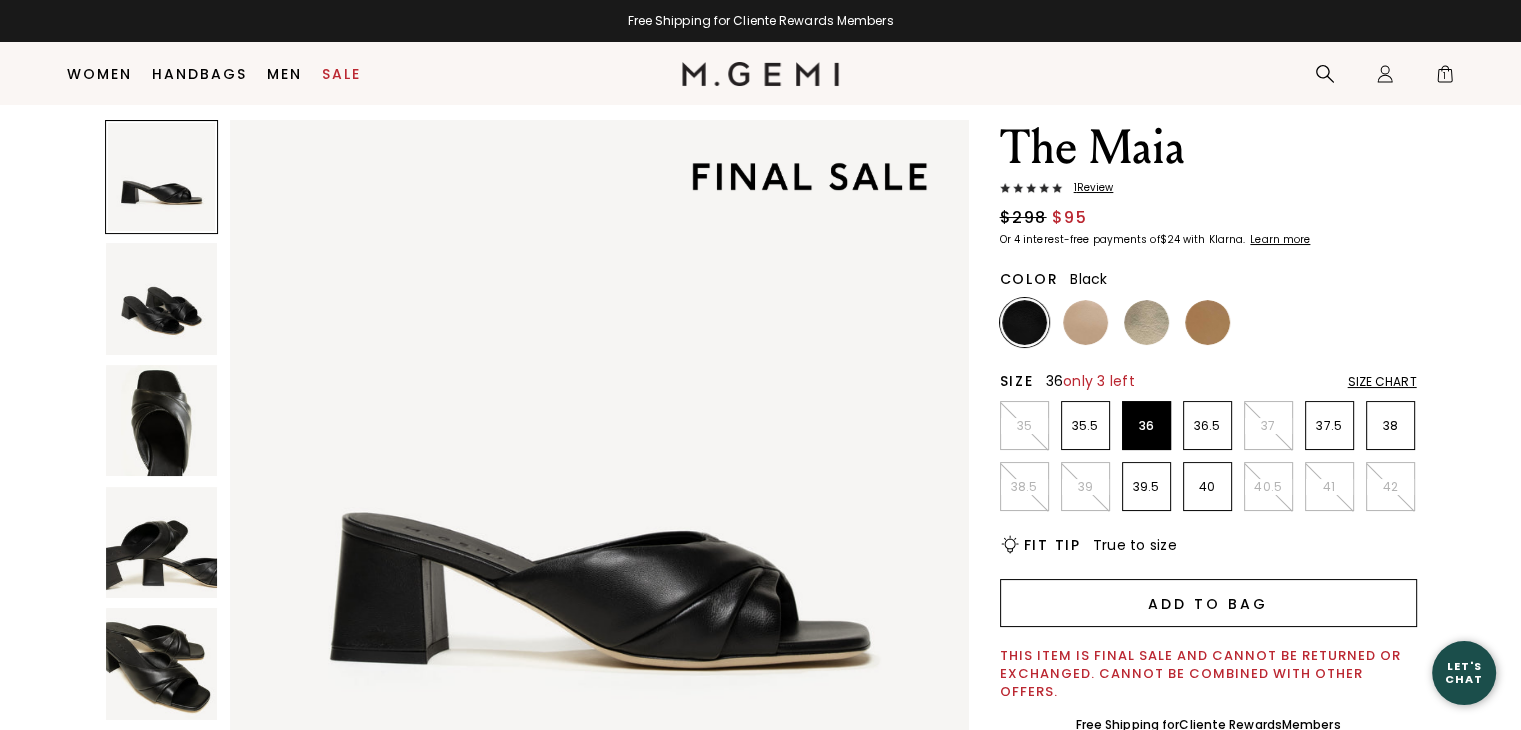 click on "Add to Bag" at bounding box center [1208, 603] 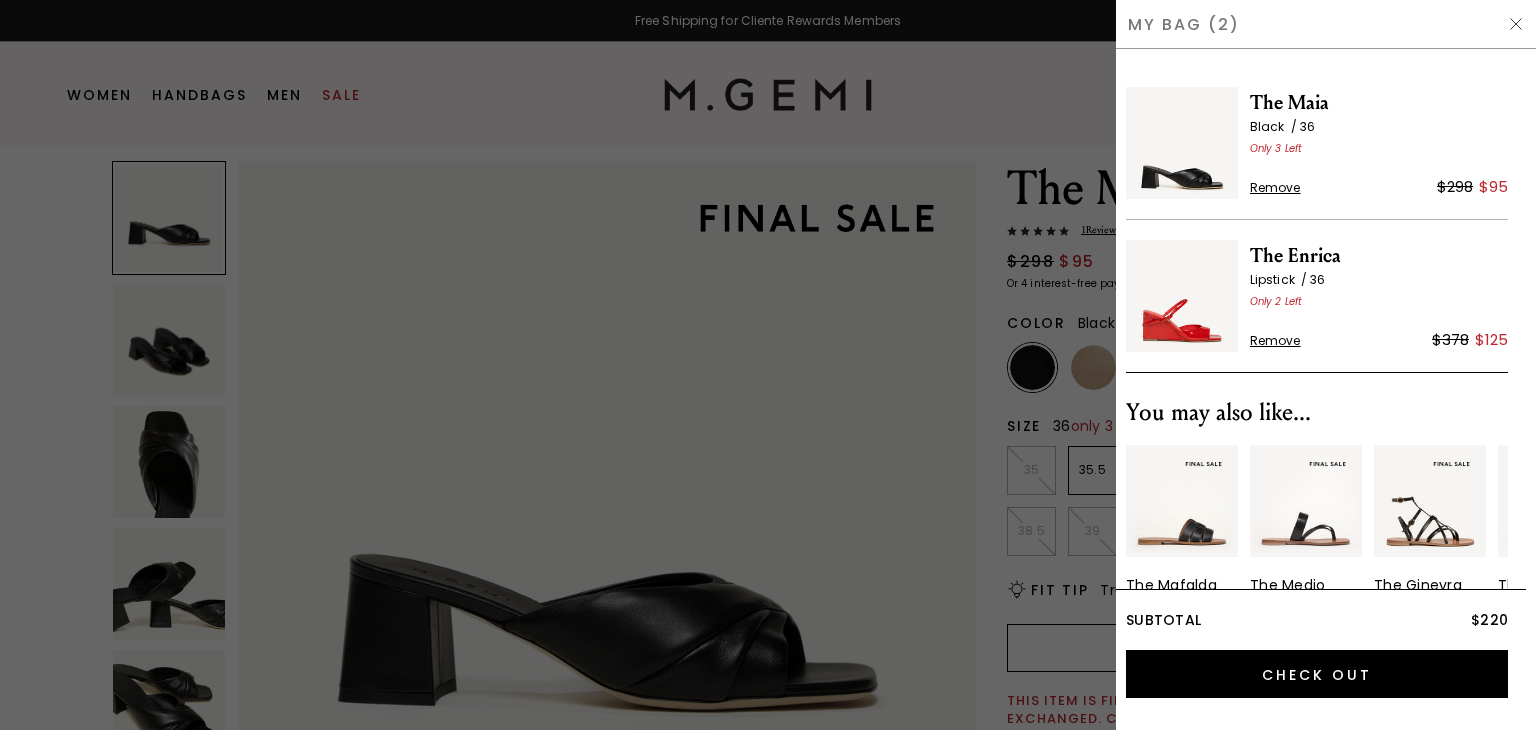 scroll, scrollTop: 0, scrollLeft: 0, axis: both 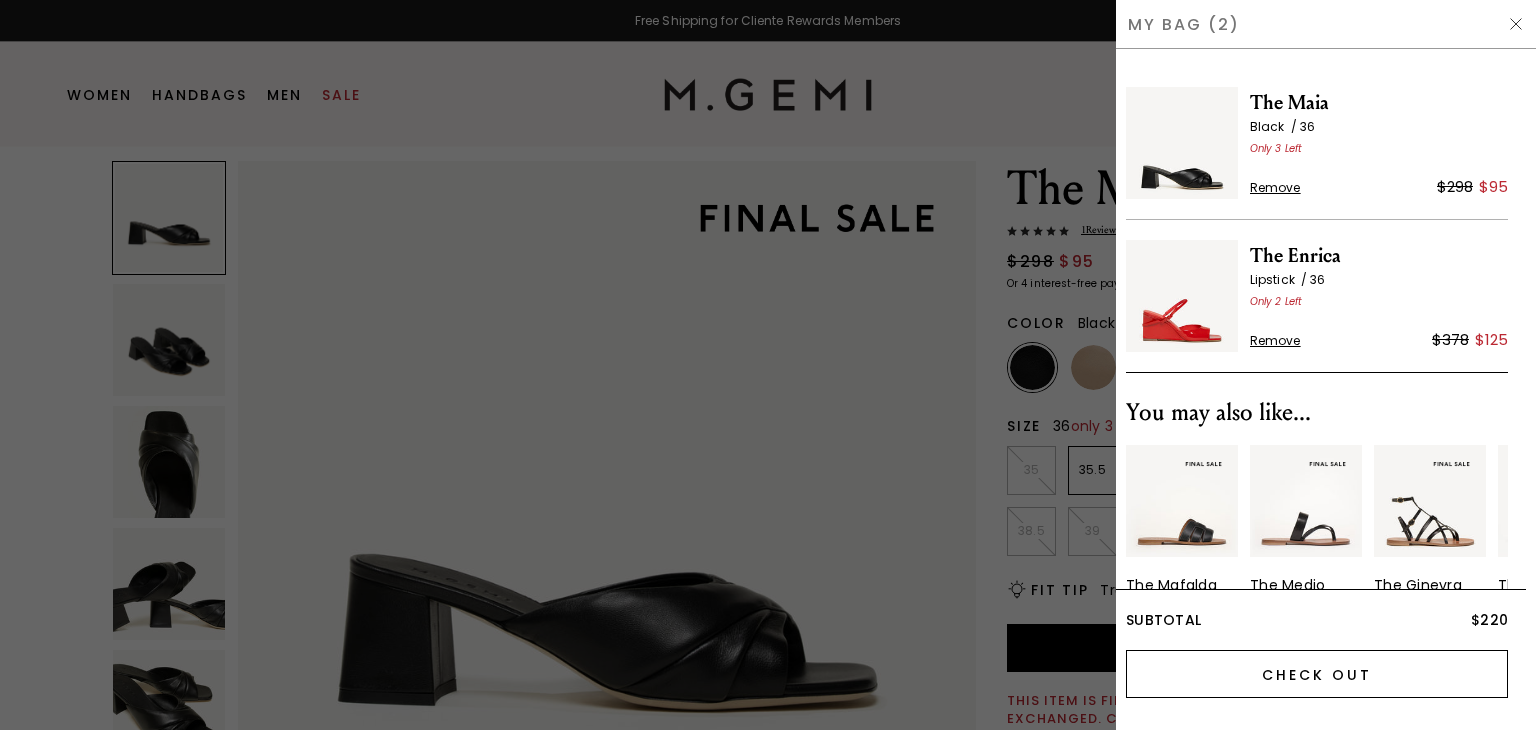 click on "Check Out" at bounding box center [1317, 674] 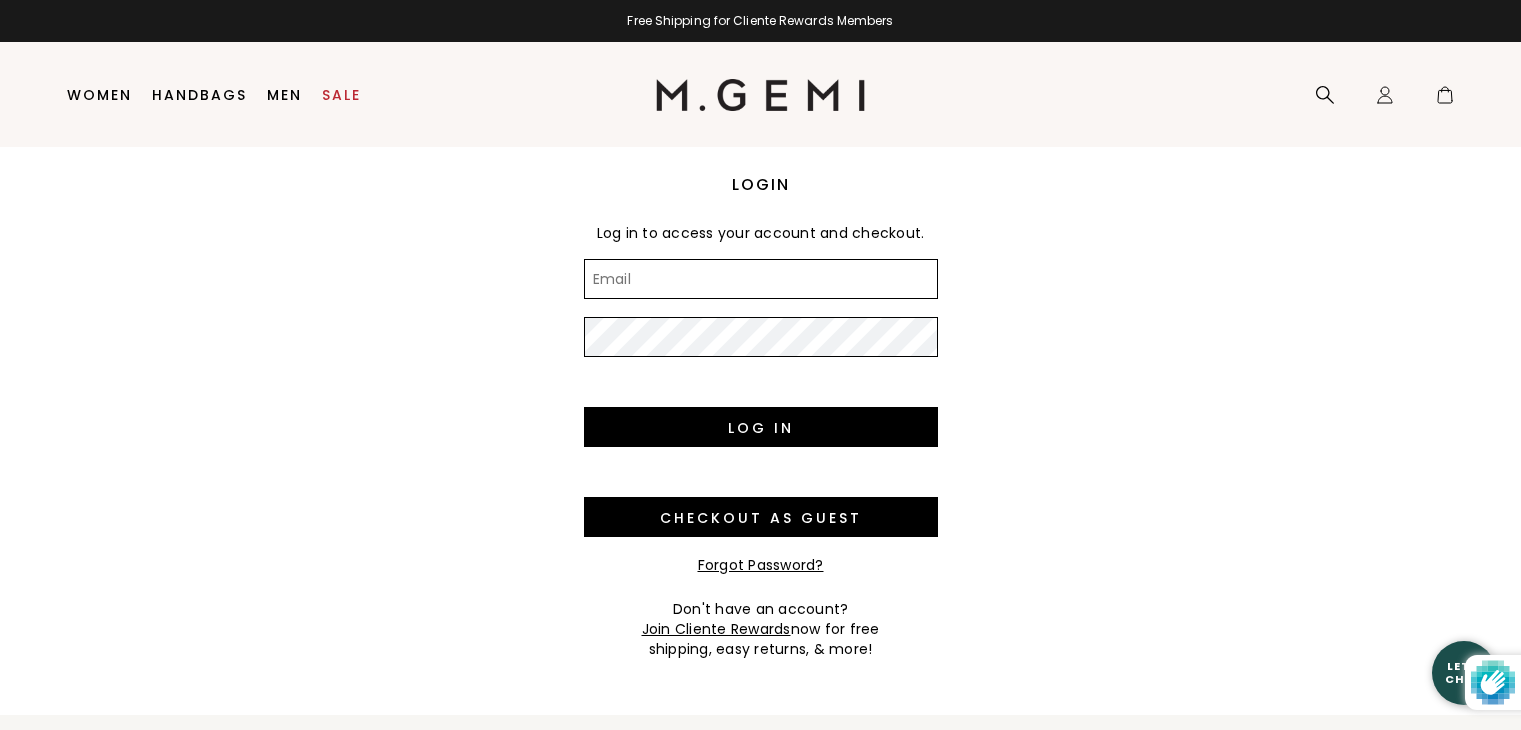 scroll, scrollTop: 0, scrollLeft: 0, axis: both 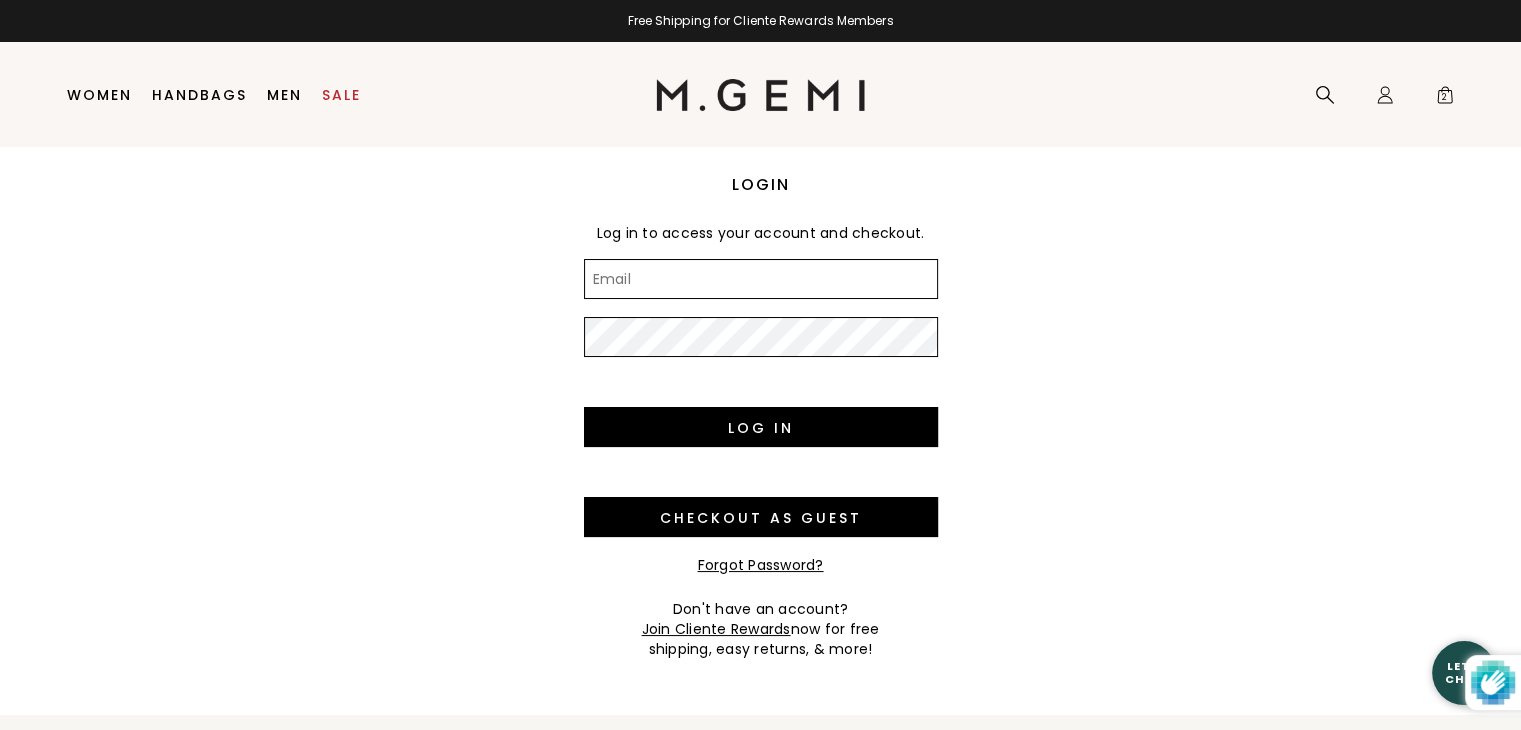 click on "Email" at bounding box center (761, 279) 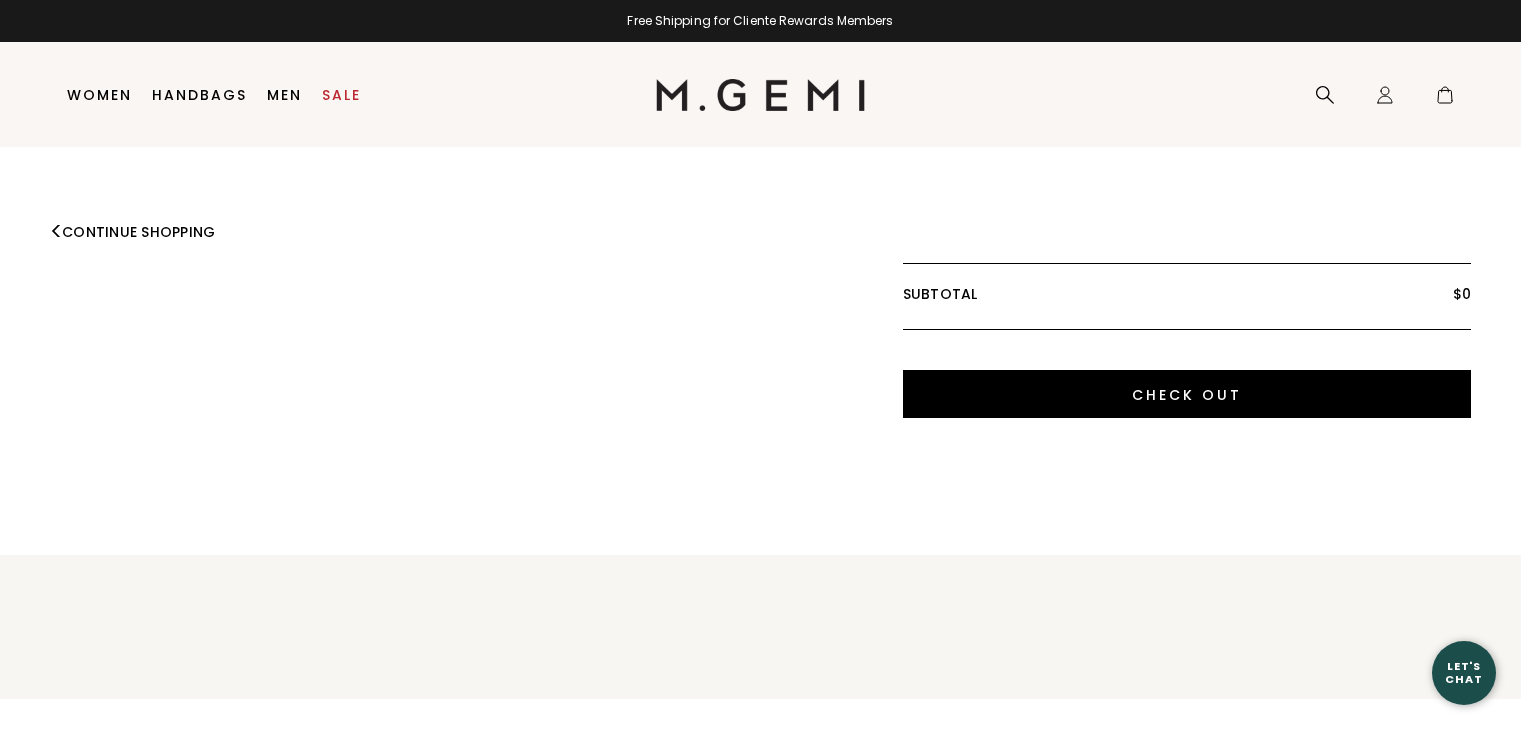 scroll, scrollTop: 0, scrollLeft: 0, axis: both 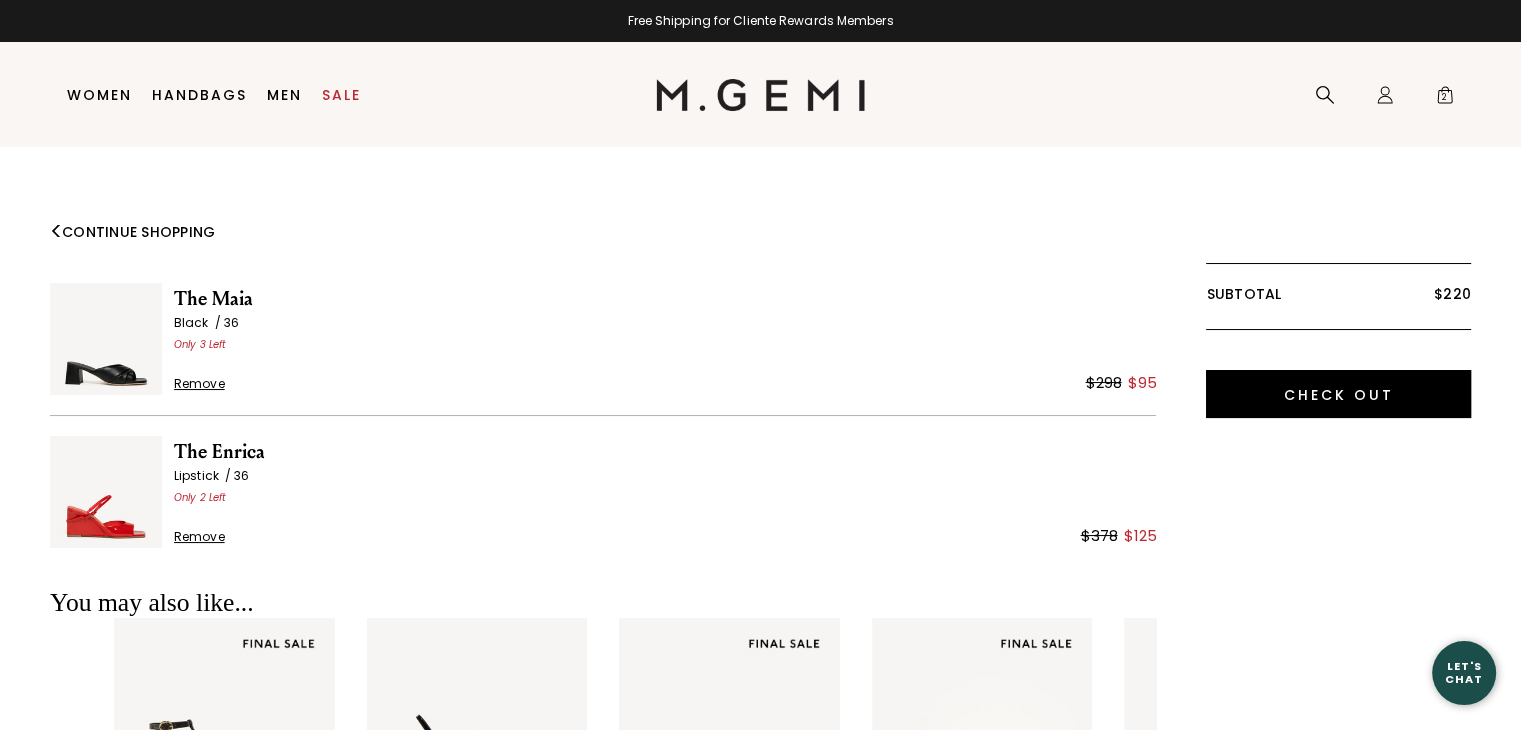 click on "The Maia" at bounding box center (665, 299) 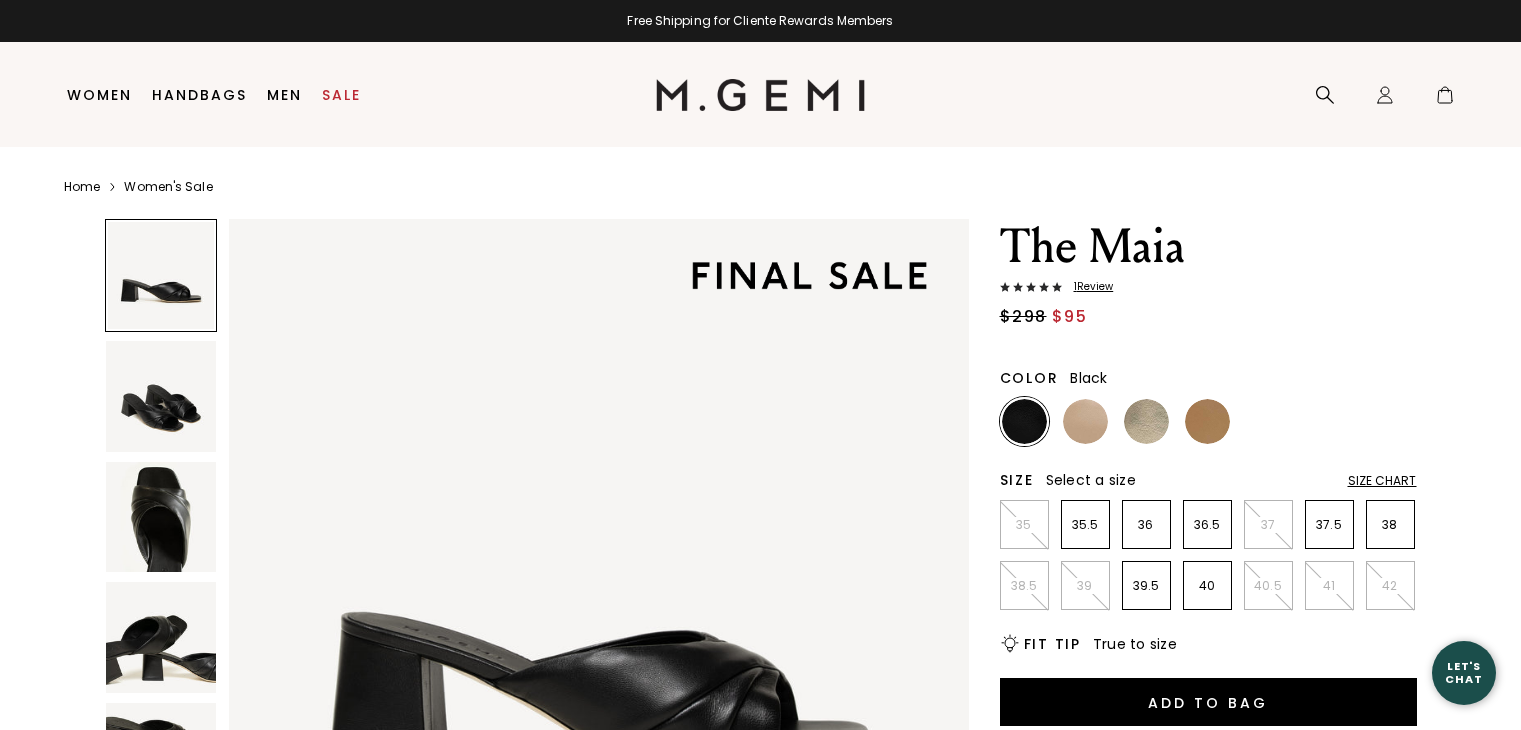 scroll, scrollTop: 0, scrollLeft: 0, axis: both 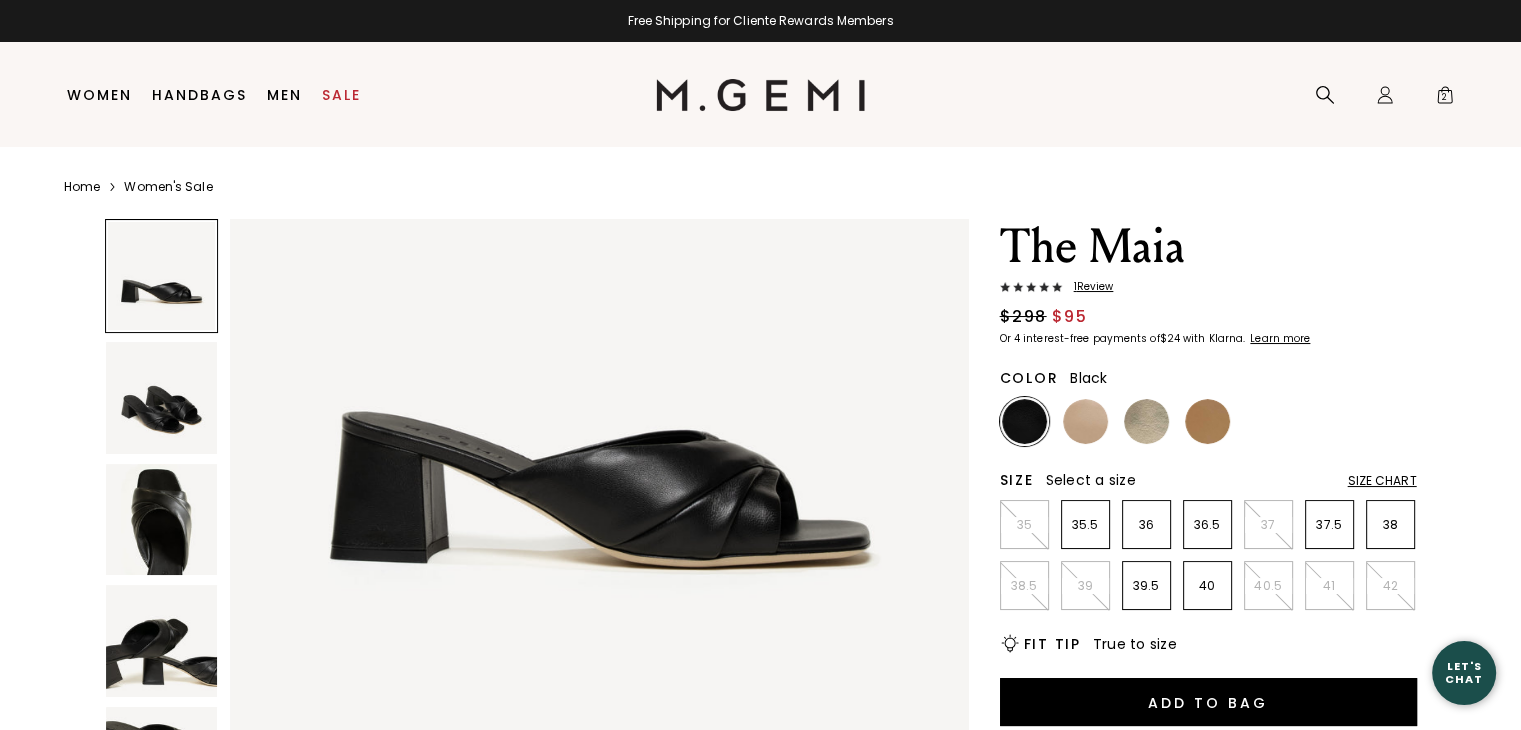 click at bounding box center (162, 520) 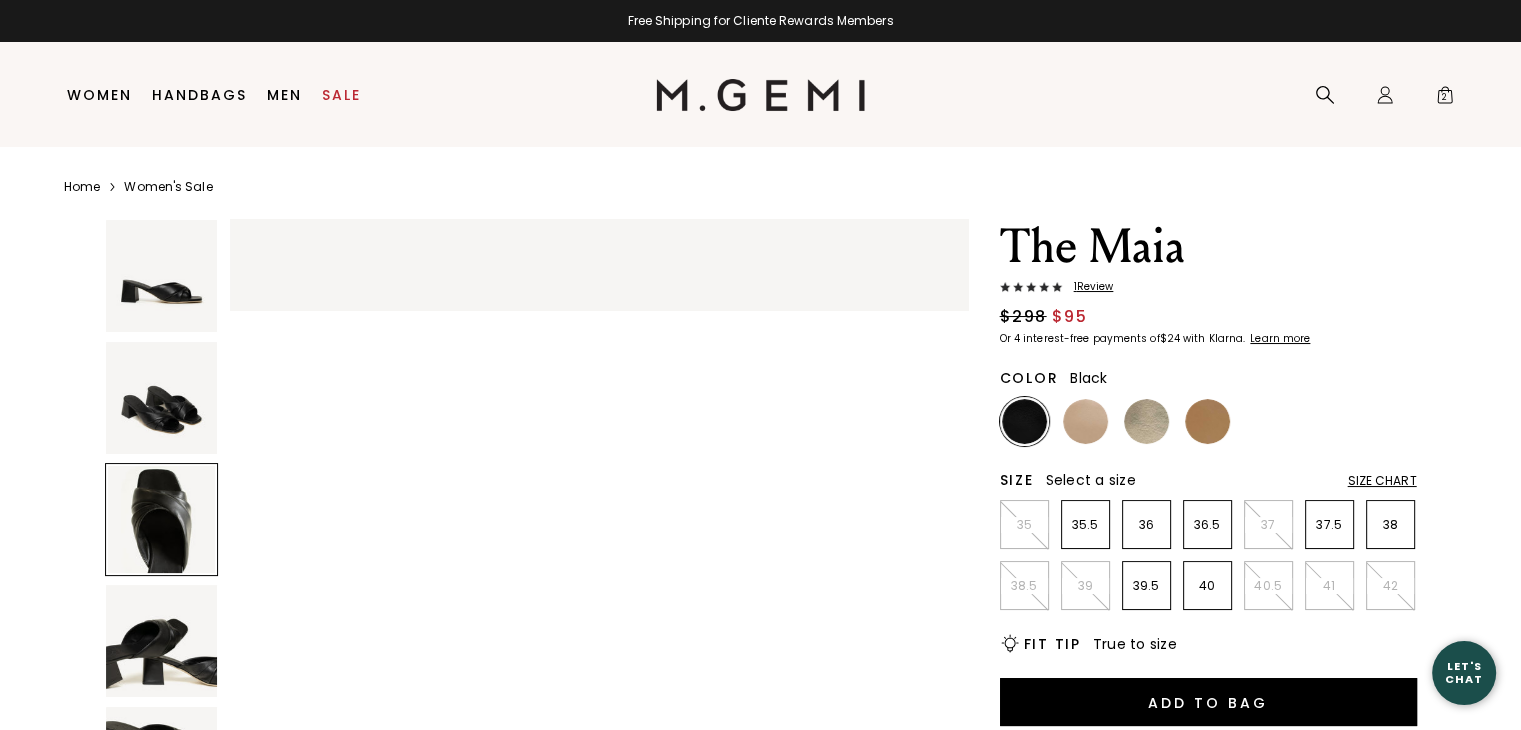 scroll, scrollTop: 1486, scrollLeft: 0, axis: vertical 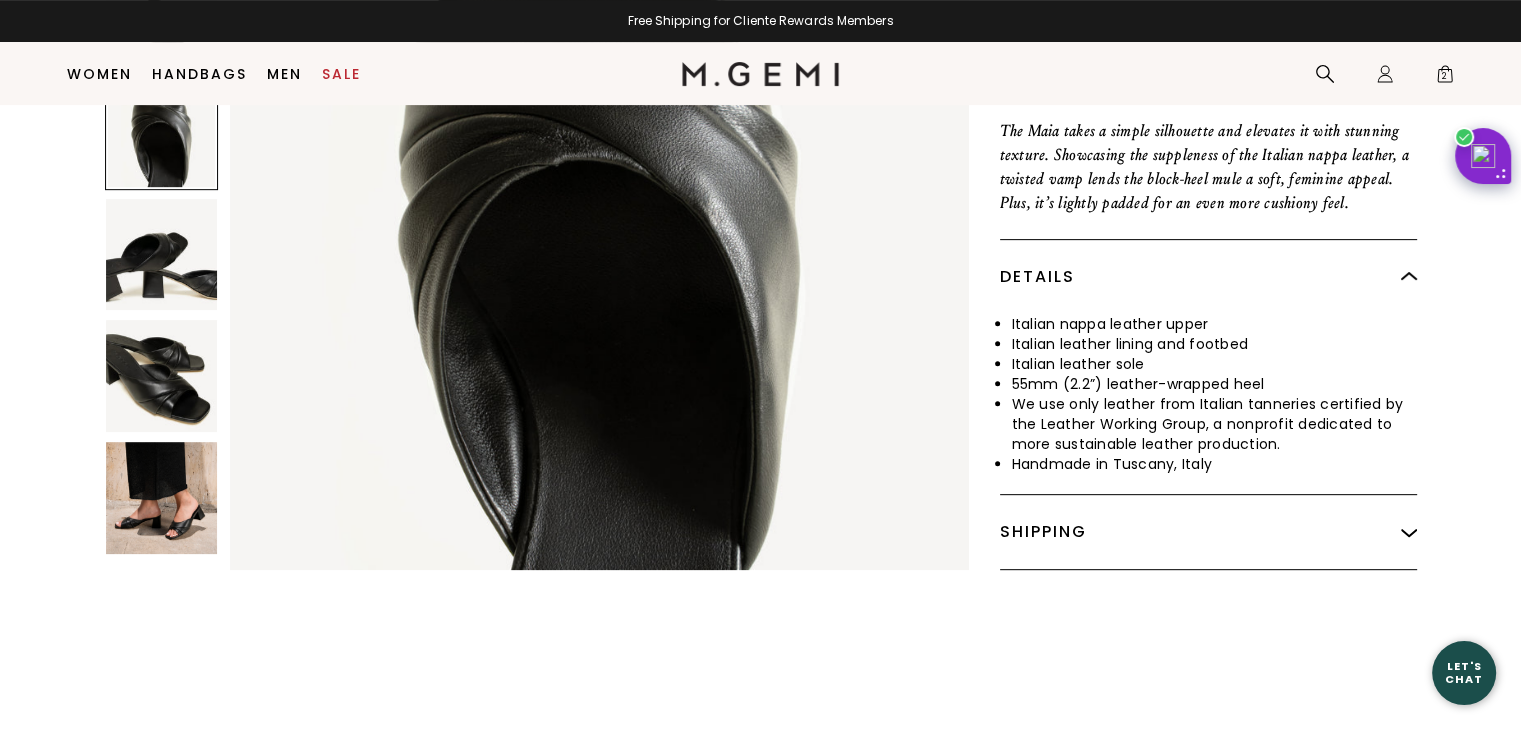 click at bounding box center [162, 498] 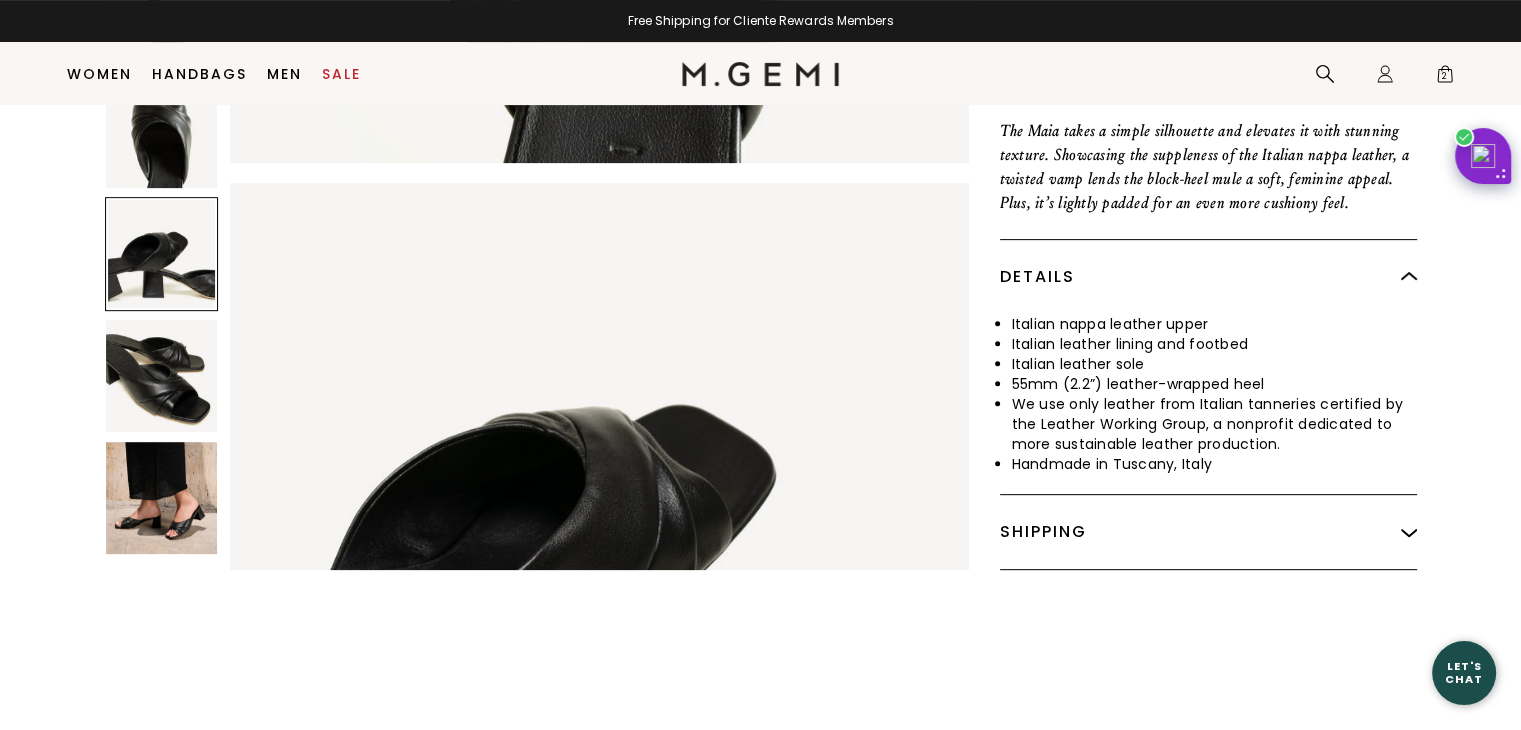 scroll, scrollTop: 1815, scrollLeft: 0, axis: vertical 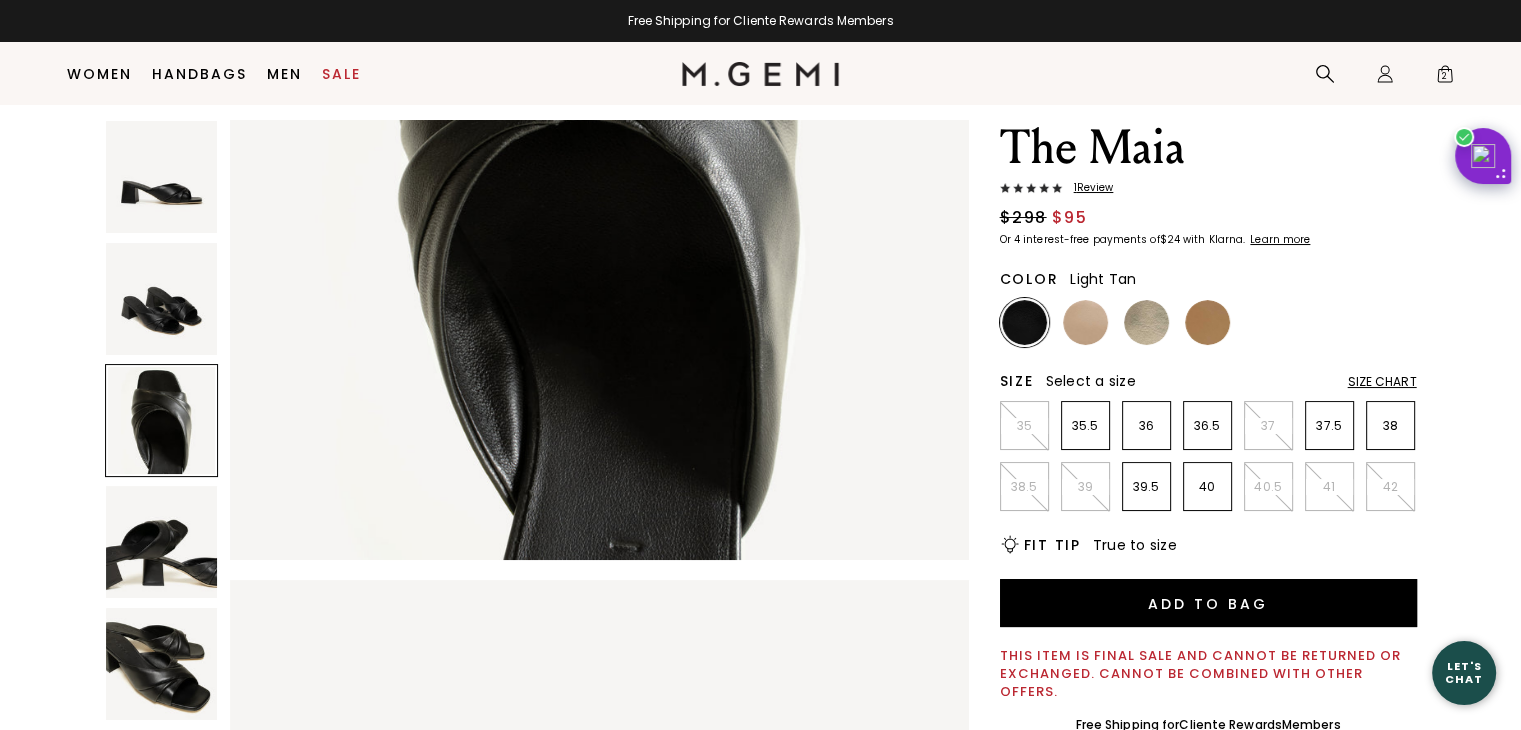 click at bounding box center (1207, 322) 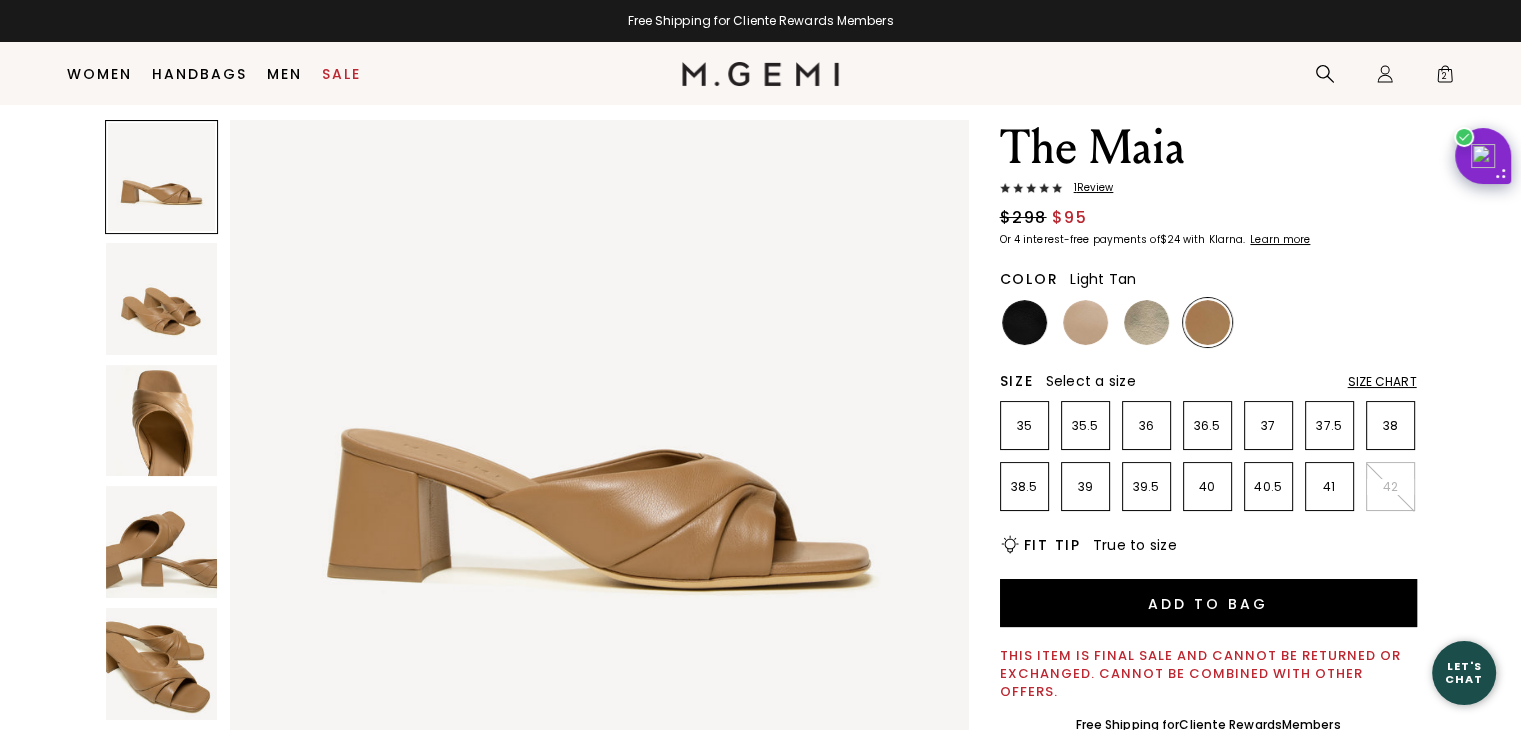 scroll, scrollTop: 200, scrollLeft: 0, axis: vertical 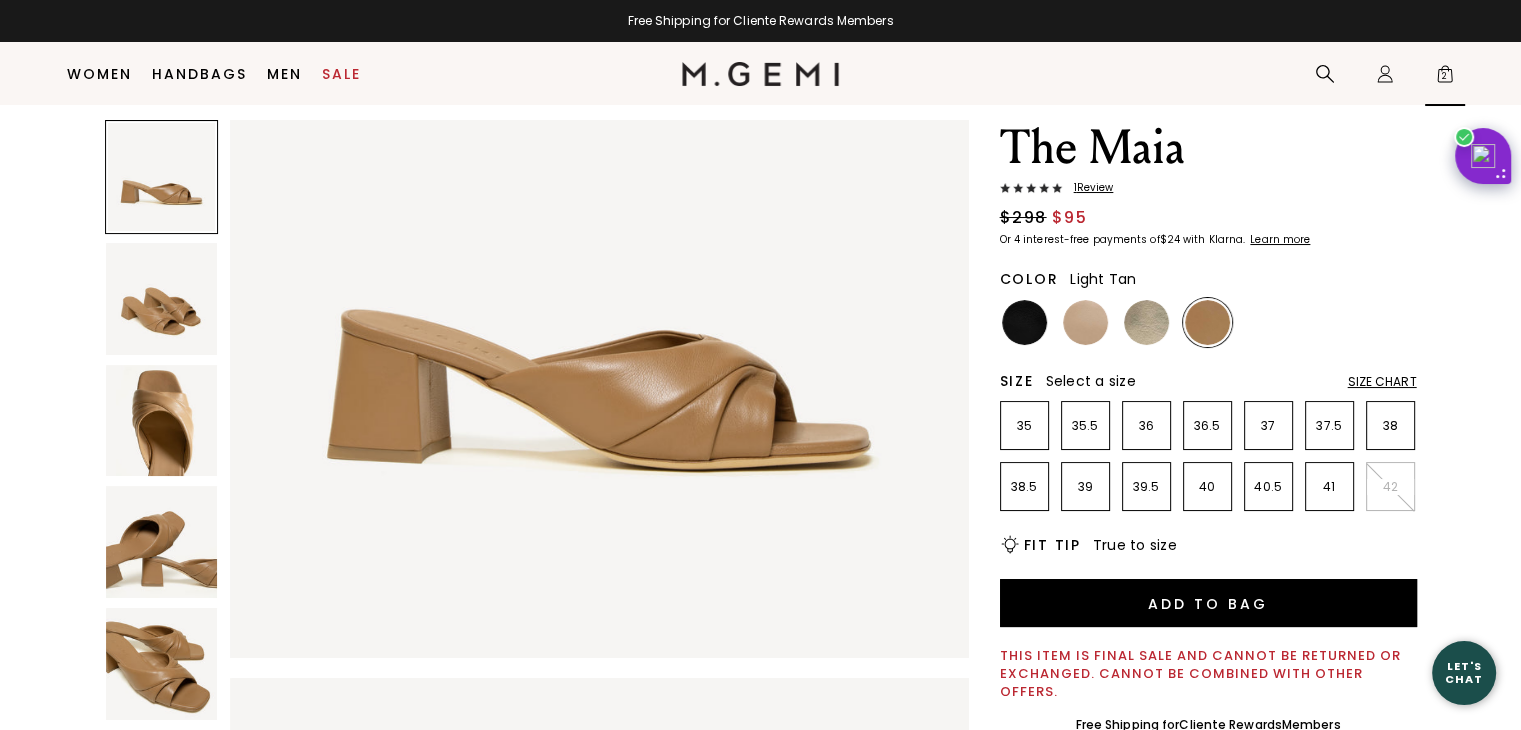 click on "2" at bounding box center (1445, 78) 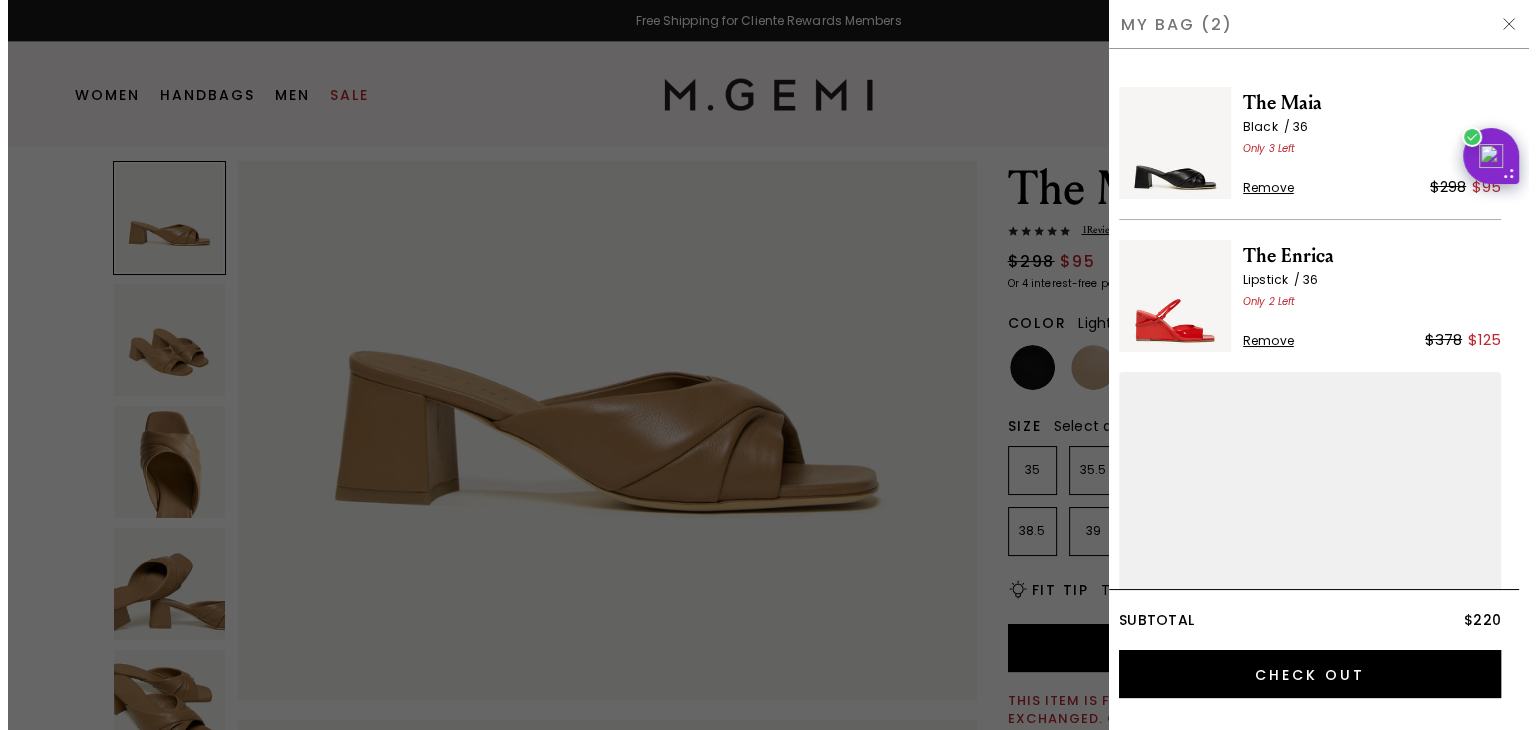 scroll, scrollTop: 0, scrollLeft: 0, axis: both 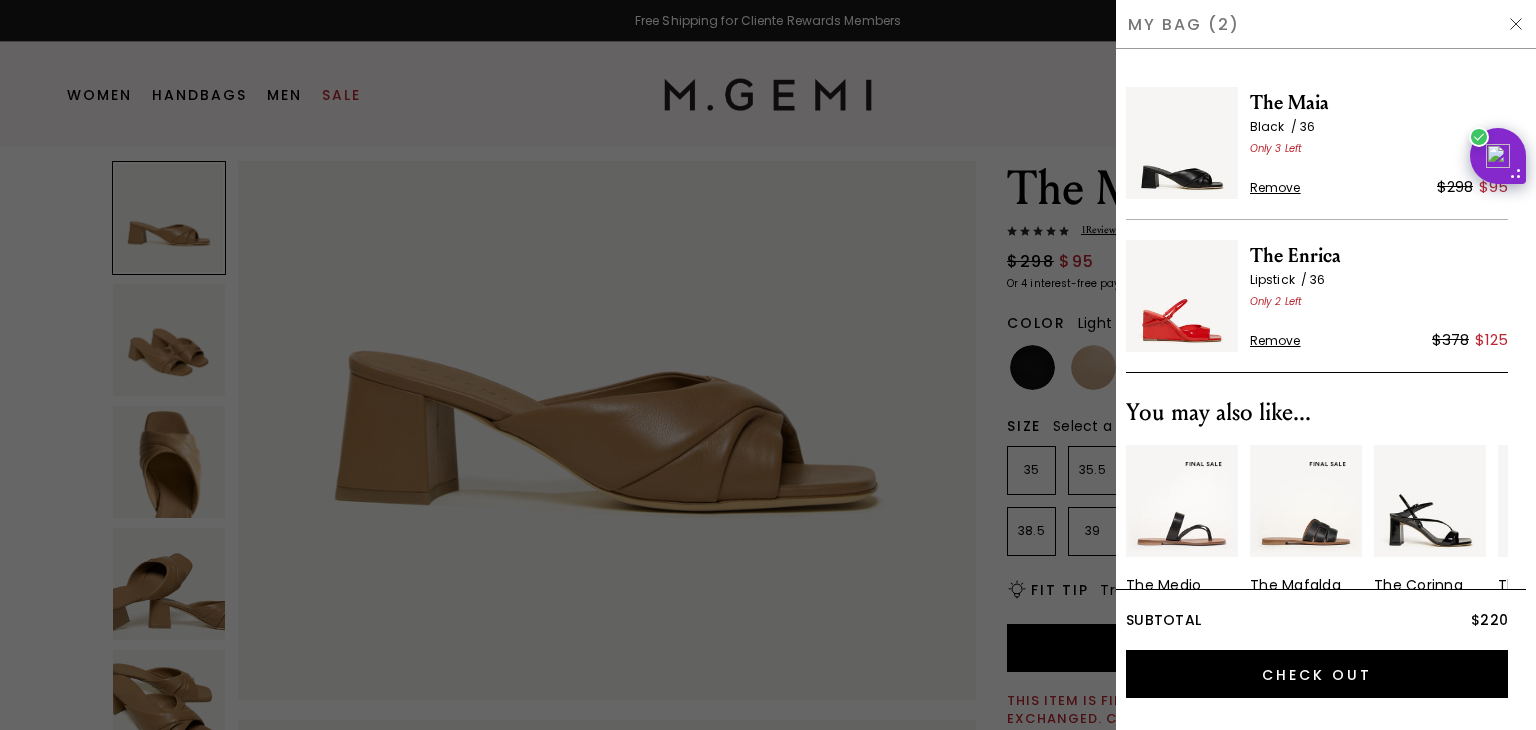 click at bounding box center [1516, 24] 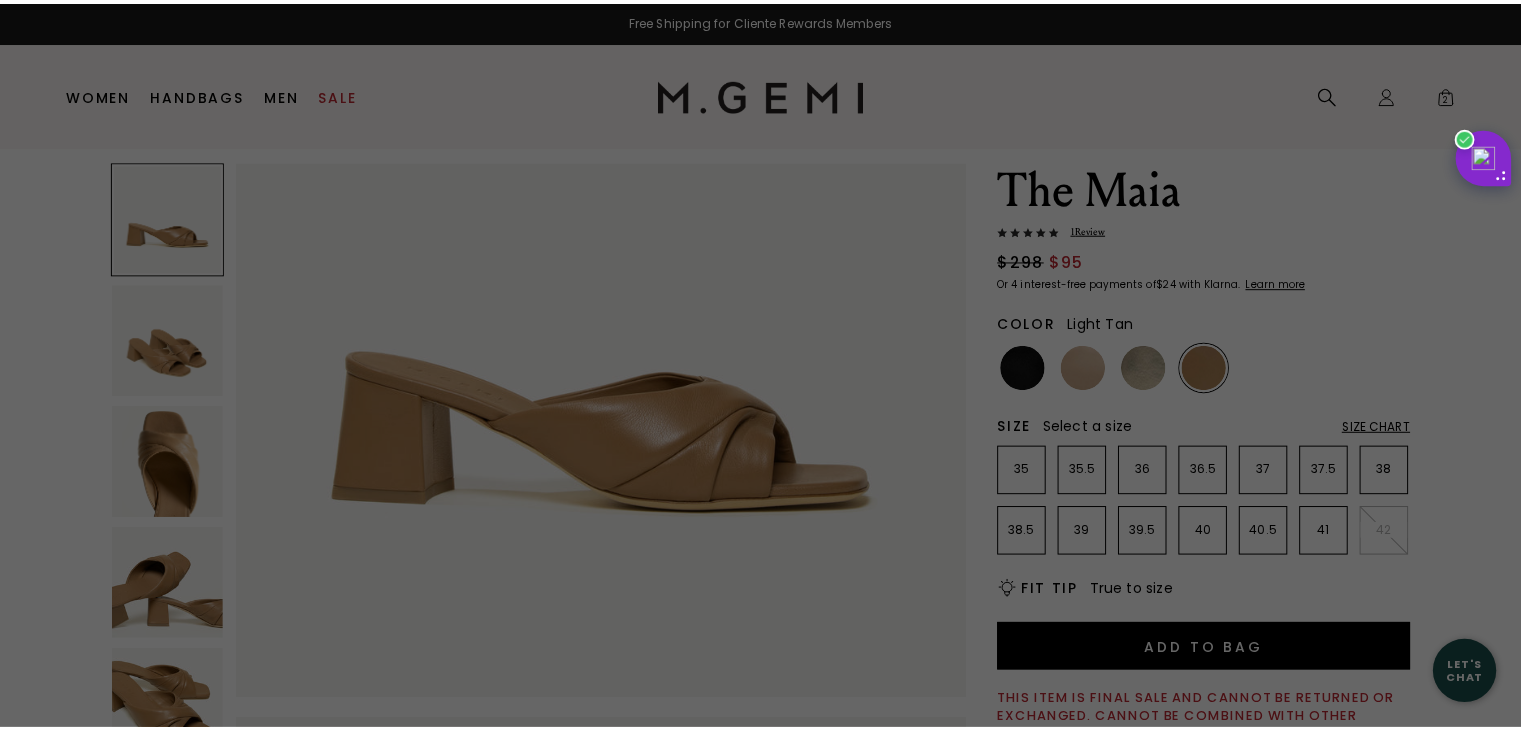 scroll, scrollTop: 56, scrollLeft: 0, axis: vertical 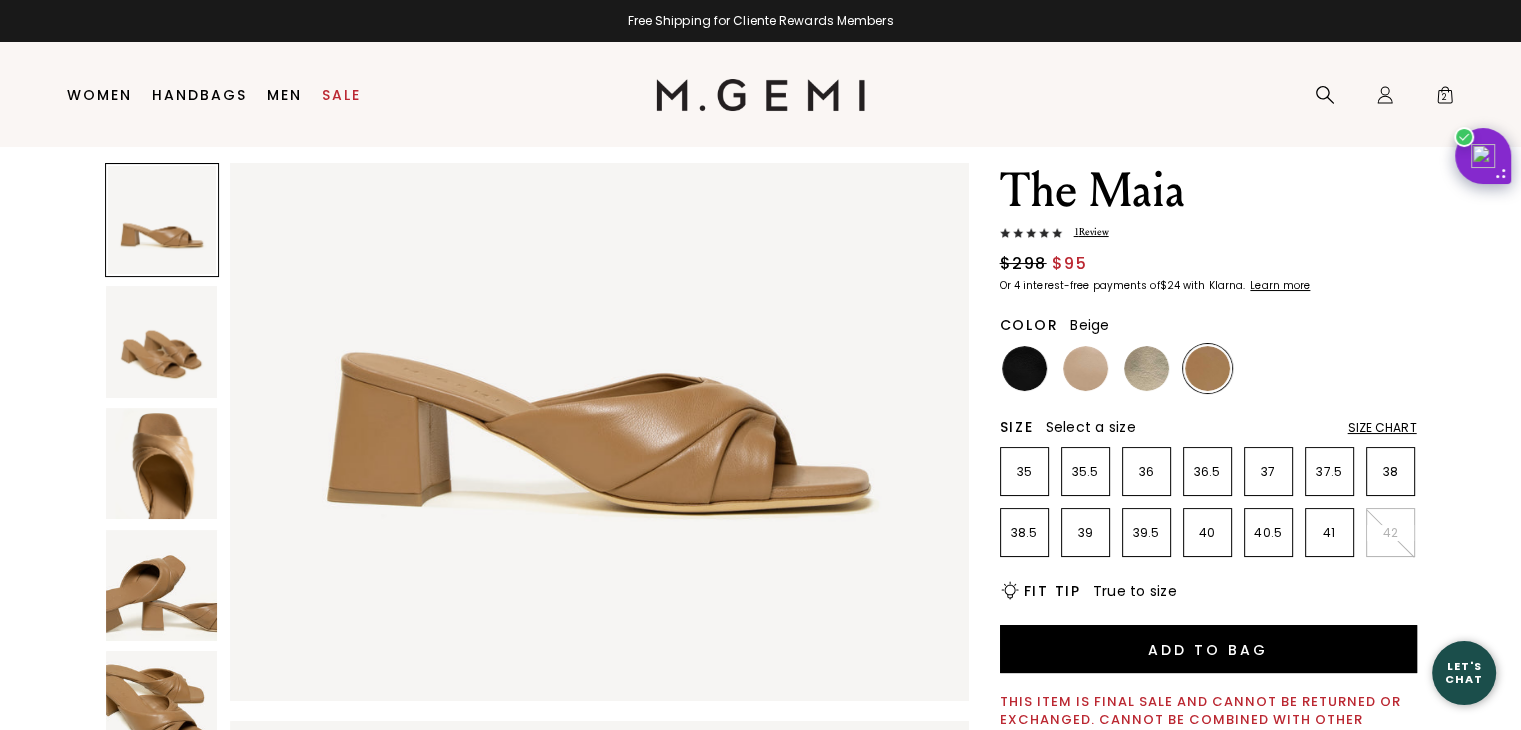 click at bounding box center [1085, 368] 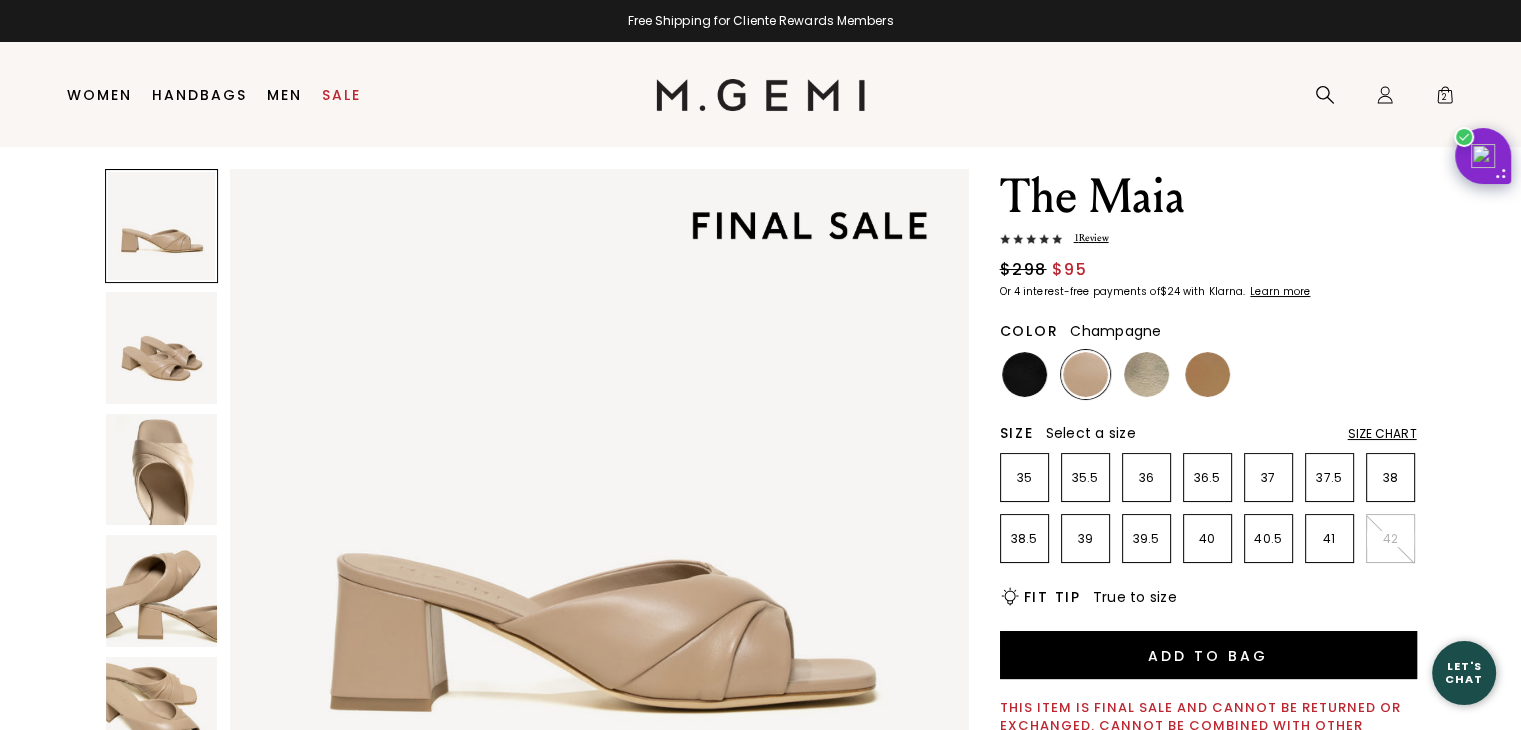 scroll, scrollTop: 56, scrollLeft: 0, axis: vertical 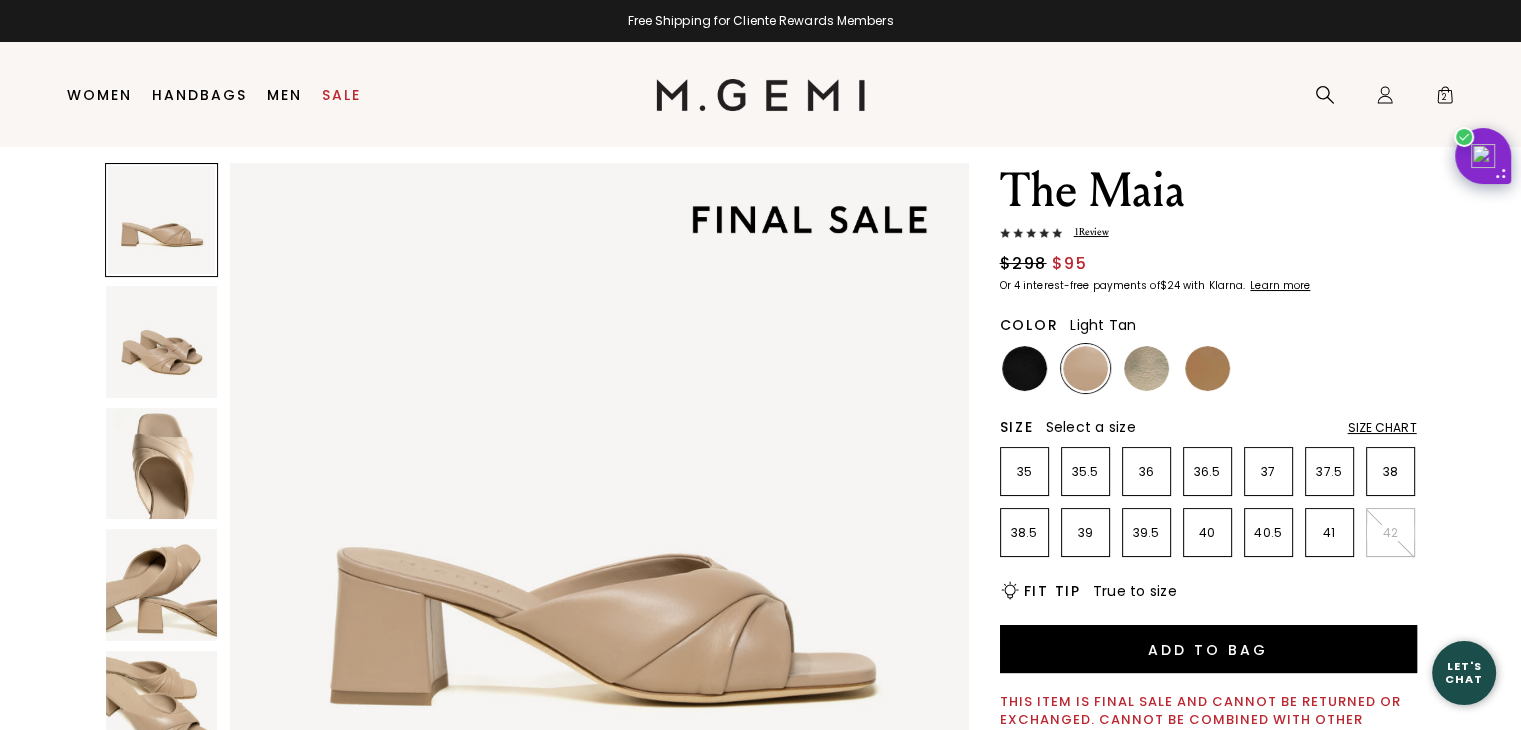click at bounding box center [1207, 368] 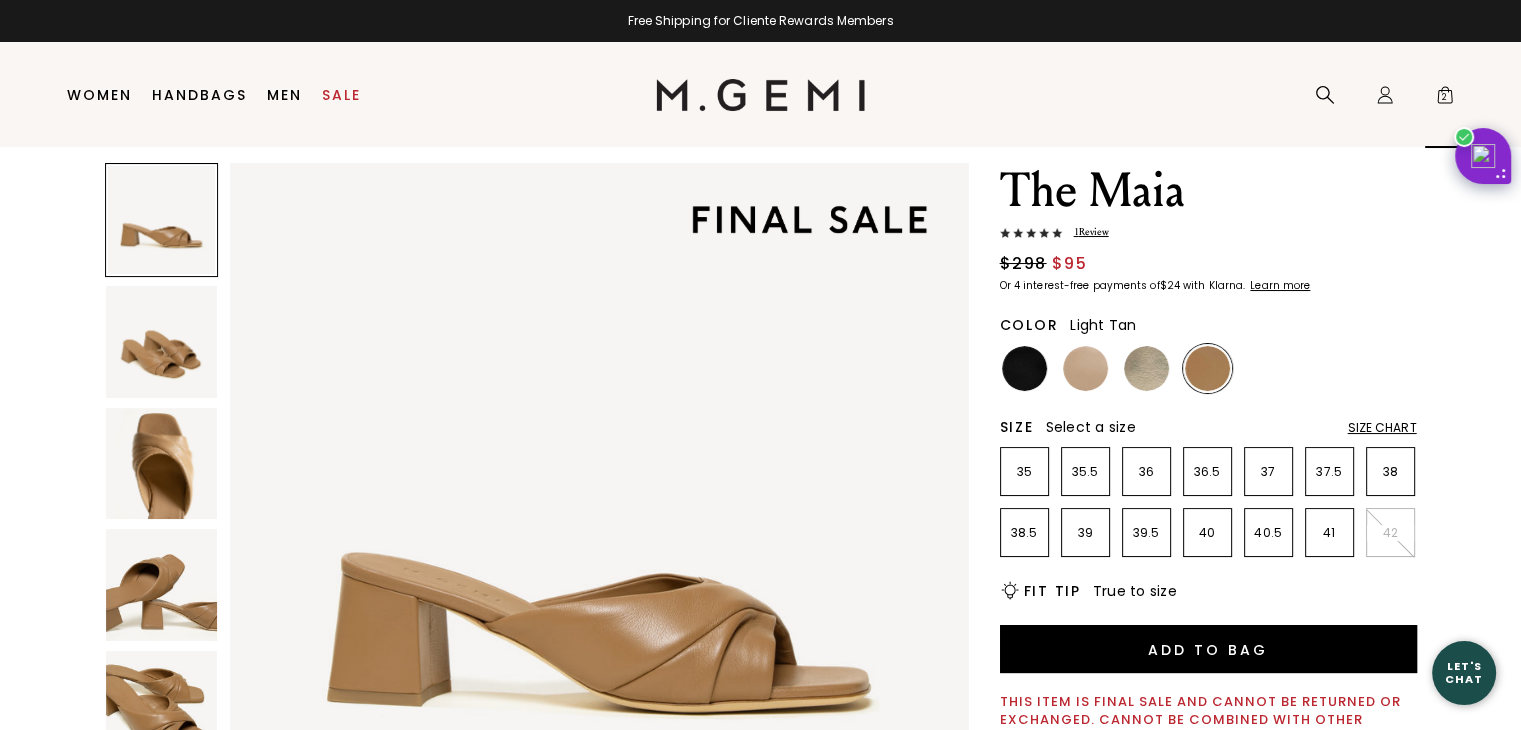 click on "2" at bounding box center (1445, 99) 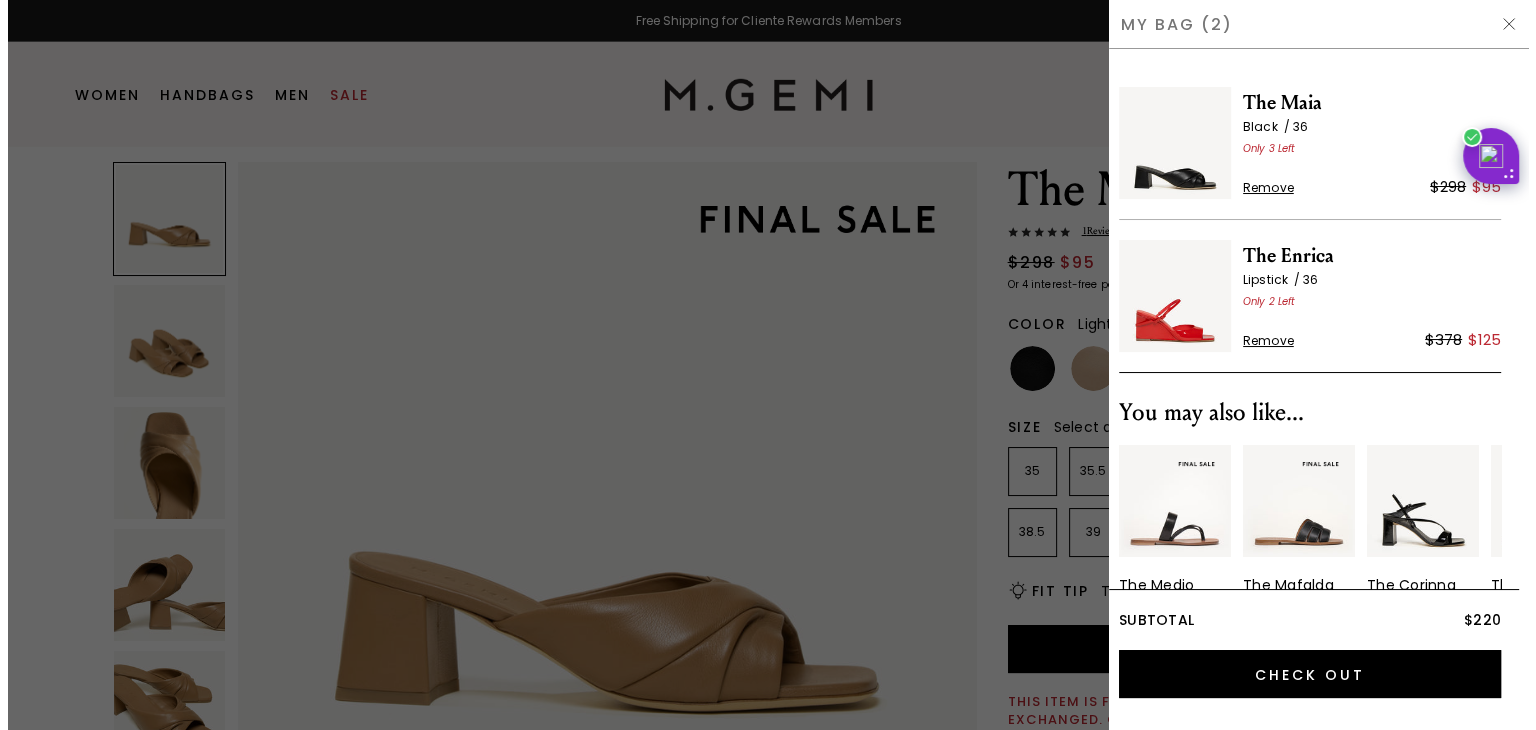 scroll, scrollTop: 0, scrollLeft: 0, axis: both 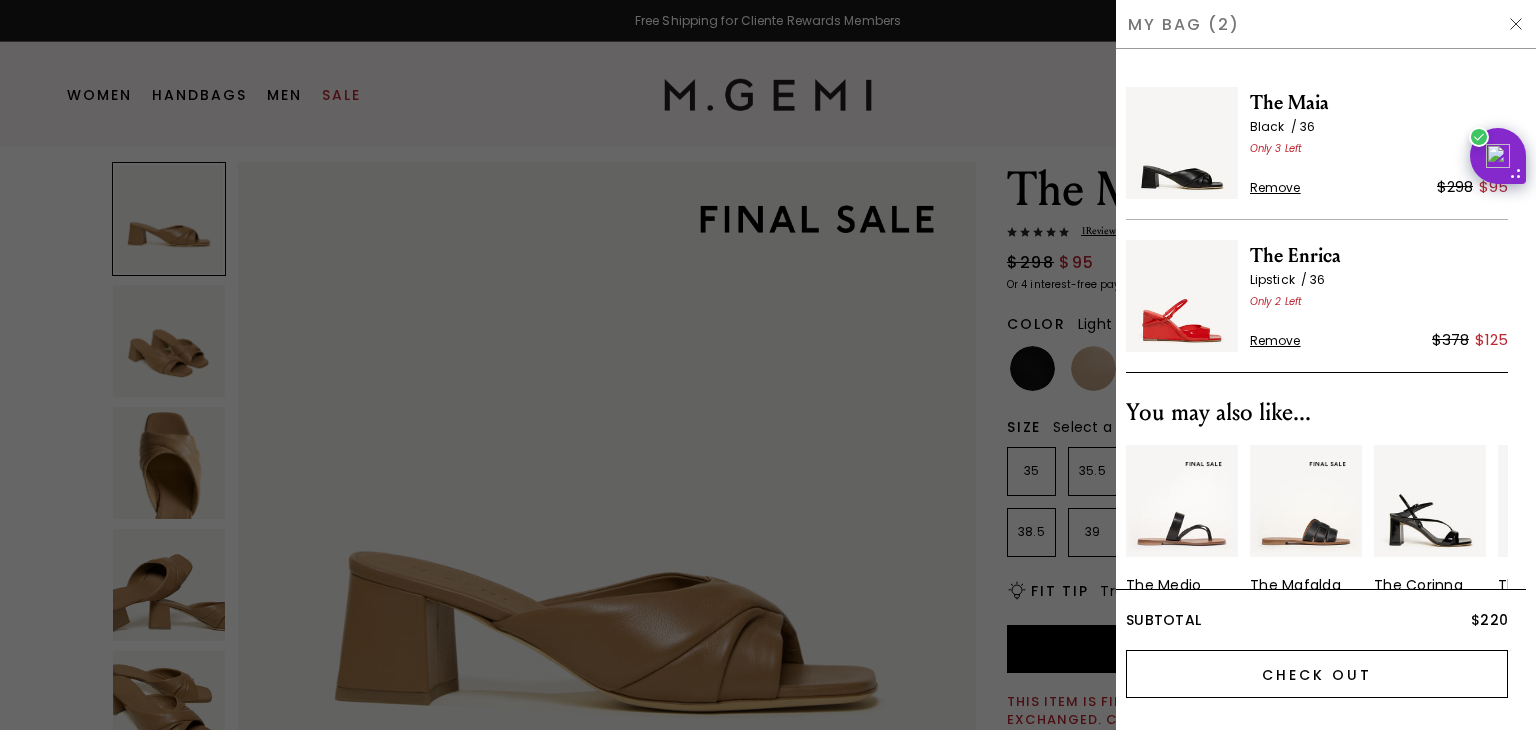 click on "Check Out" at bounding box center [1317, 674] 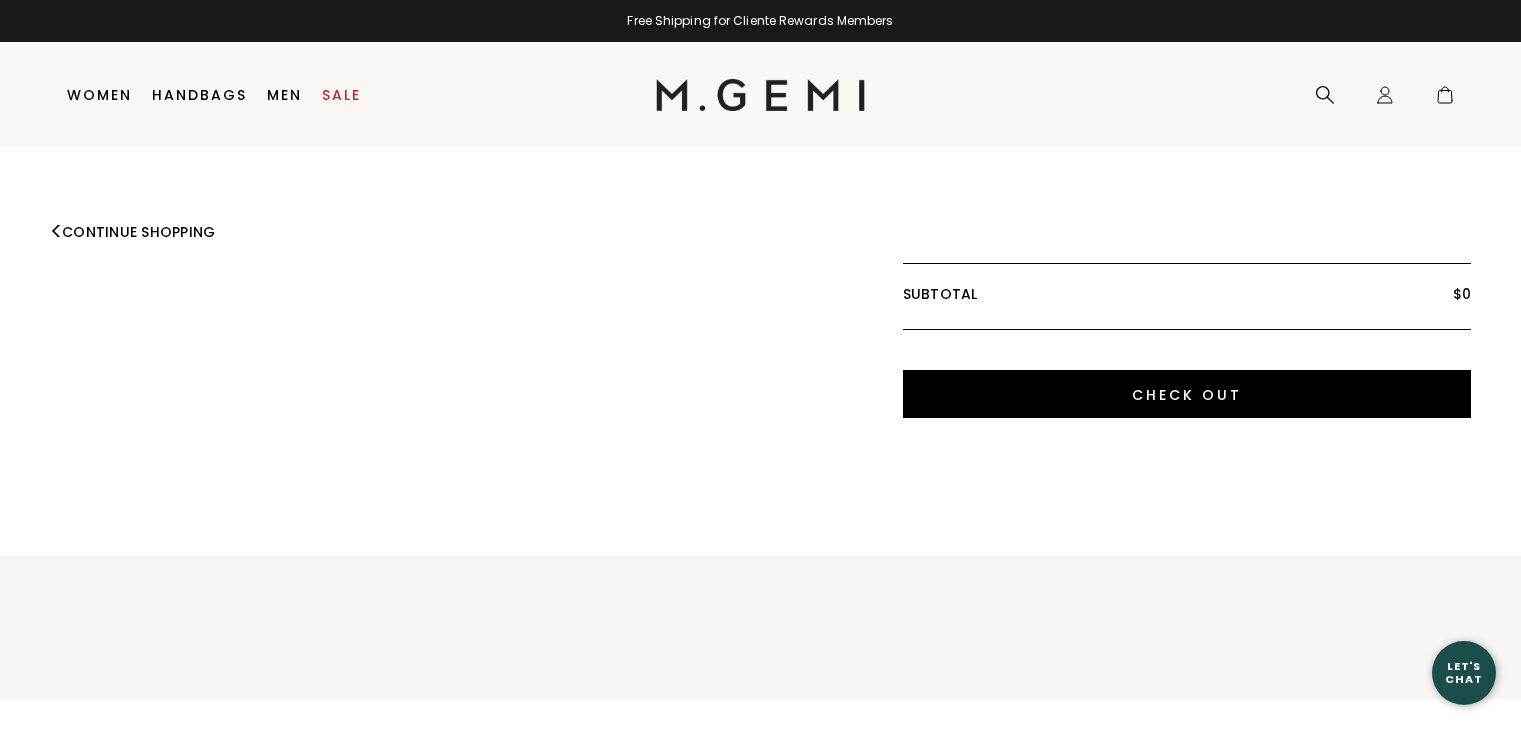 scroll, scrollTop: 0, scrollLeft: 0, axis: both 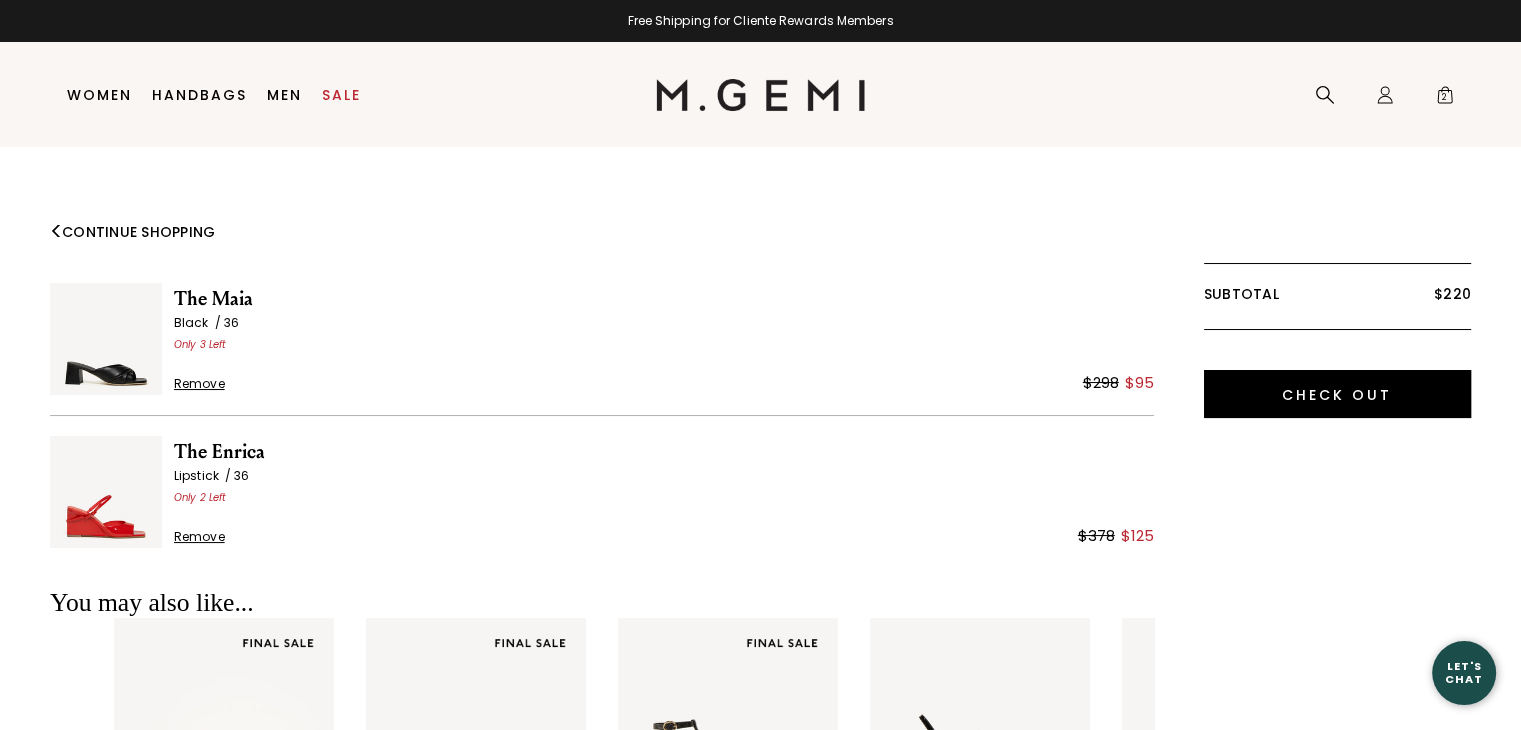 click on "The Enrica" at bounding box center [664, 452] 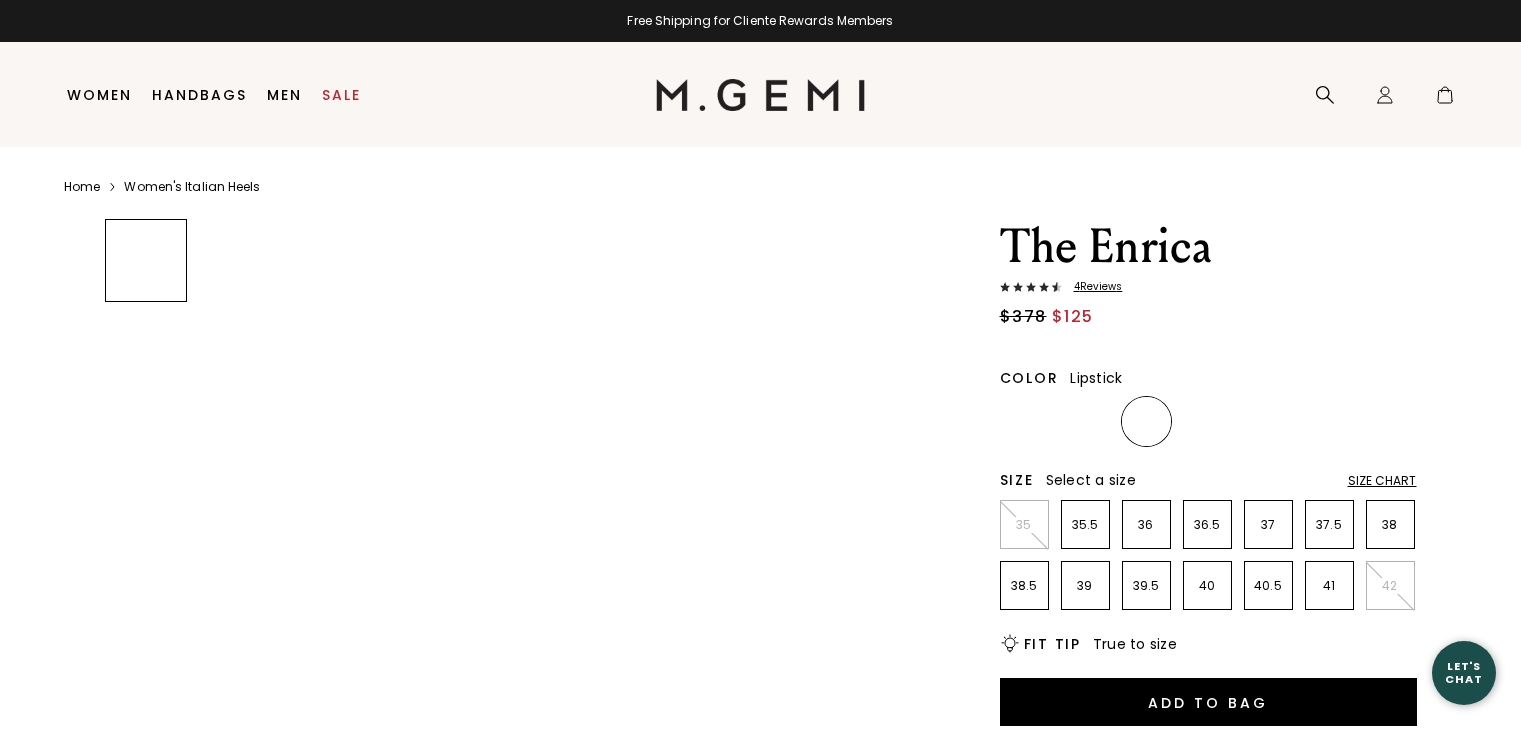 scroll, scrollTop: 0, scrollLeft: 0, axis: both 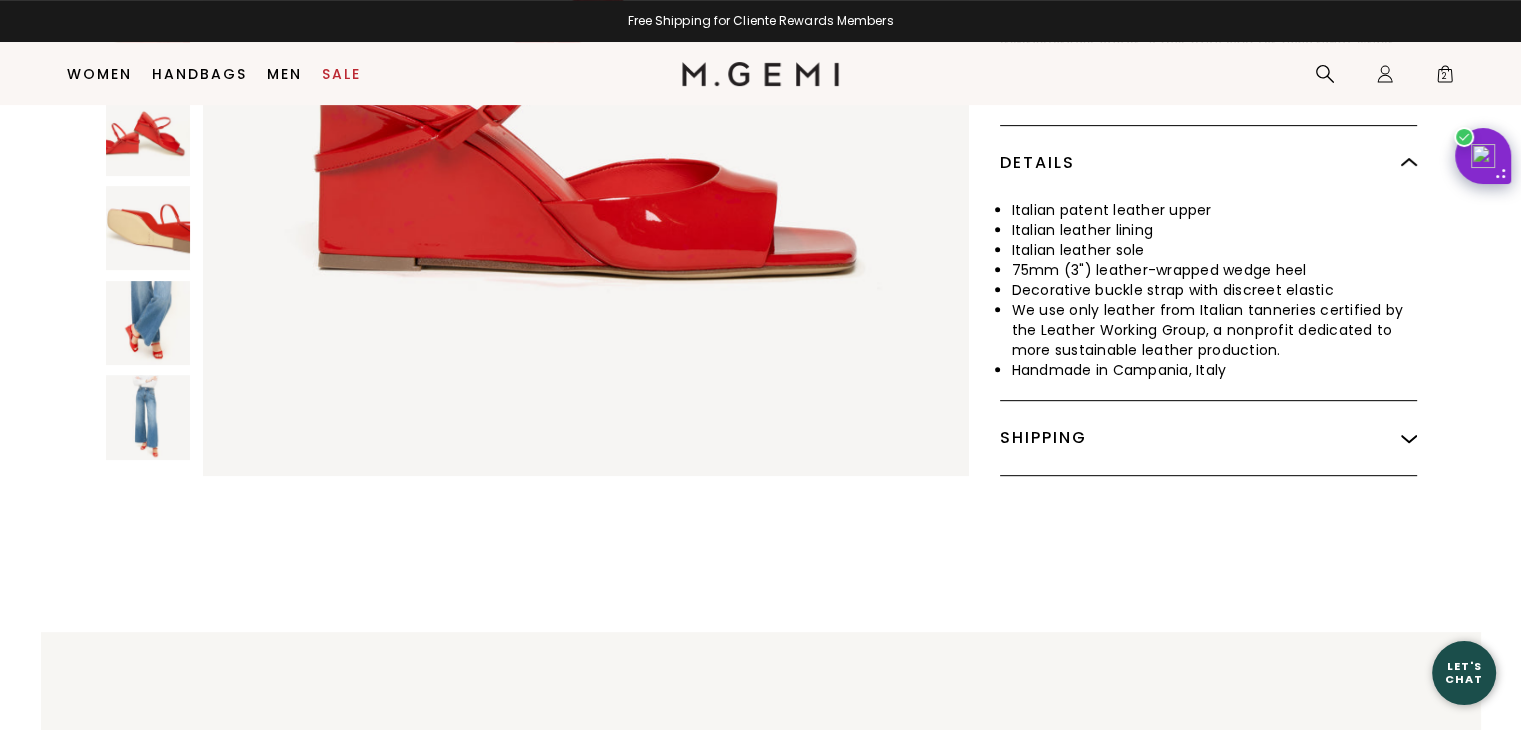 click at bounding box center (148, 323) 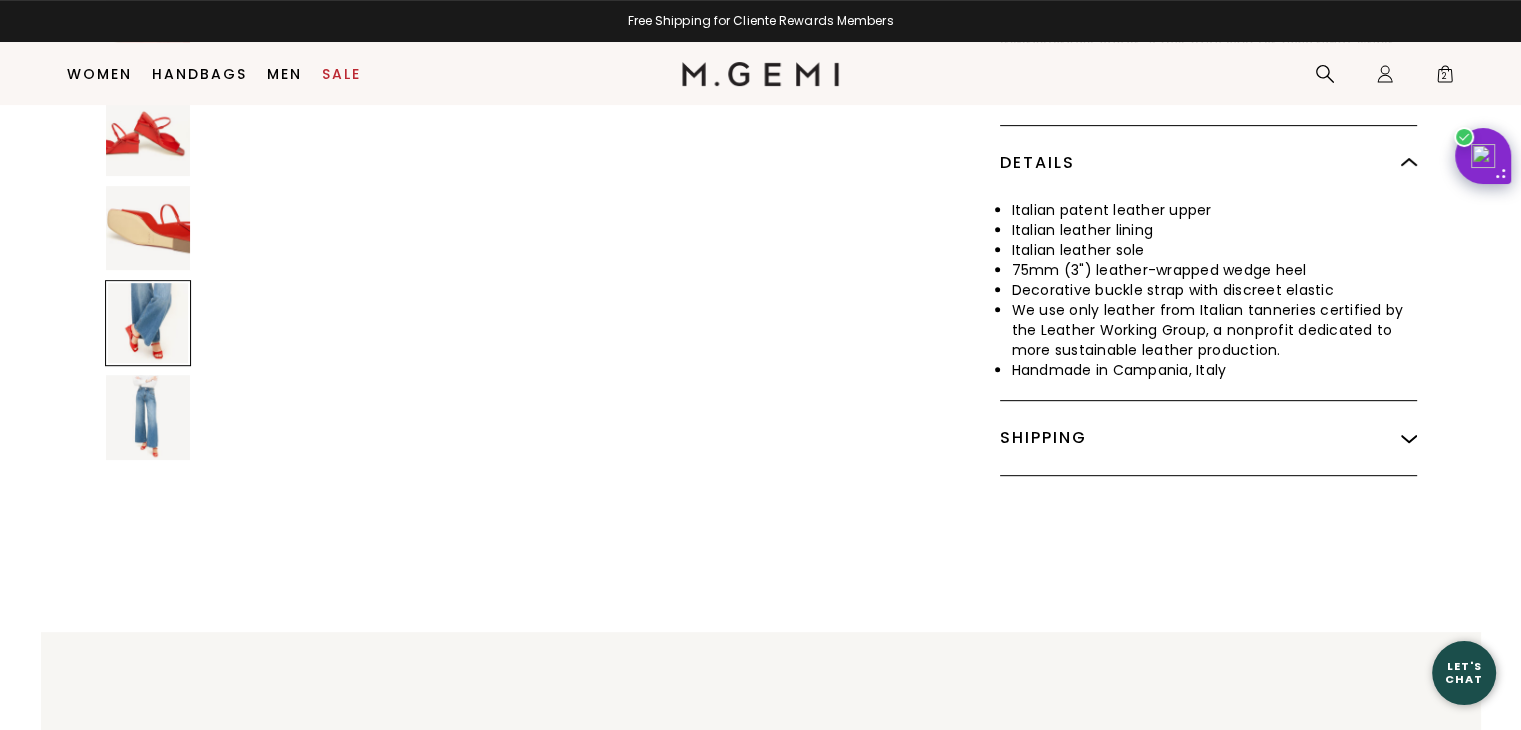 scroll, scrollTop: 4620, scrollLeft: 0, axis: vertical 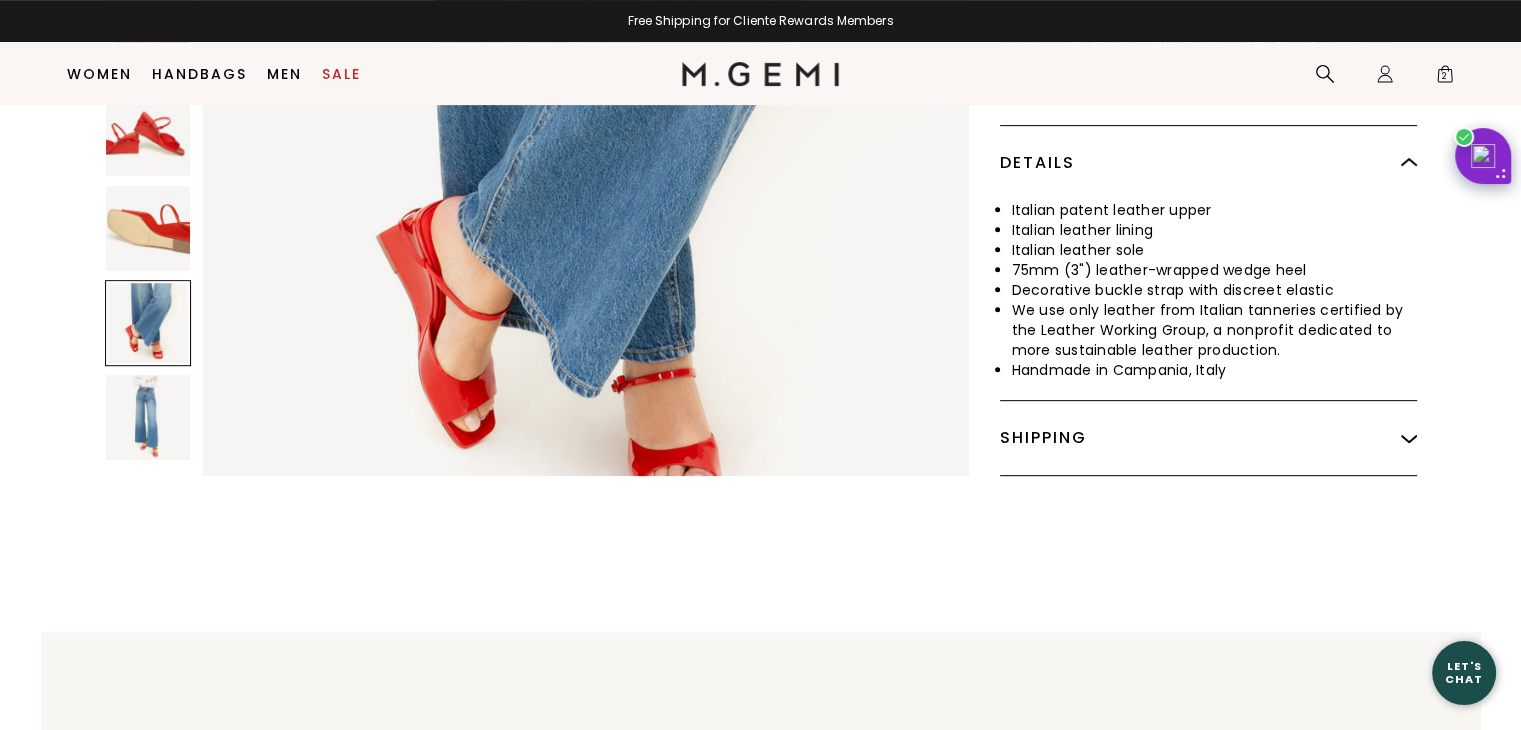 click at bounding box center (148, 417) 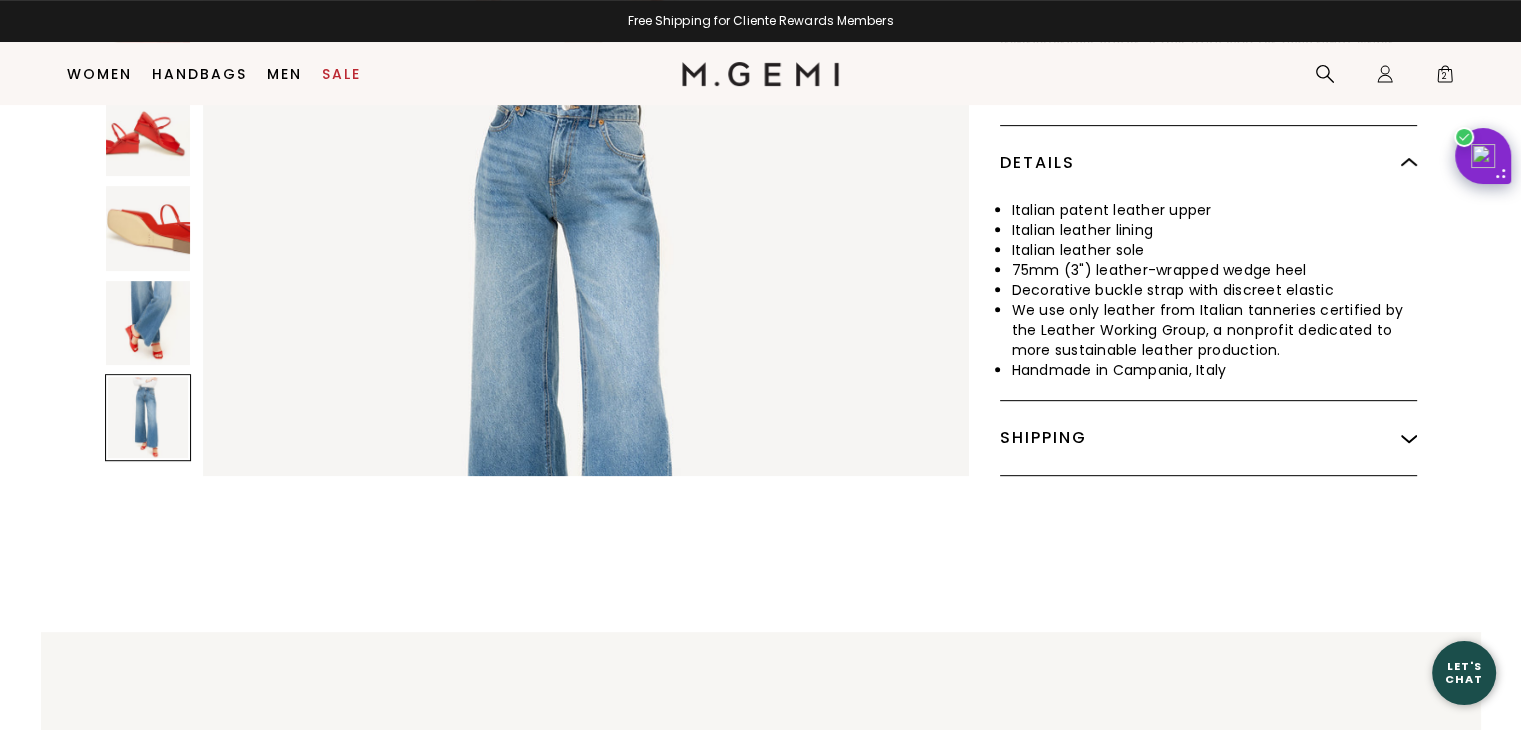 scroll, scrollTop: 5390, scrollLeft: 0, axis: vertical 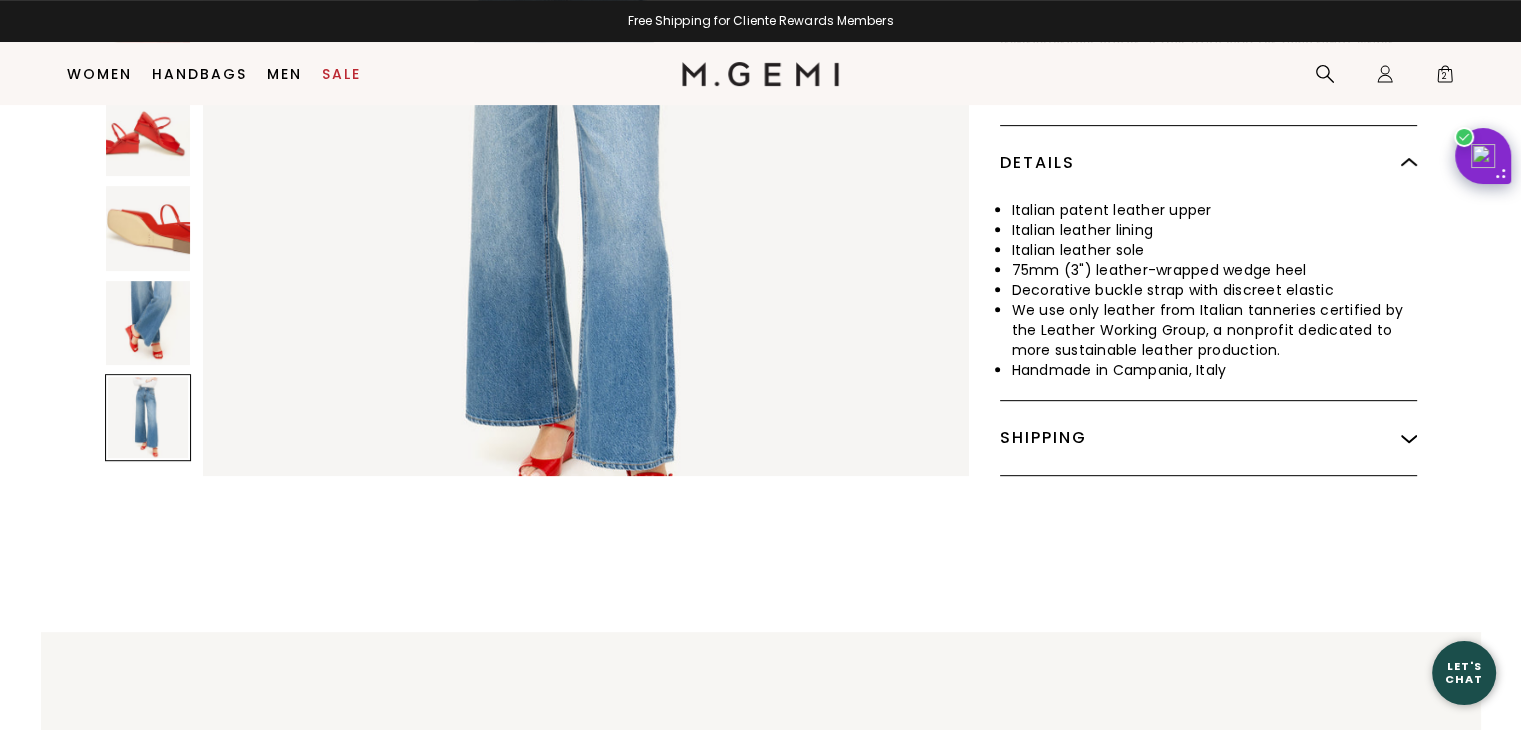 click at bounding box center [148, 133] 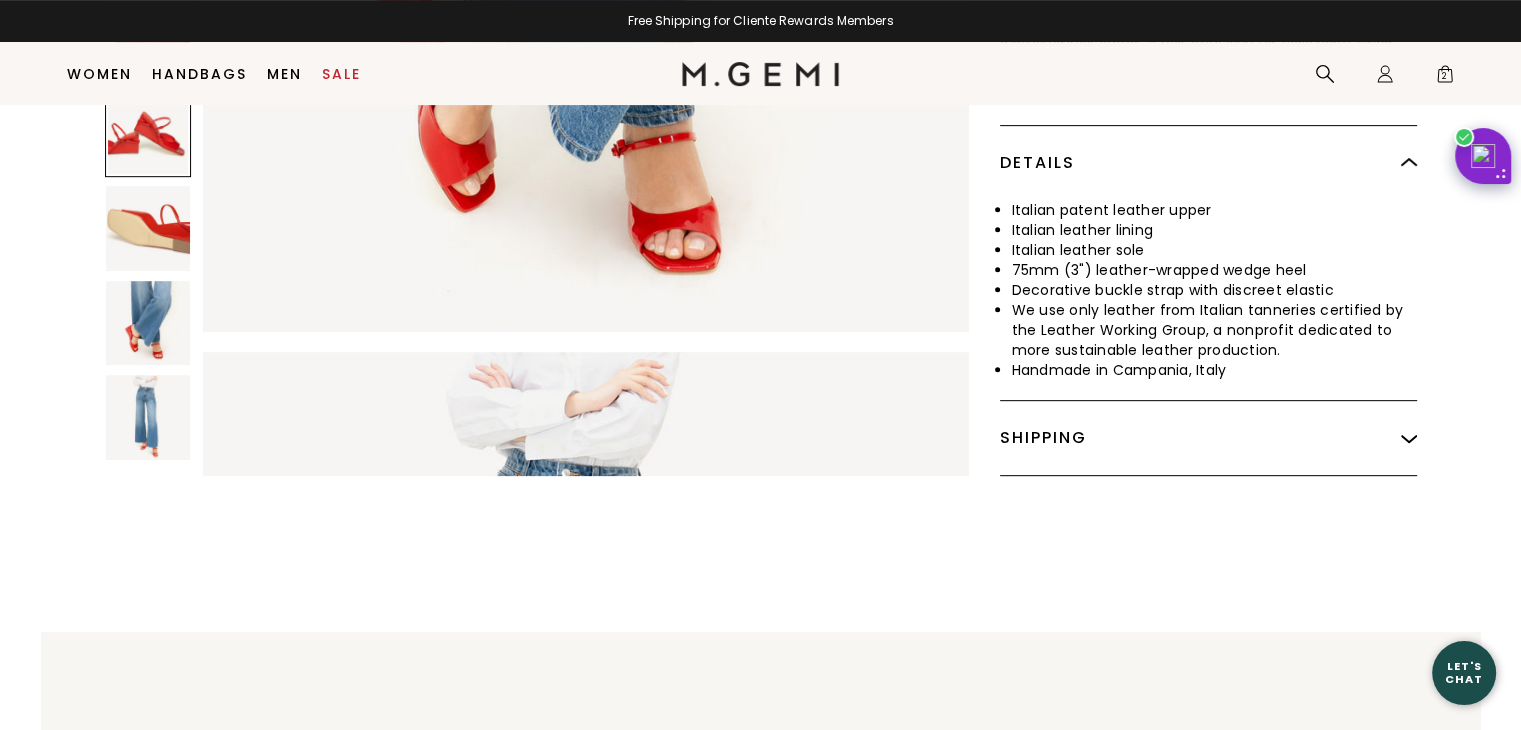 scroll, scrollTop: 3777, scrollLeft: 0, axis: vertical 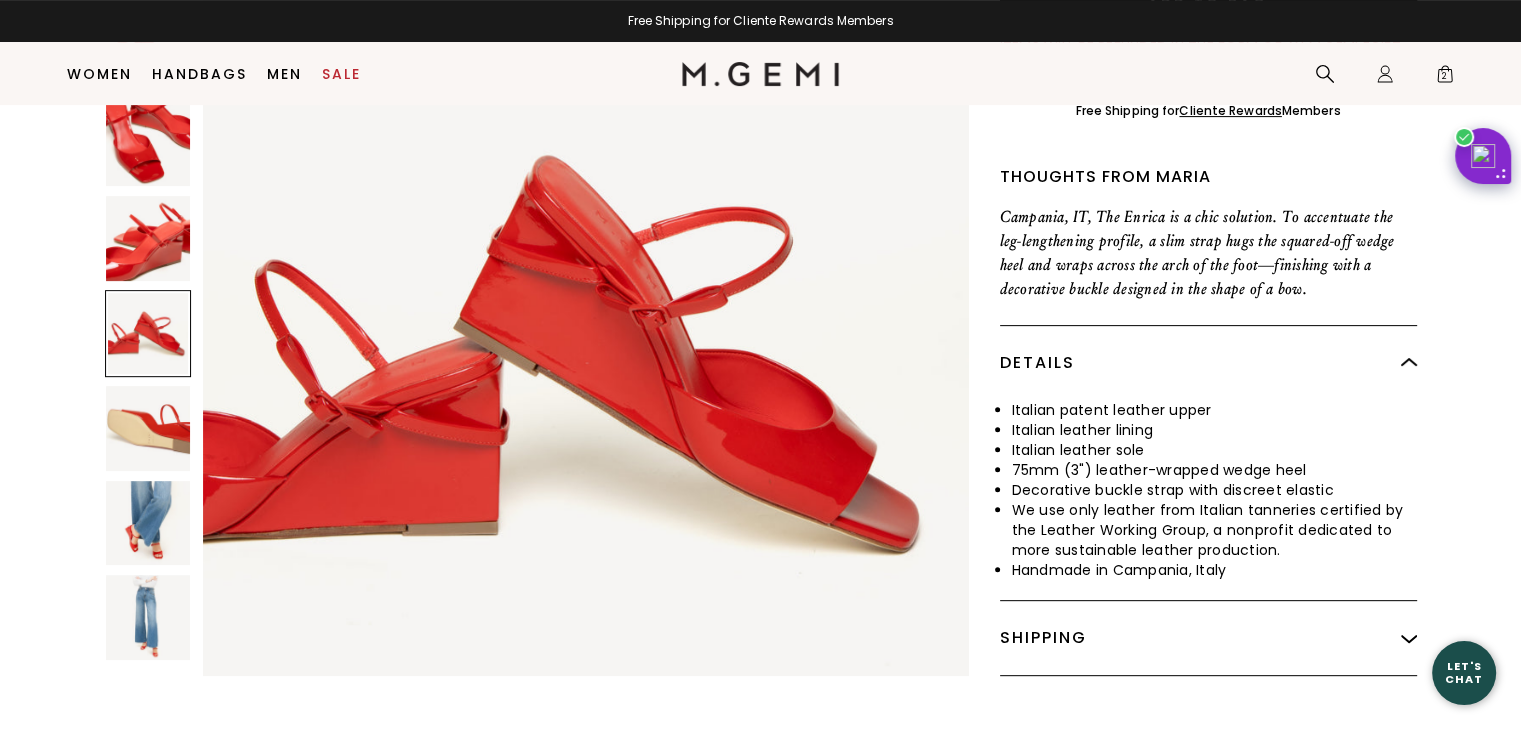 click at bounding box center [148, 238] 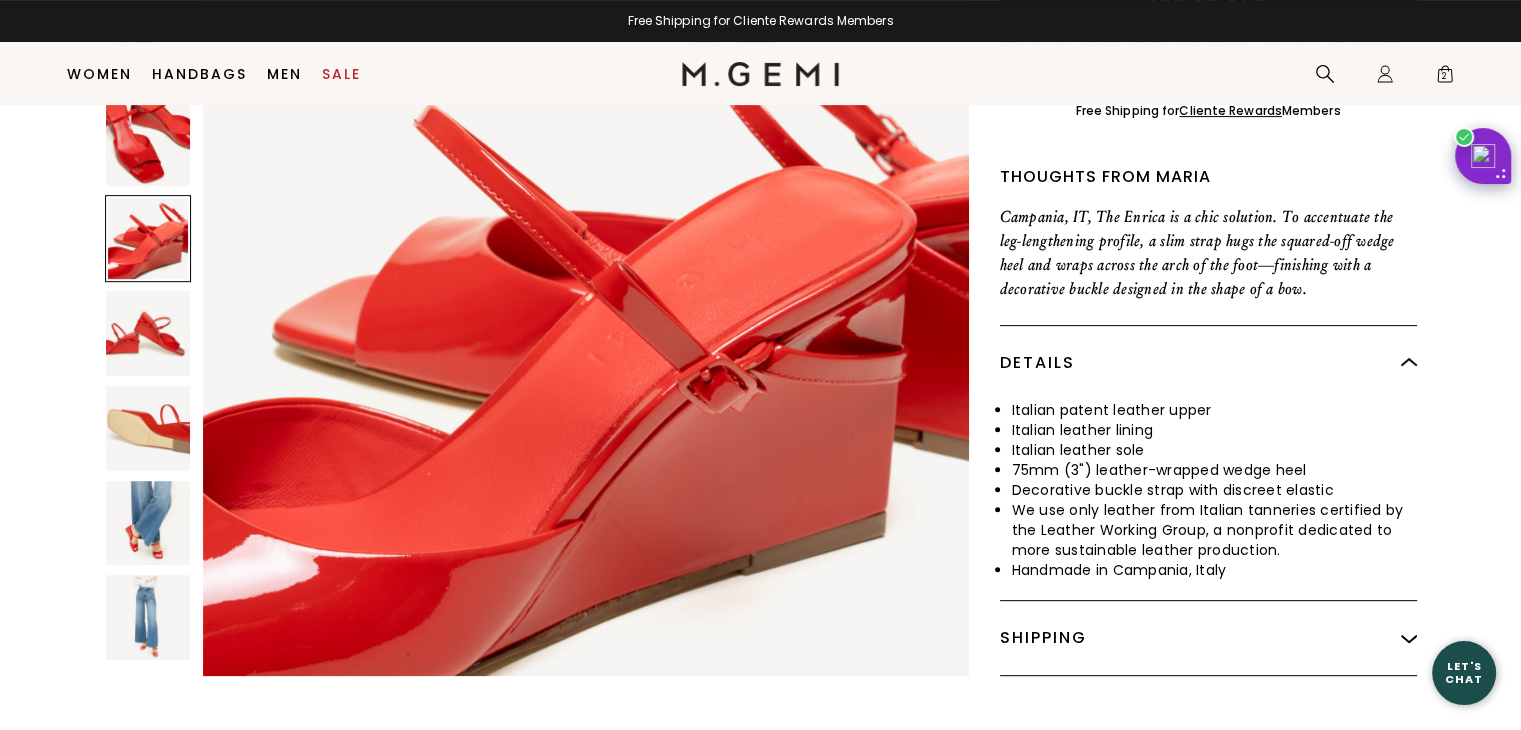 scroll, scrollTop: 2310, scrollLeft: 0, axis: vertical 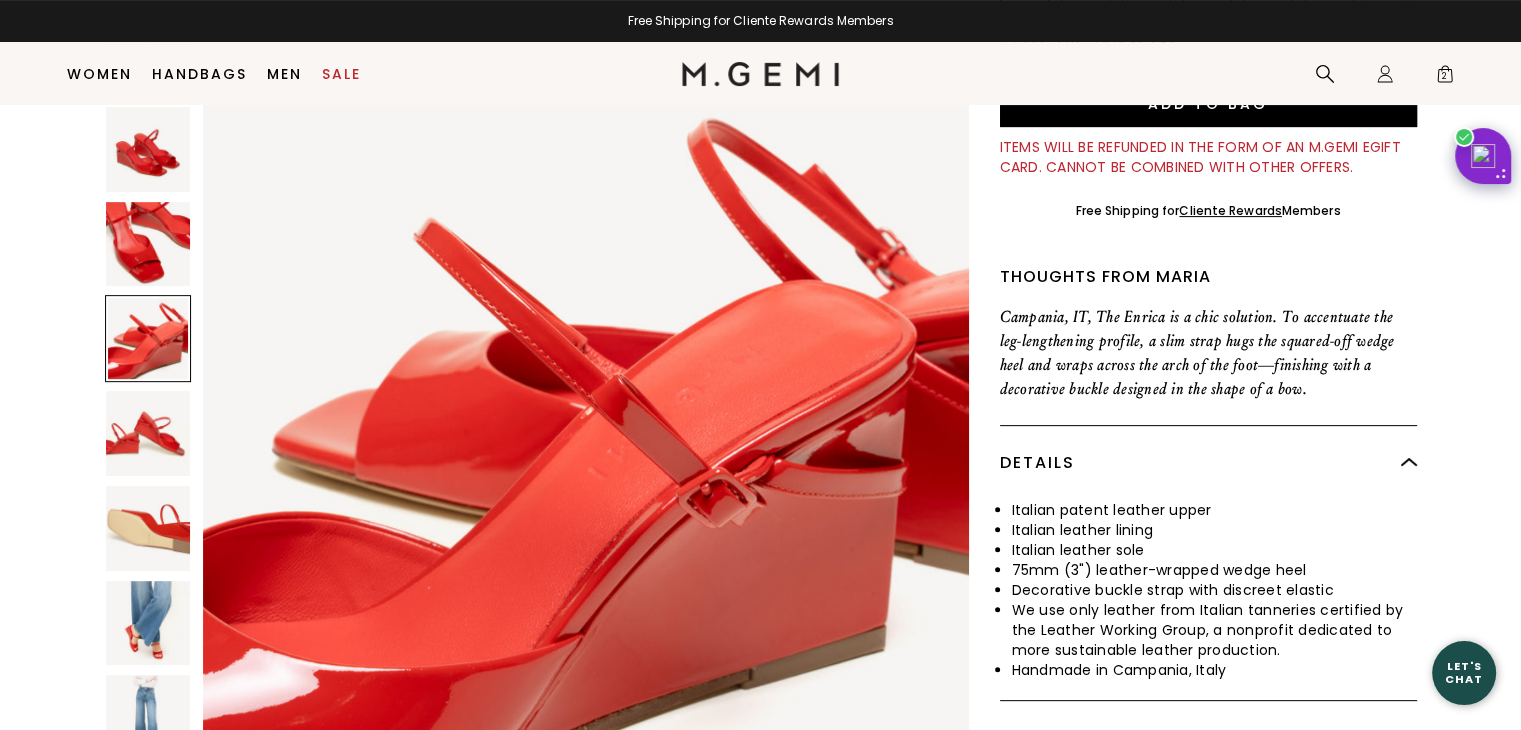 click at bounding box center (148, 244) 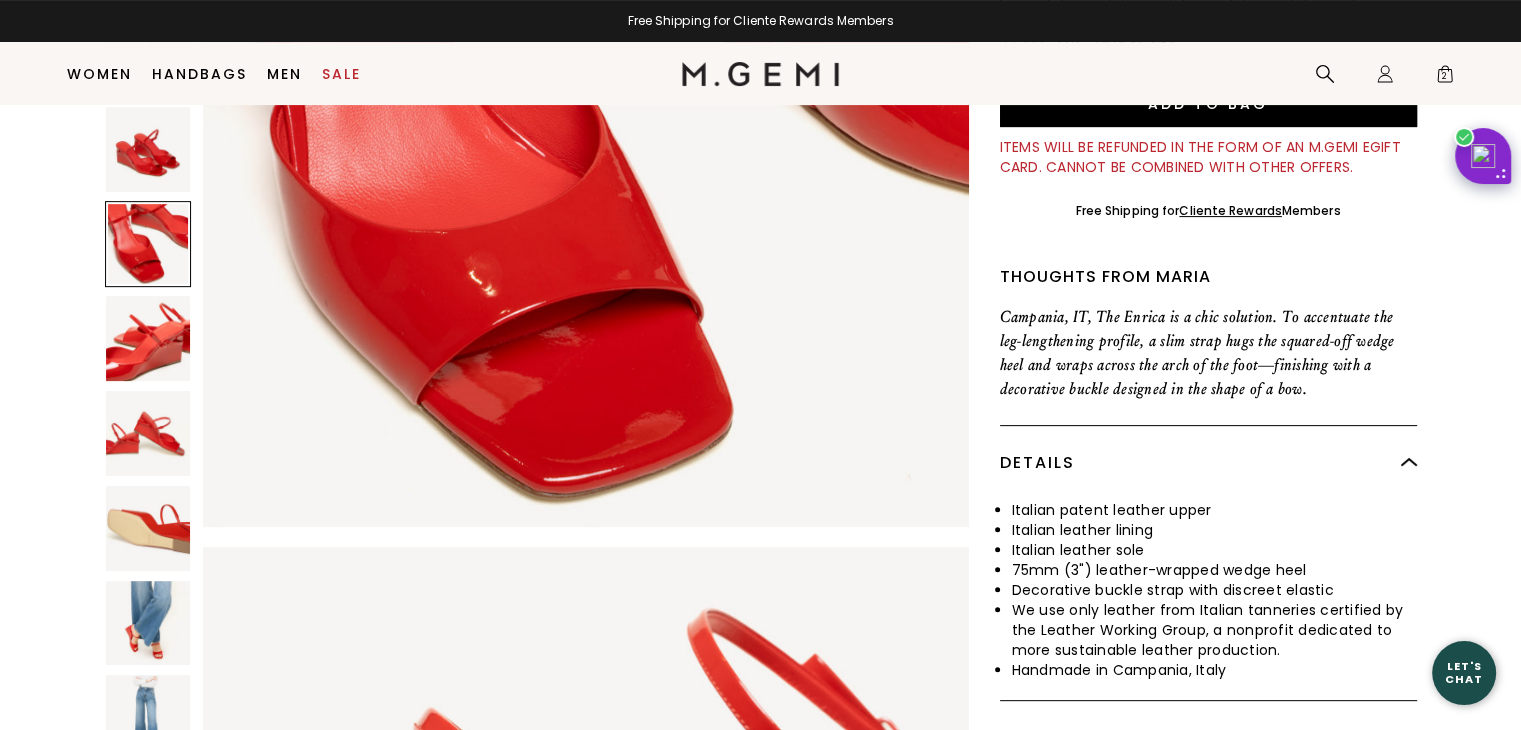 scroll, scrollTop: 1540, scrollLeft: 0, axis: vertical 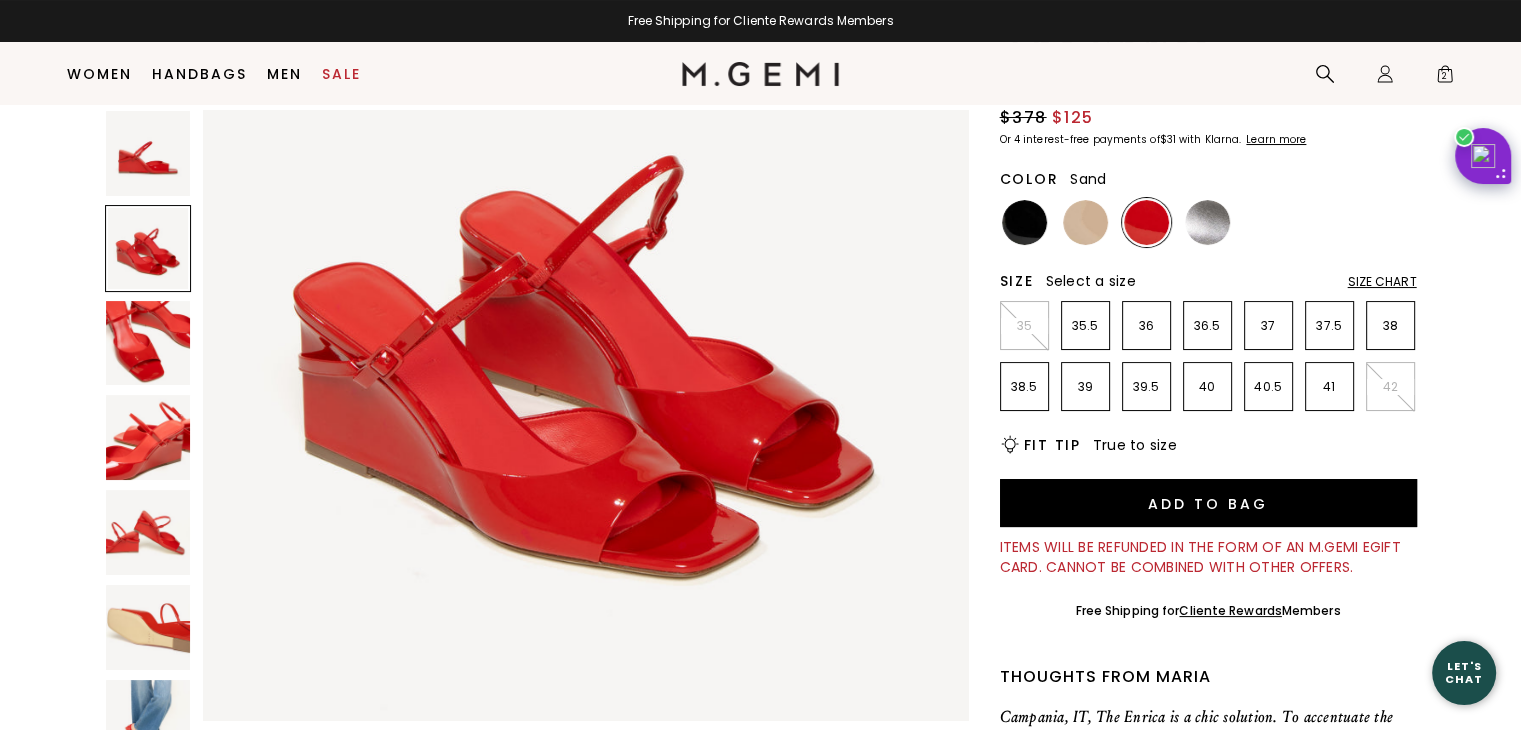click at bounding box center [1085, 222] 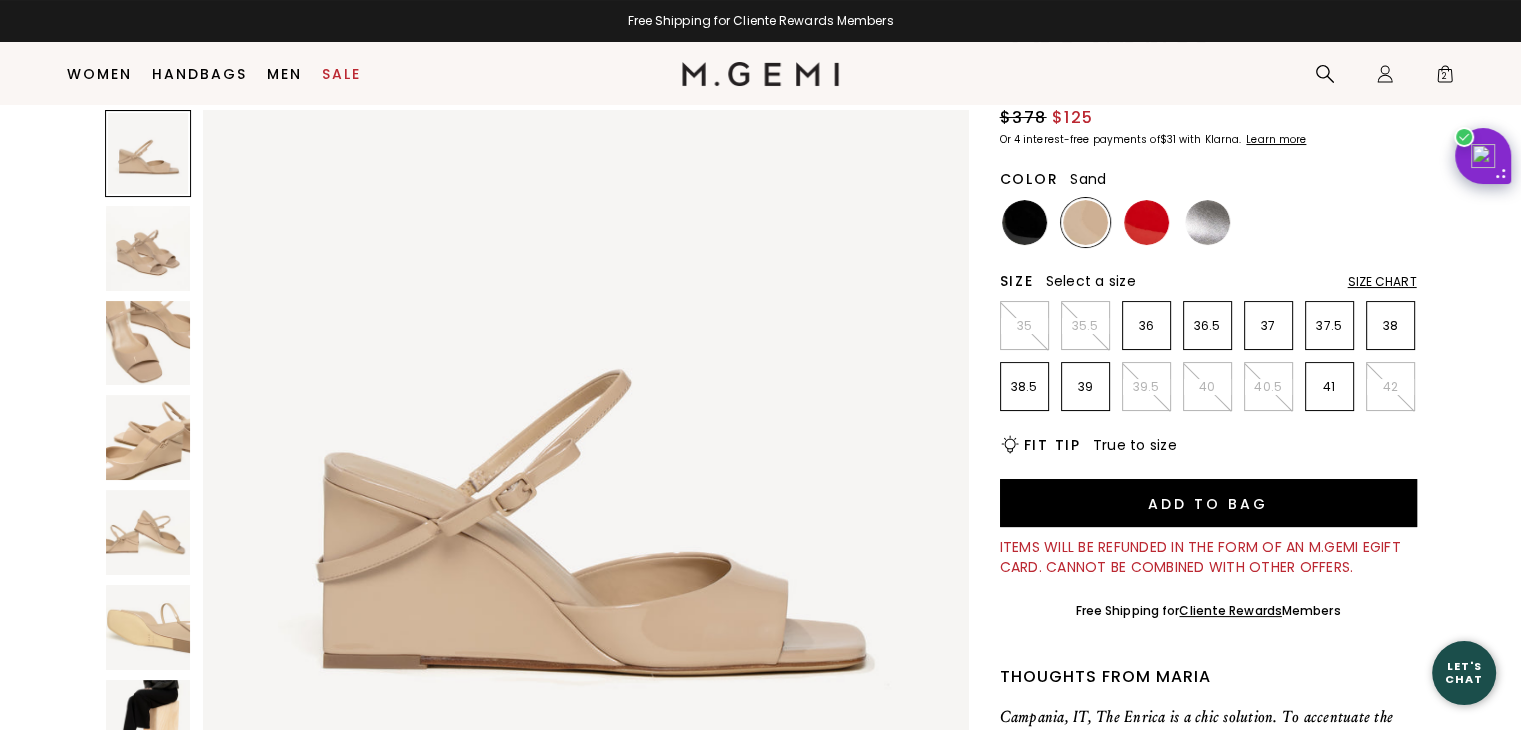 click at bounding box center (148, 437) 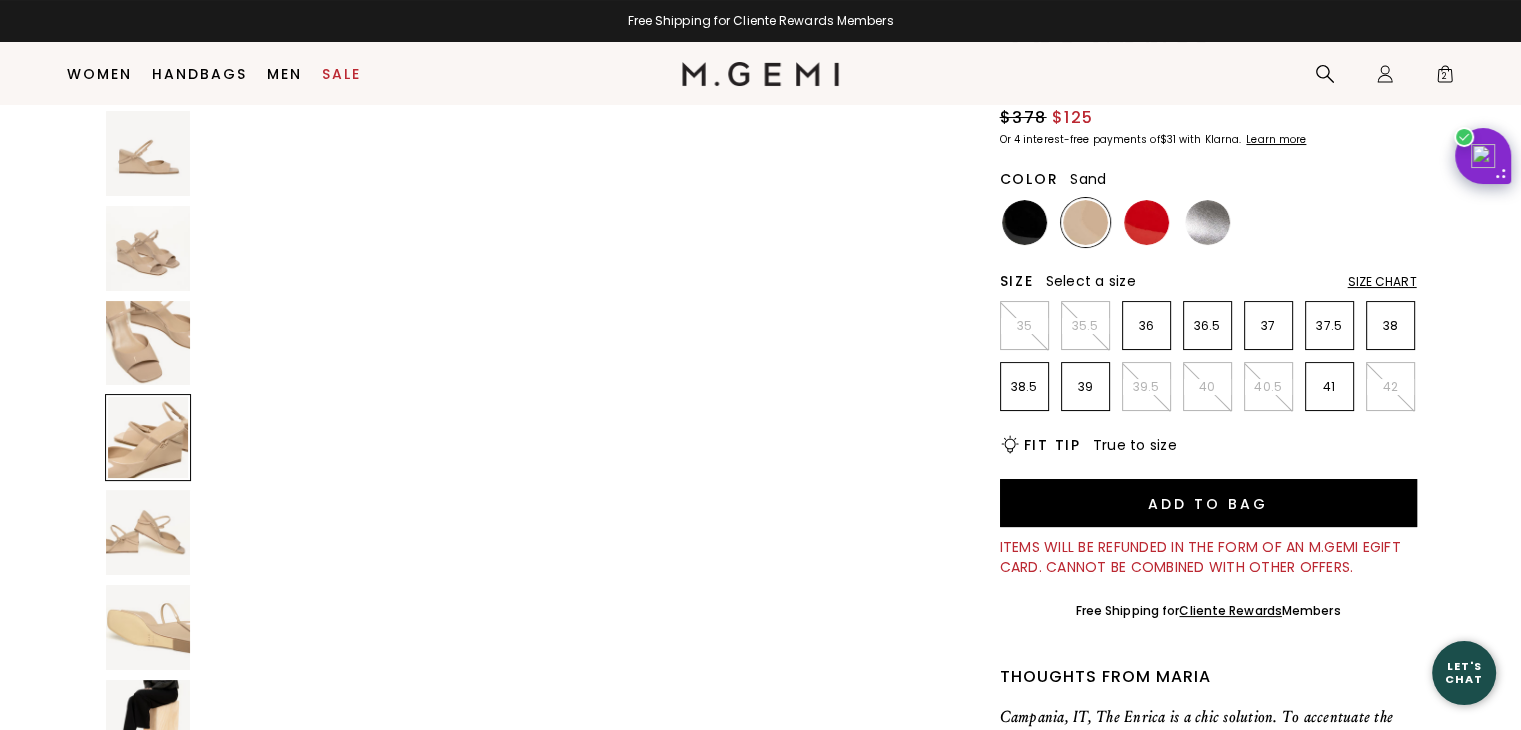 scroll, scrollTop: 2310, scrollLeft: 0, axis: vertical 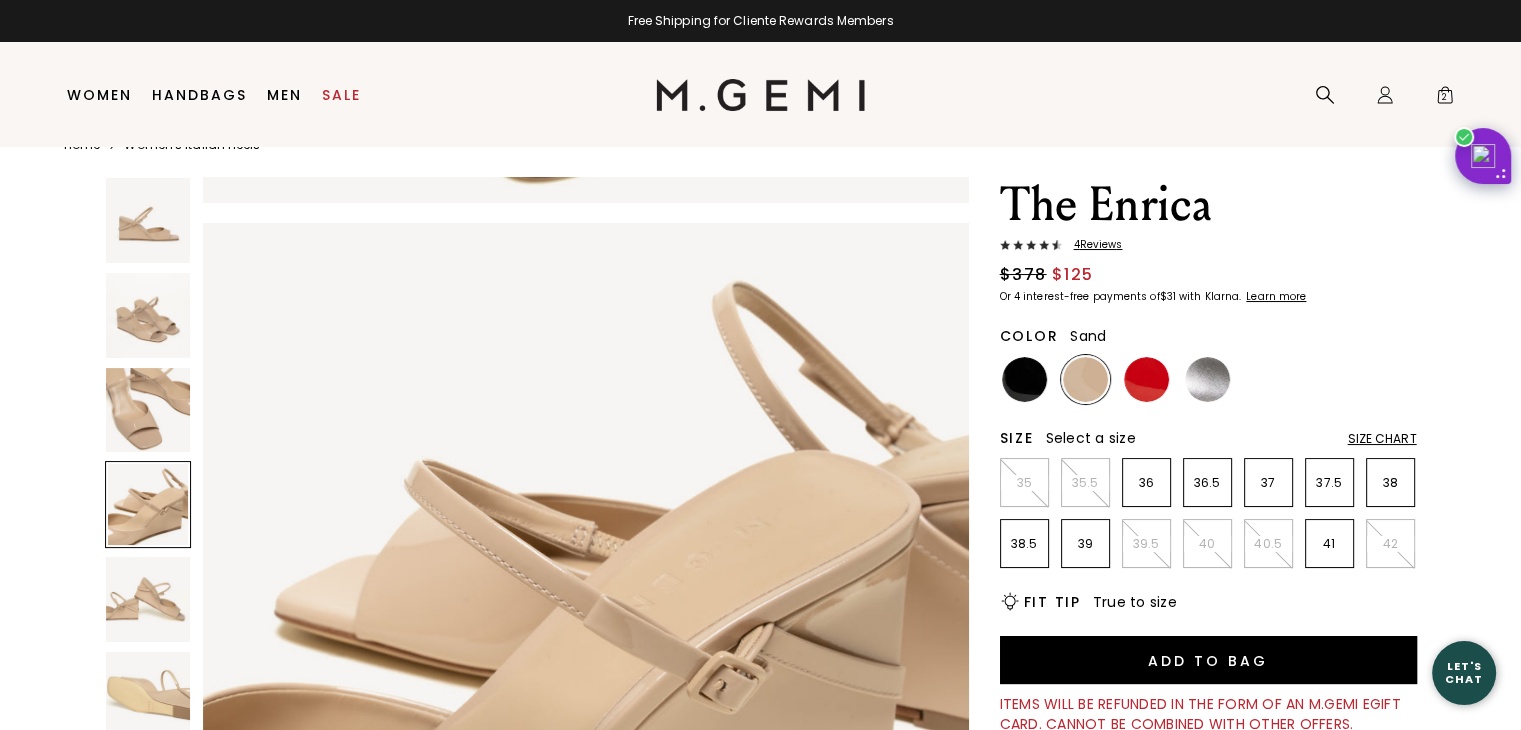 click on "4  Review s" at bounding box center [1092, 245] 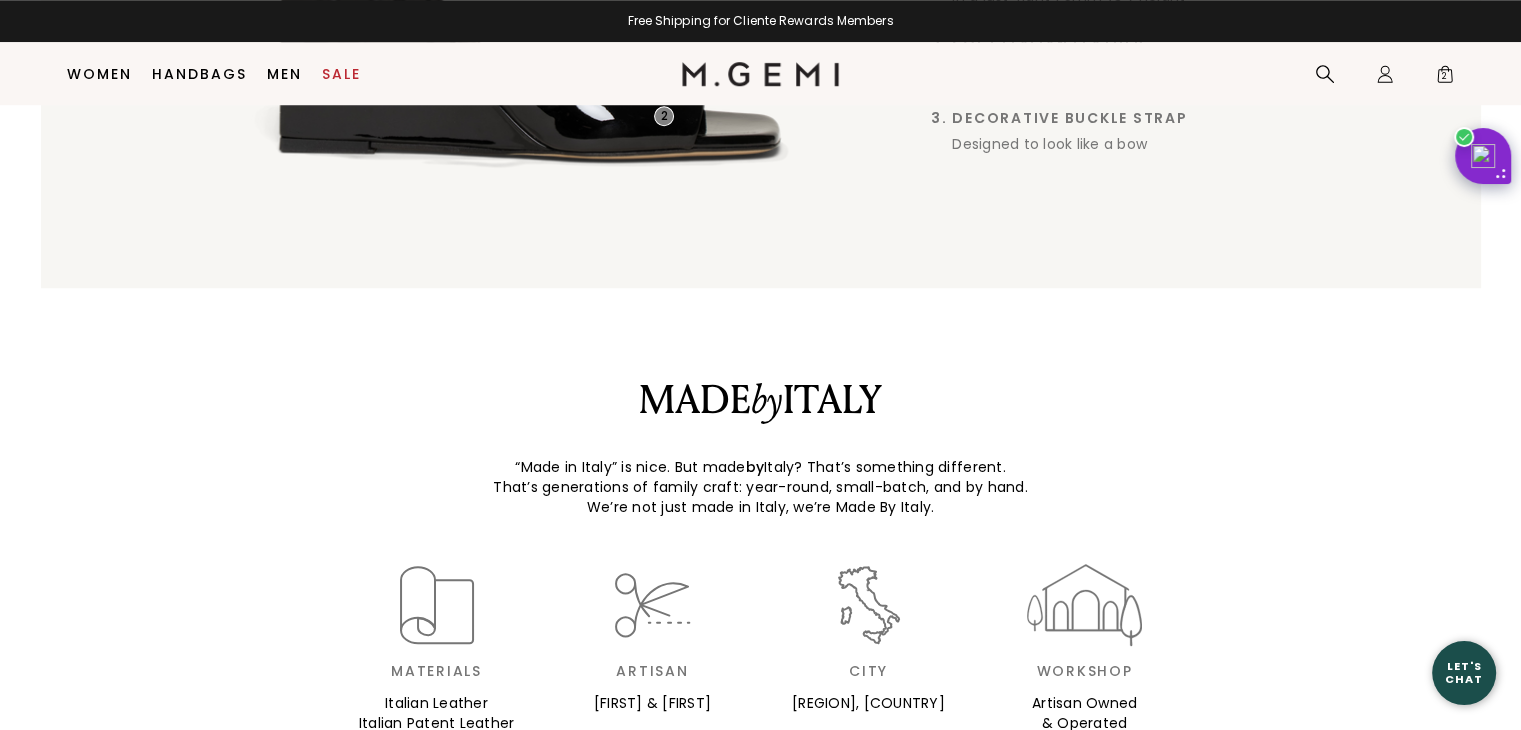 scroll, scrollTop: 1486, scrollLeft: 0, axis: vertical 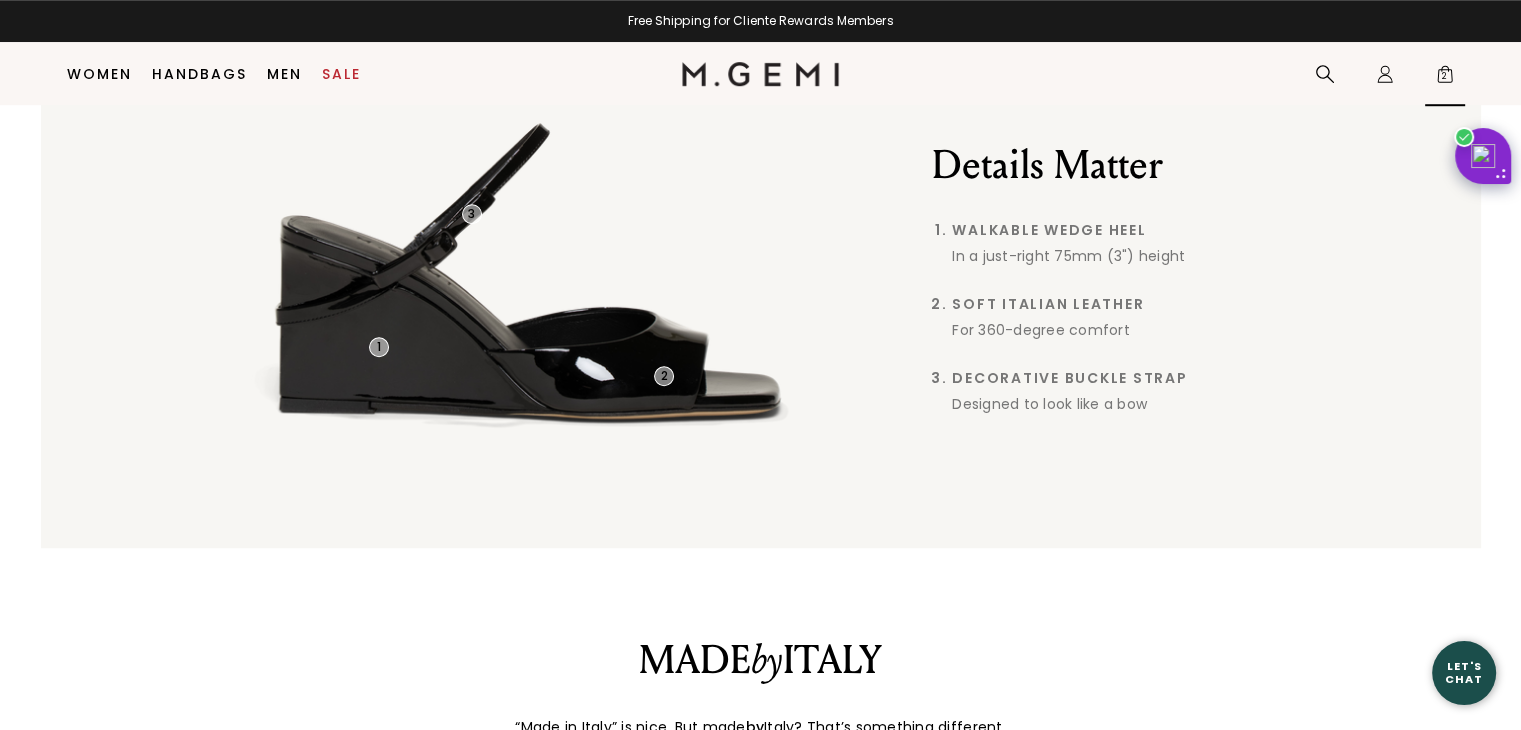click on "2" at bounding box center (1445, 78) 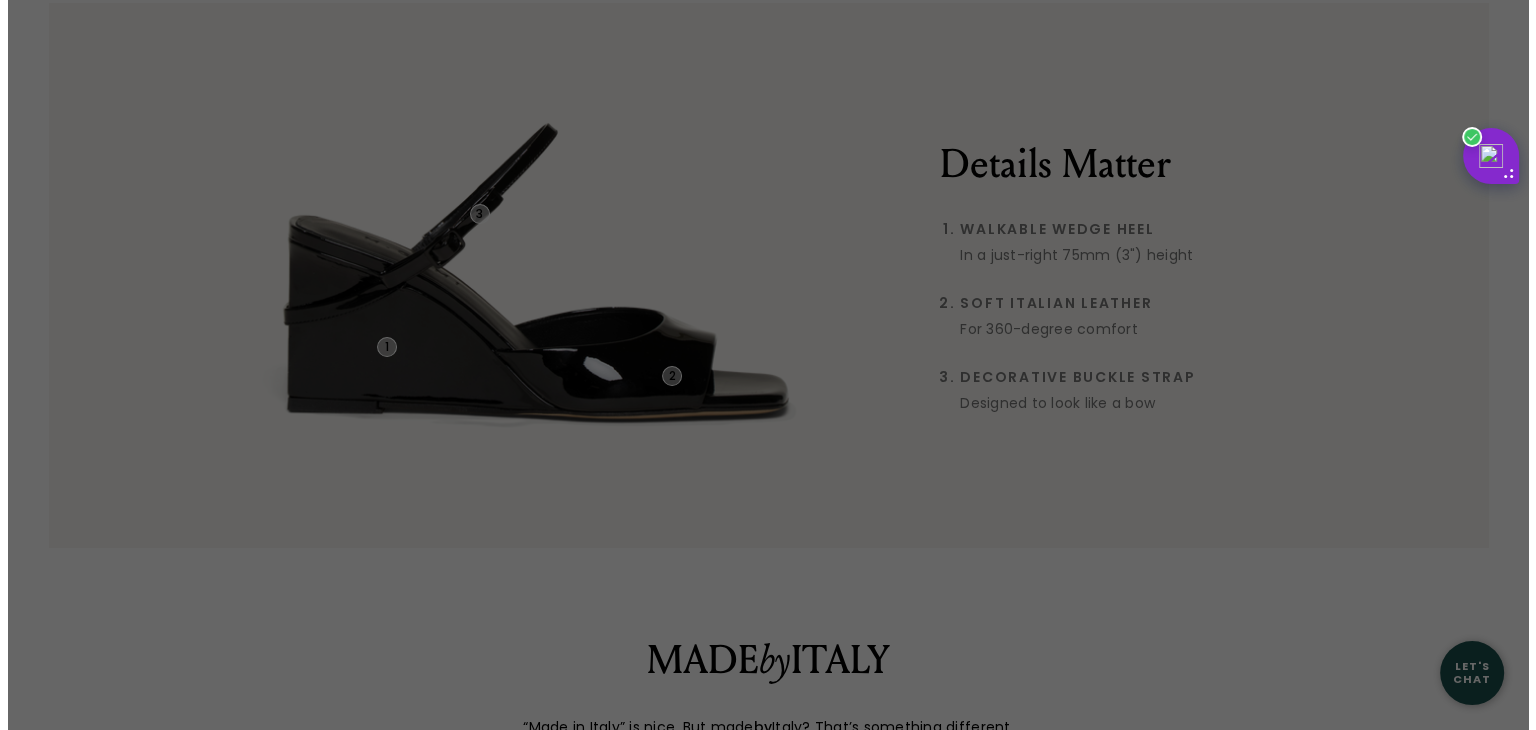 scroll, scrollTop: 0, scrollLeft: 0, axis: both 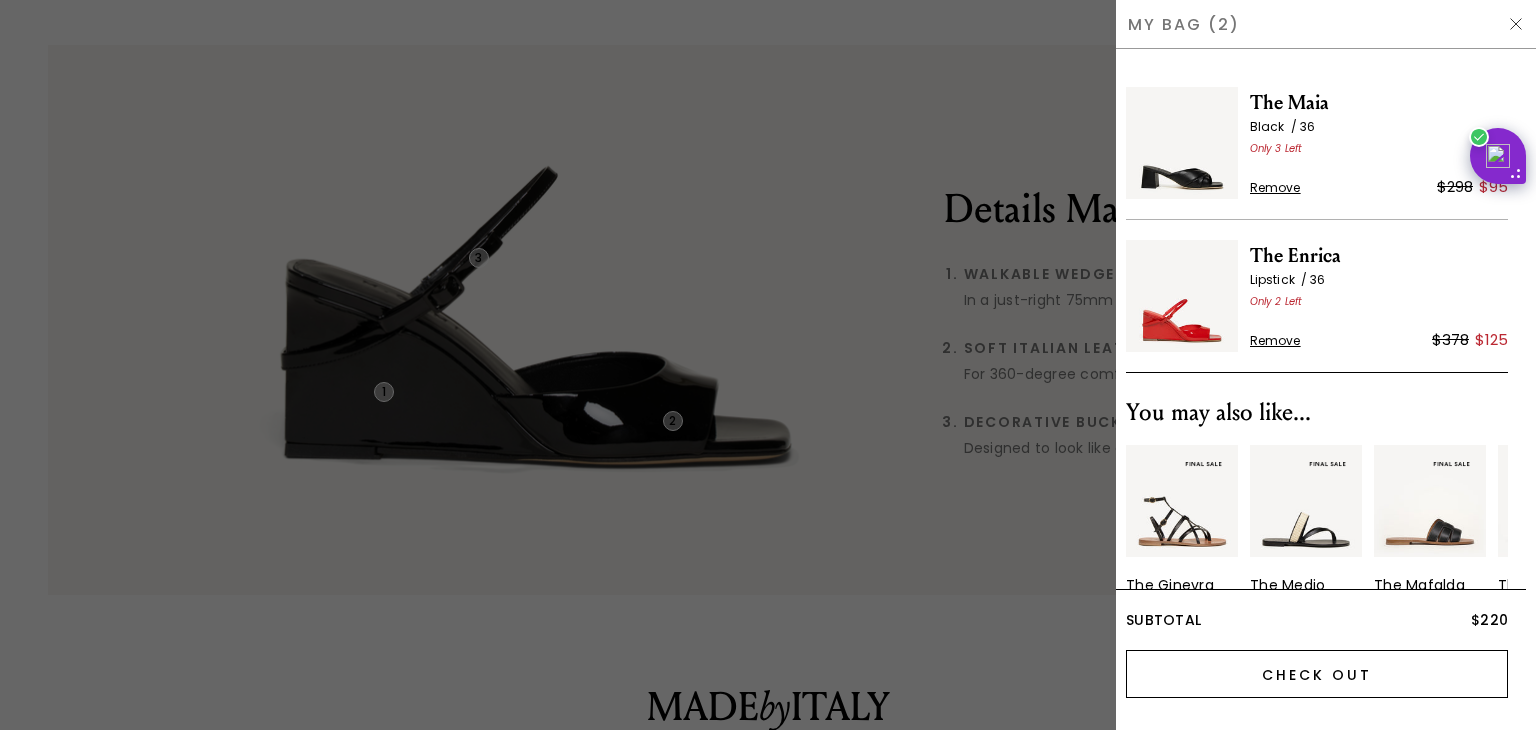 click on "Check Out" at bounding box center (1317, 674) 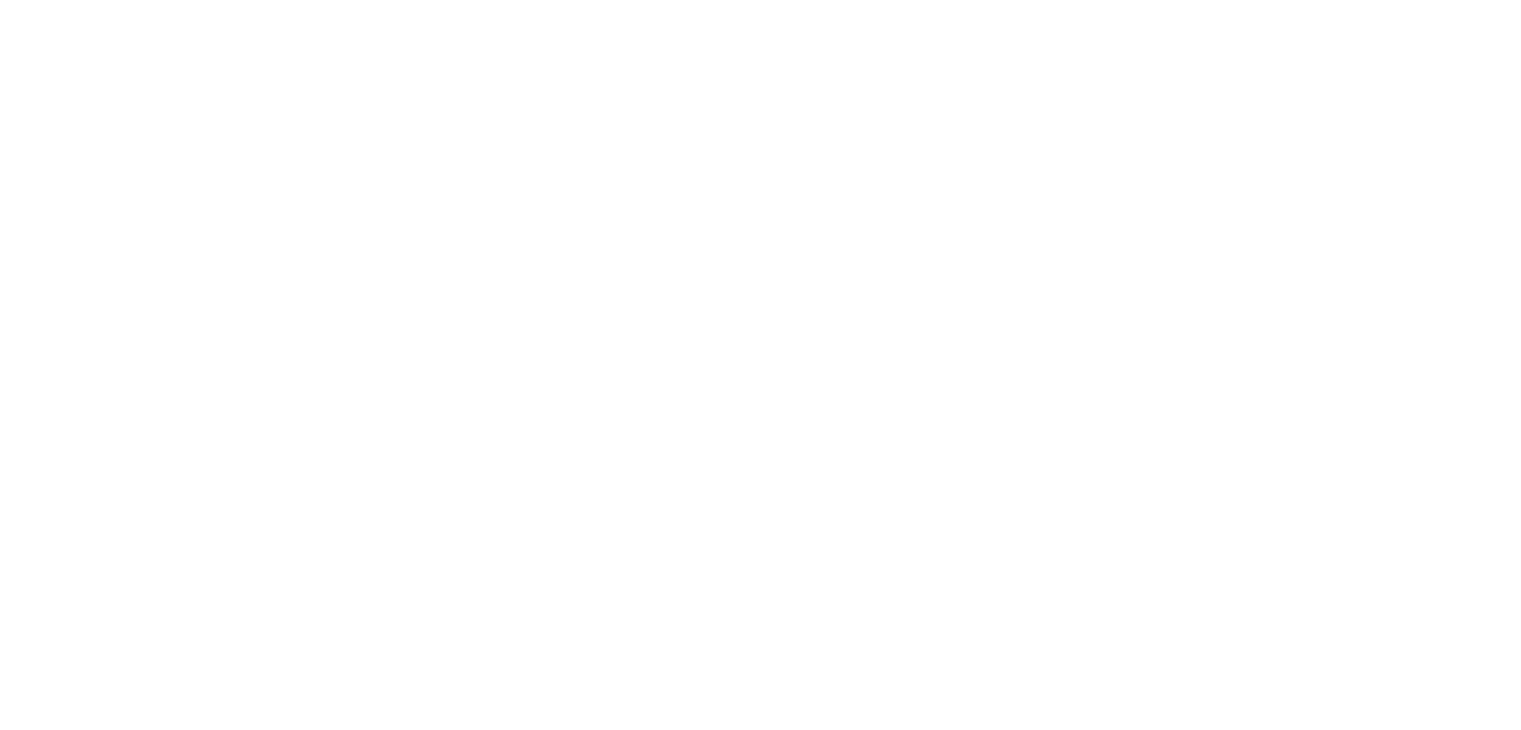 scroll, scrollTop: 0, scrollLeft: 0, axis: both 